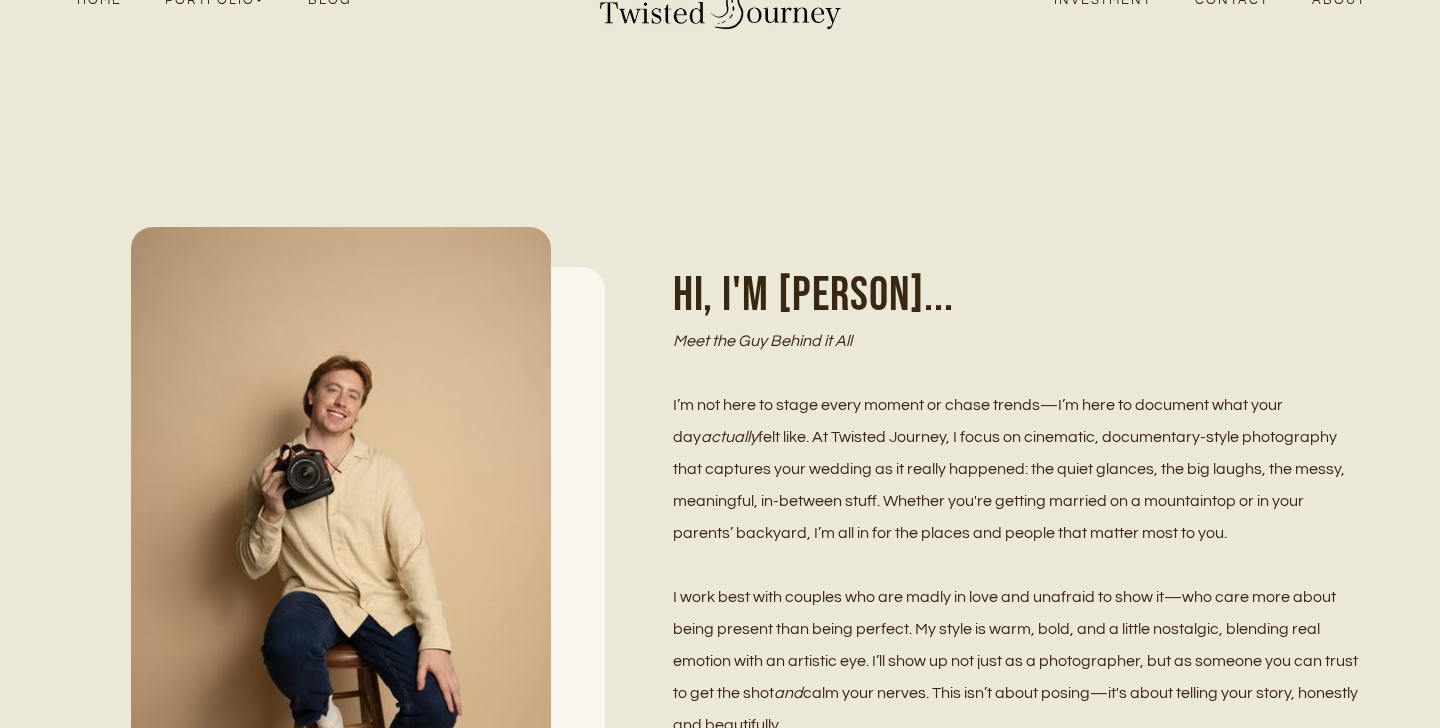 scroll, scrollTop: 669, scrollLeft: 0, axis: vertical 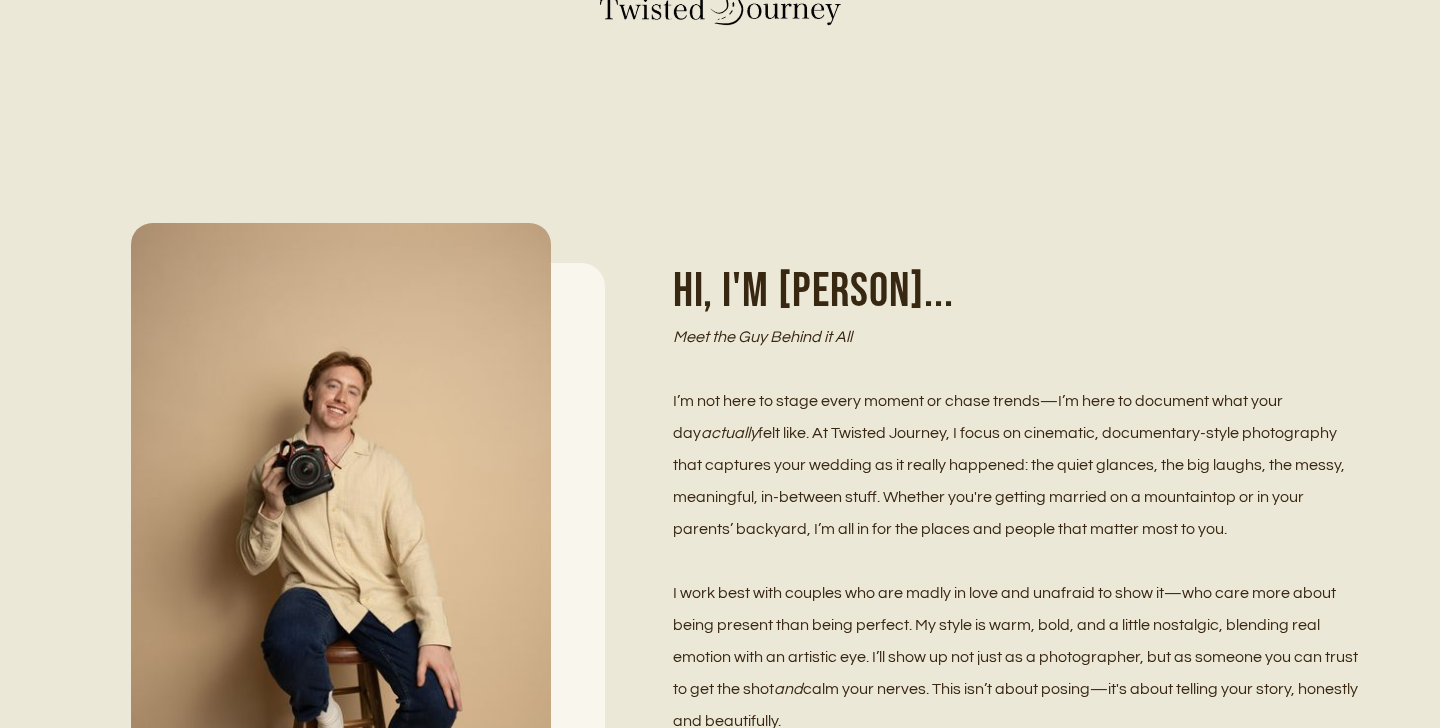 click on "I’m not here to stage every moment or chase trends—I’m here to document what your day" at bounding box center [979, 417] 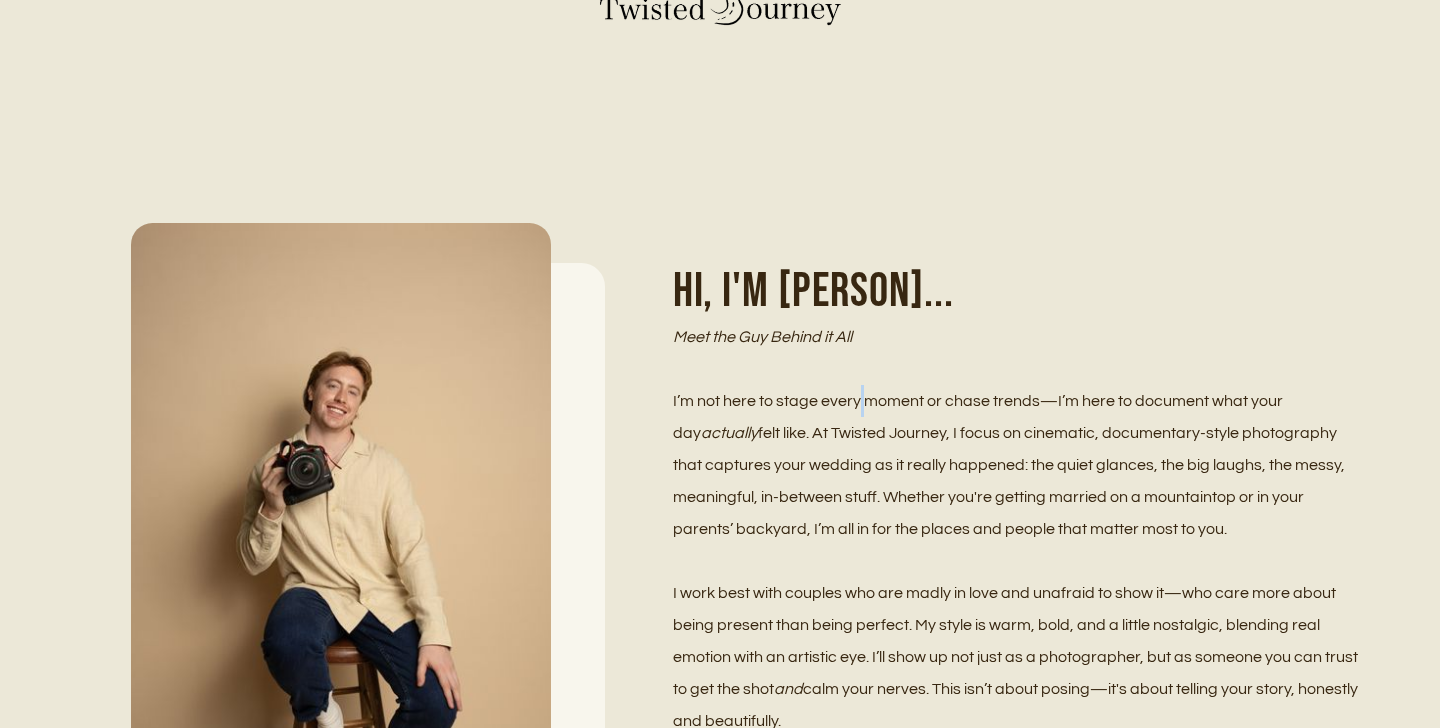 click on "I’m not here to stage every moment or chase trends—I’m here to document what your day" at bounding box center [979, 417] 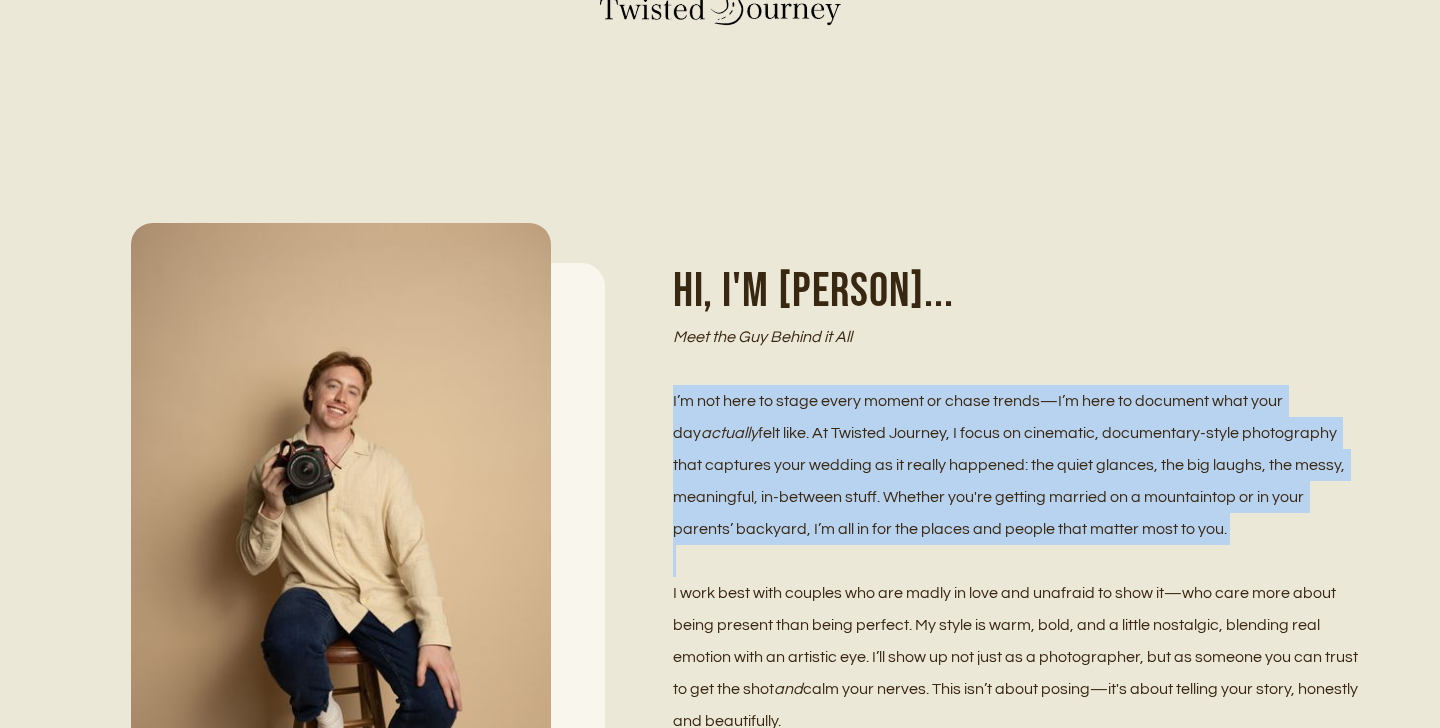 click on "I’m not here to stage every moment or chase trends—I’m here to document what your day" at bounding box center (979, 417) 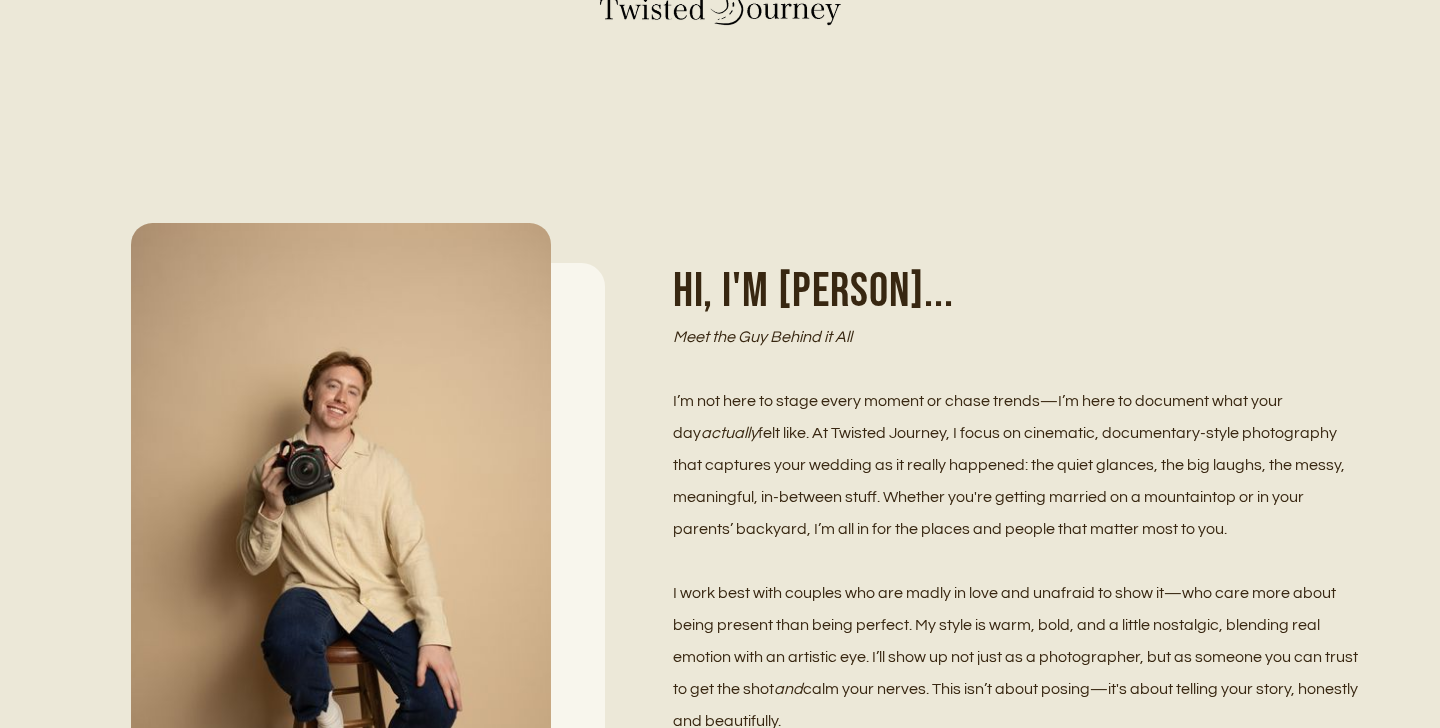 scroll, scrollTop: 694, scrollLeft: 0, axis: vertical 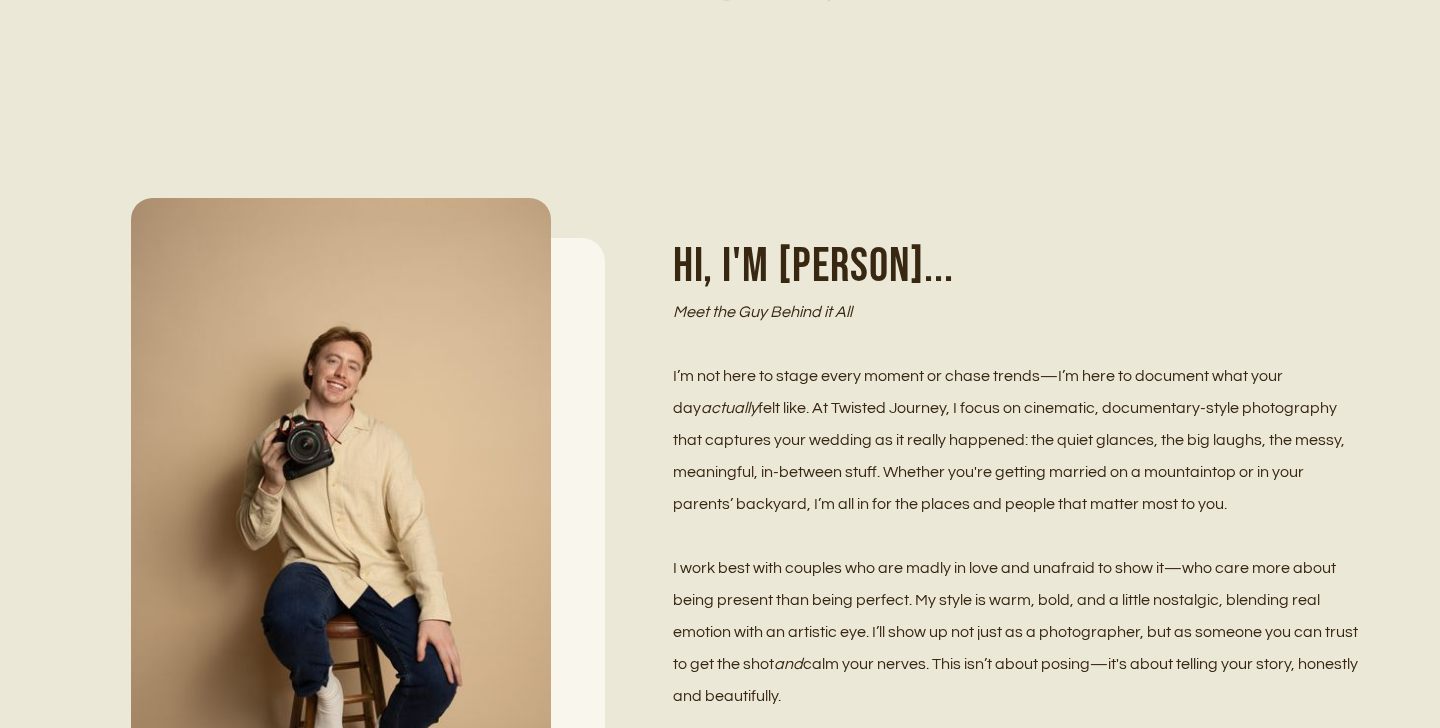 click on "I’m not here to stage every moment or chase trends—I’m here to document what your day  actually  felt like. At Twisted Journey, I focus on cinematic, documentary-style photography that captures your wedding as it really happened: the quiet glances, the big laughs, the messy, meaningful, in-between stuff. Whether you're getting married on a mountaintop or in your parents’ backyard, I’m all in for the places and people that matter most to you." at bounding box center (1018, 440) 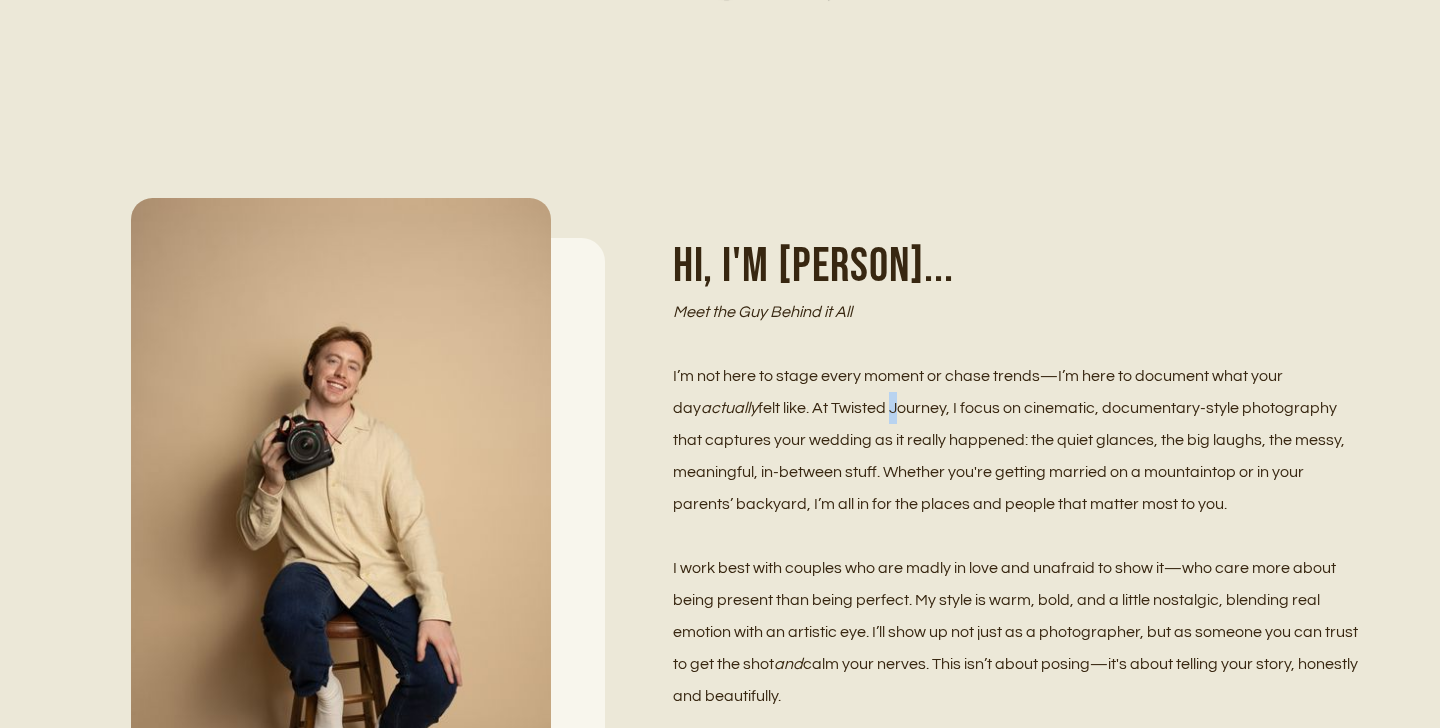 click on "I’m not here to stage every moment or chase trends—I’m here to document what your day  actually  felt like. At Twisted Journey, I focus on cinematic, documentary-style photography that captures your wedding as it really happened: the quiet glances, the big laughs, the messy, meaningful, in-between stuff. Whether you're getting married on a mountaintop or in your parents’ backyard, I’m all in for the places and people that matter most to you." at bounding box center [1018, 440] 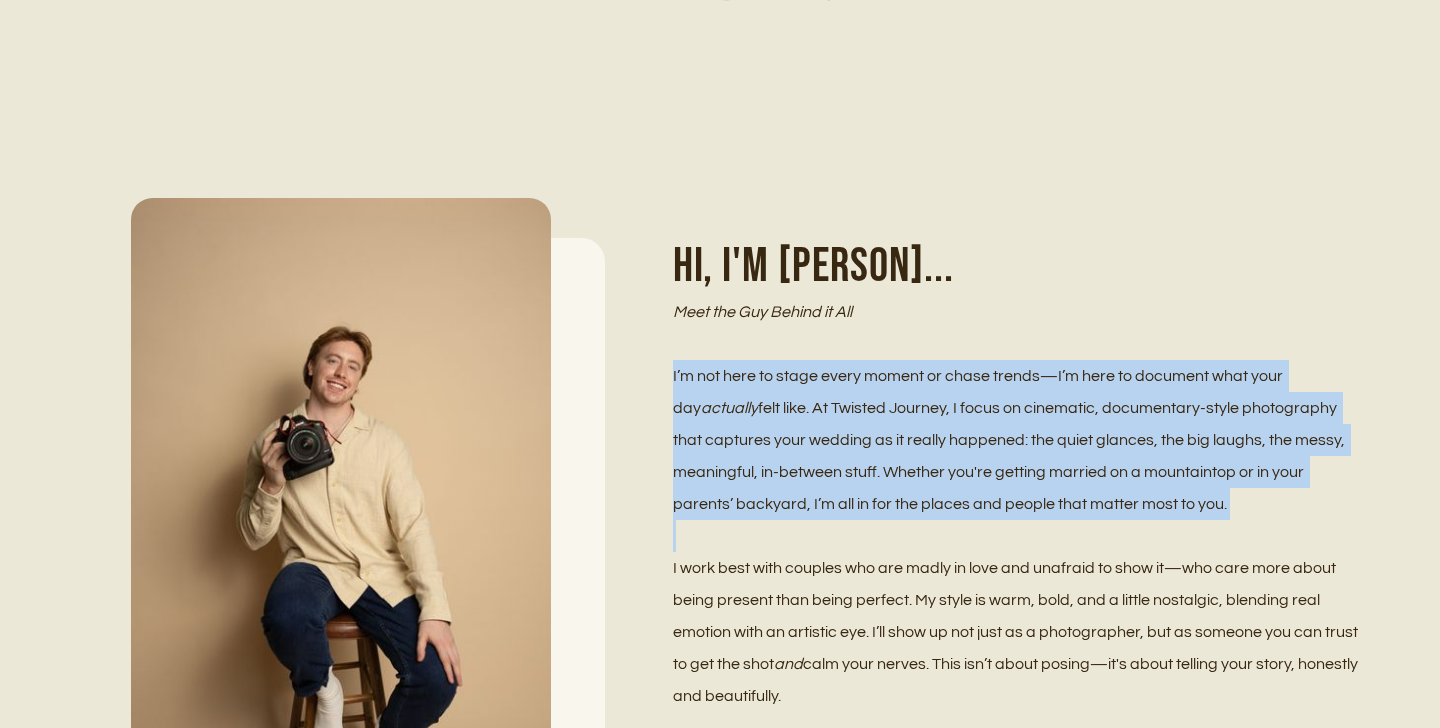click on "I’m not here to stage every moment or chase trends—I’m here to document what your day  actually  felt like. At Twisted Journey, I focus on cinematic, documentary-style photography that captures your wedding as it really happened: the quiet glances, the big laughs, the messy, meaningful, in-between stuff. Whether you're getting married on a mountaintop or in your parents’ backyard, I’m all in for the places and people that matter most to you." at bounding box center [1018, 440] 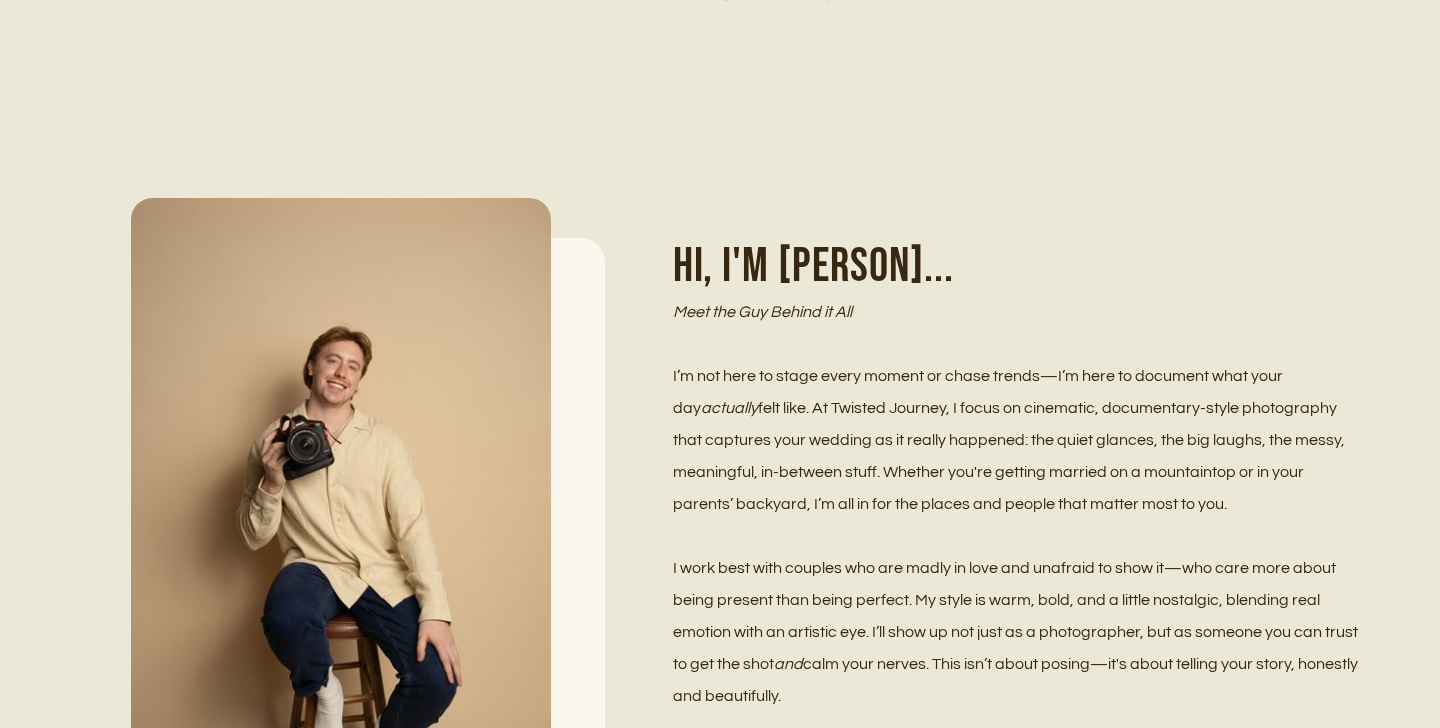 click on "felt like. At Twisted Journey, I focus on cinematic, documentary-style photography that captures your wedding as it really happened: the quiet glances, the big laughs, the messy, meaningful, in-between stuff. Whether you're getting married on a mountaintop or in your parents’ backyard, I’m all in for the places and people that matter most to you." at bounding box center [1010, 456] 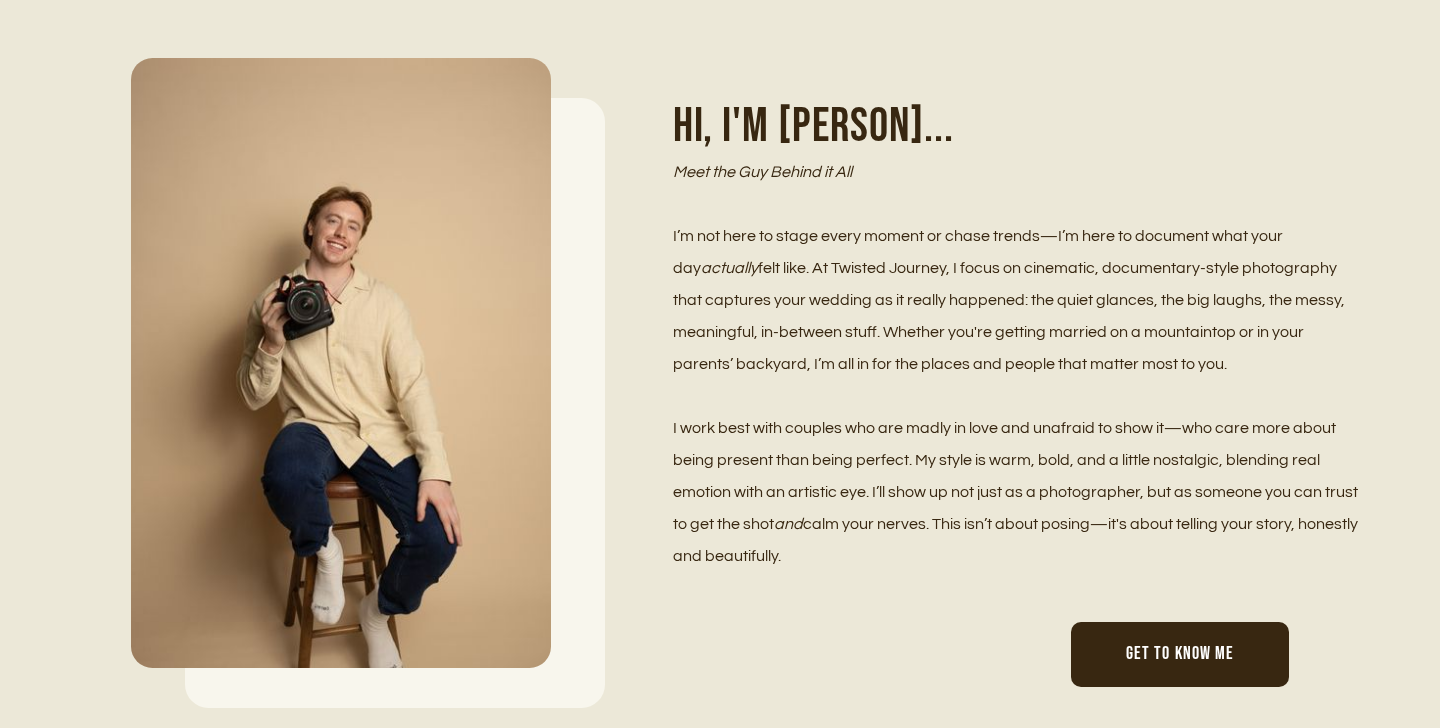 scroll, scrollTop: 861, scrollLeft: 0, axis: vertical 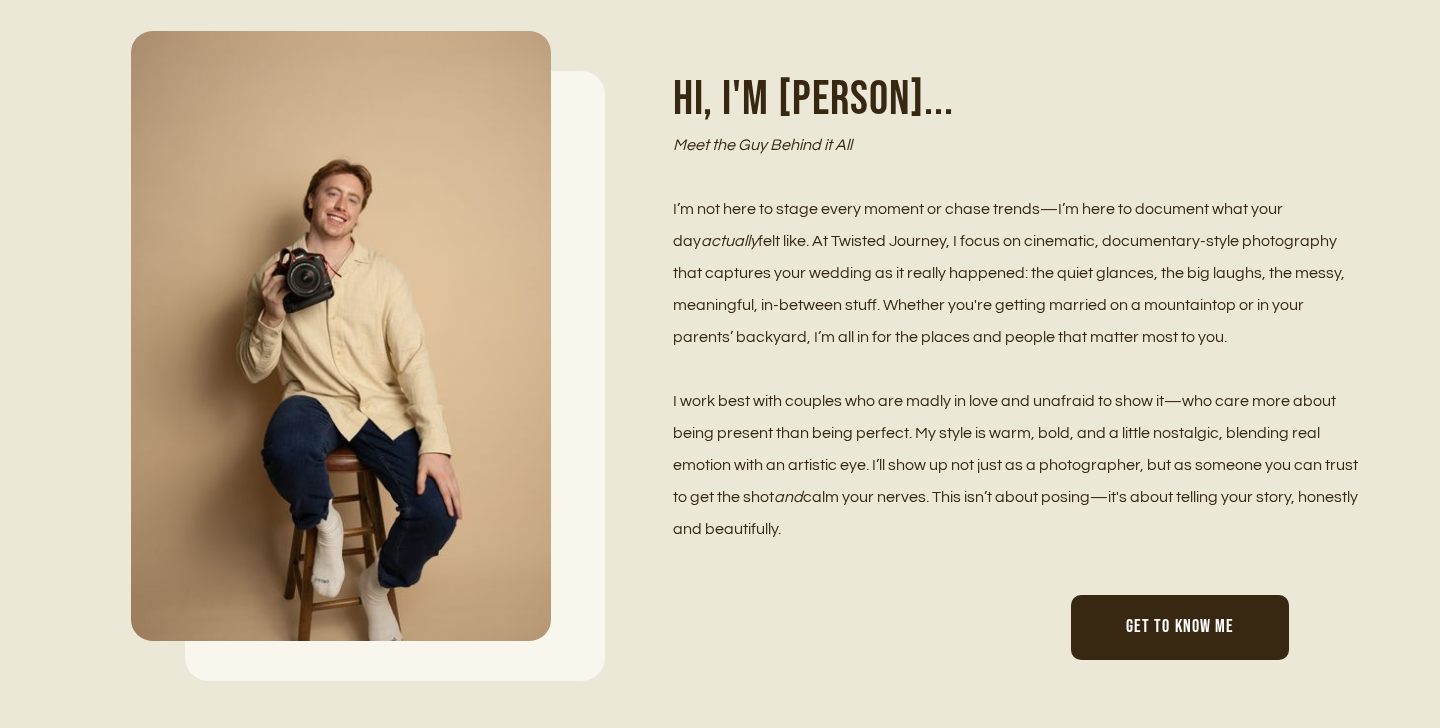 drag, startPoint x: 851, startPoint y: 395, endPoint x: 870, endPoint y: 436, distance: 45.188496 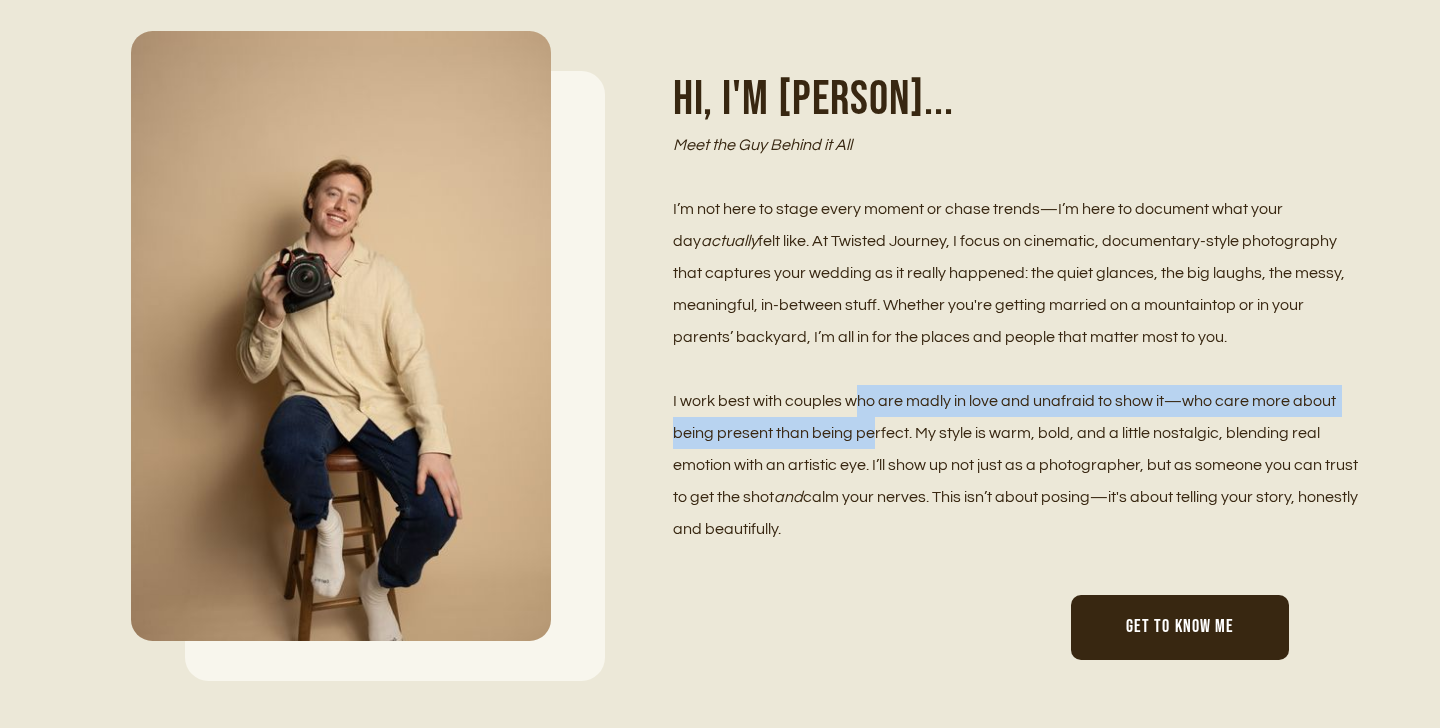click on "I work best with couples who are madly in love and unafraid to show it—who care more about being present than being perfect. My style is warm, bold, and a little nostalgic, blending real emotion with an artistic eye. I’ll show up not just as a photographer, but as someone you can trust to get the shot" at bounding box center (1017, 449) 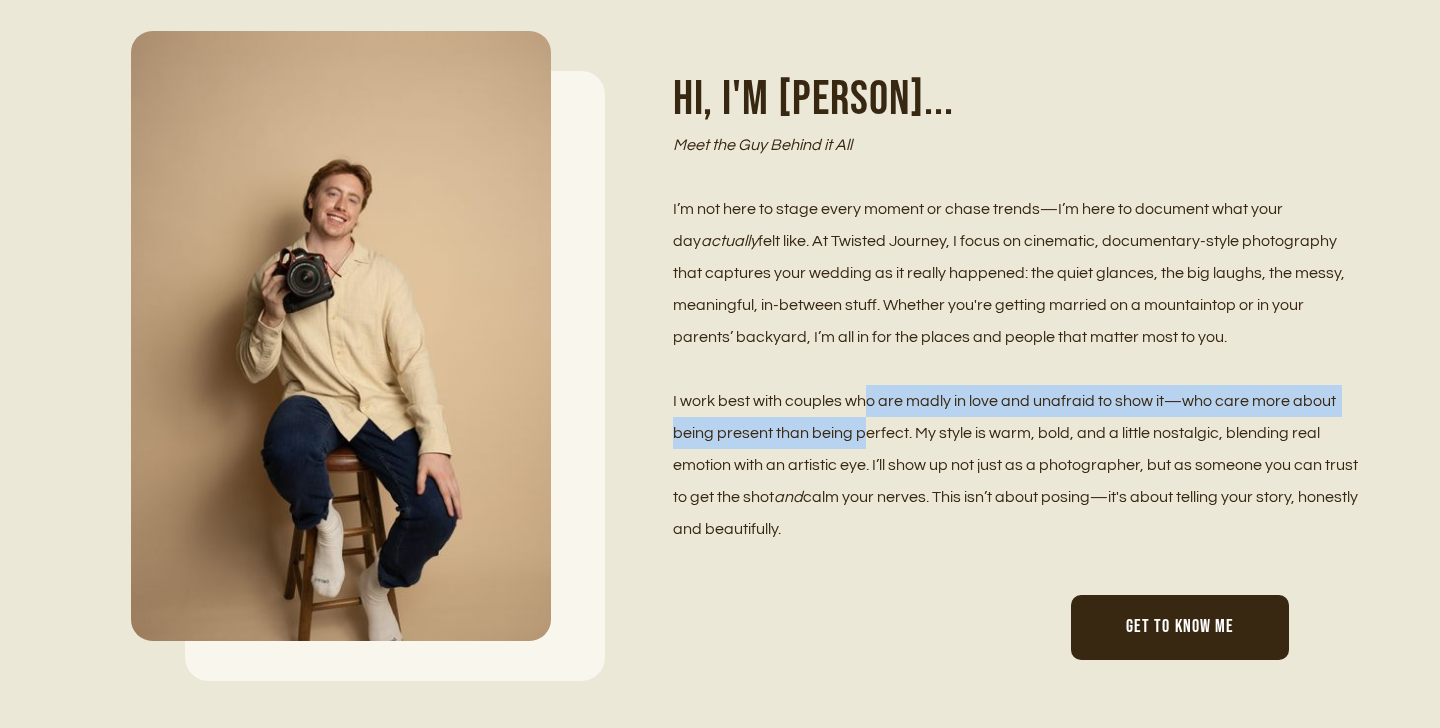 drag, startPoint x: 866, startPoint y: 397, endPoint x: 866, endPoint y: 466, distance: 69 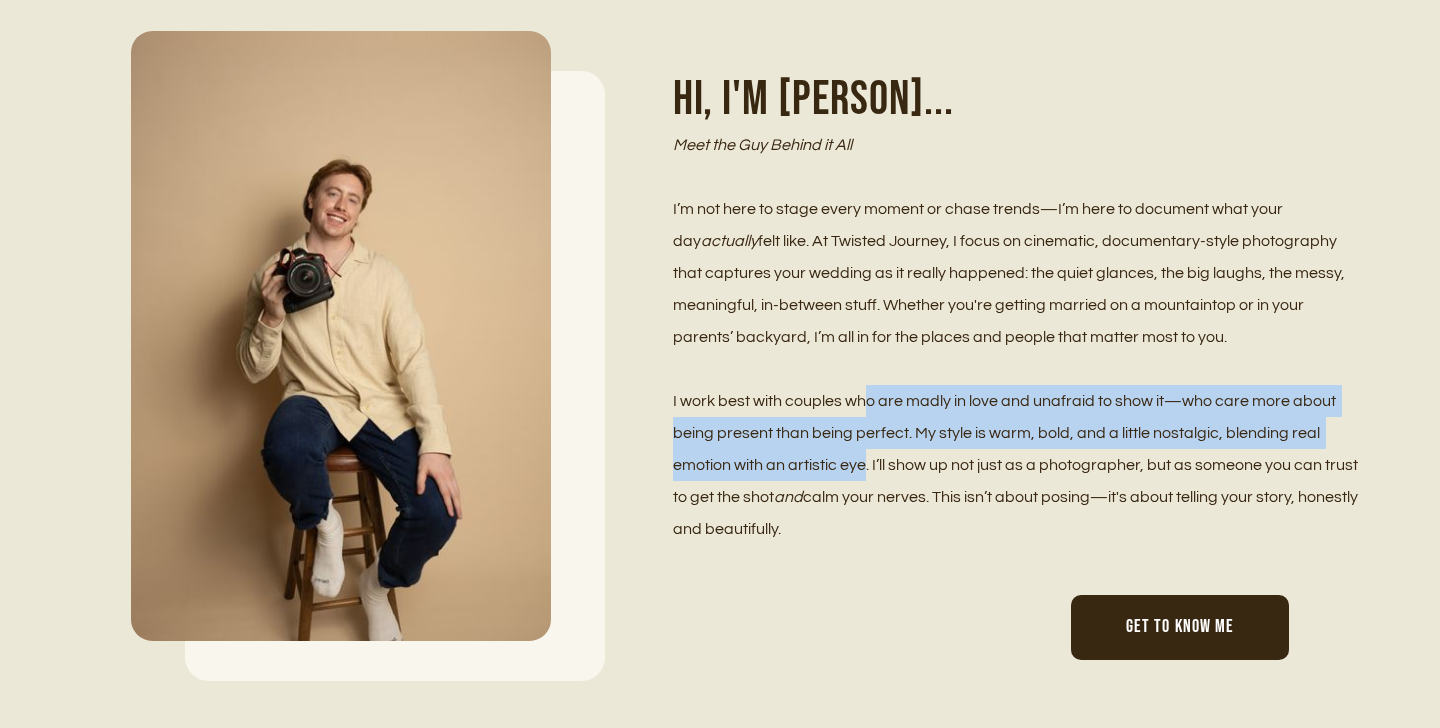 click on "I work best with couples who are madly in love and unafraid to show it—who care more about being present than being perfect. My style is warm, bold, and a little nostalgic, blending real emotion with an artistic eye. I’ll show up not just as a photographer, but as someone you can trust to get the shot" at bounding box center [1017, 449] 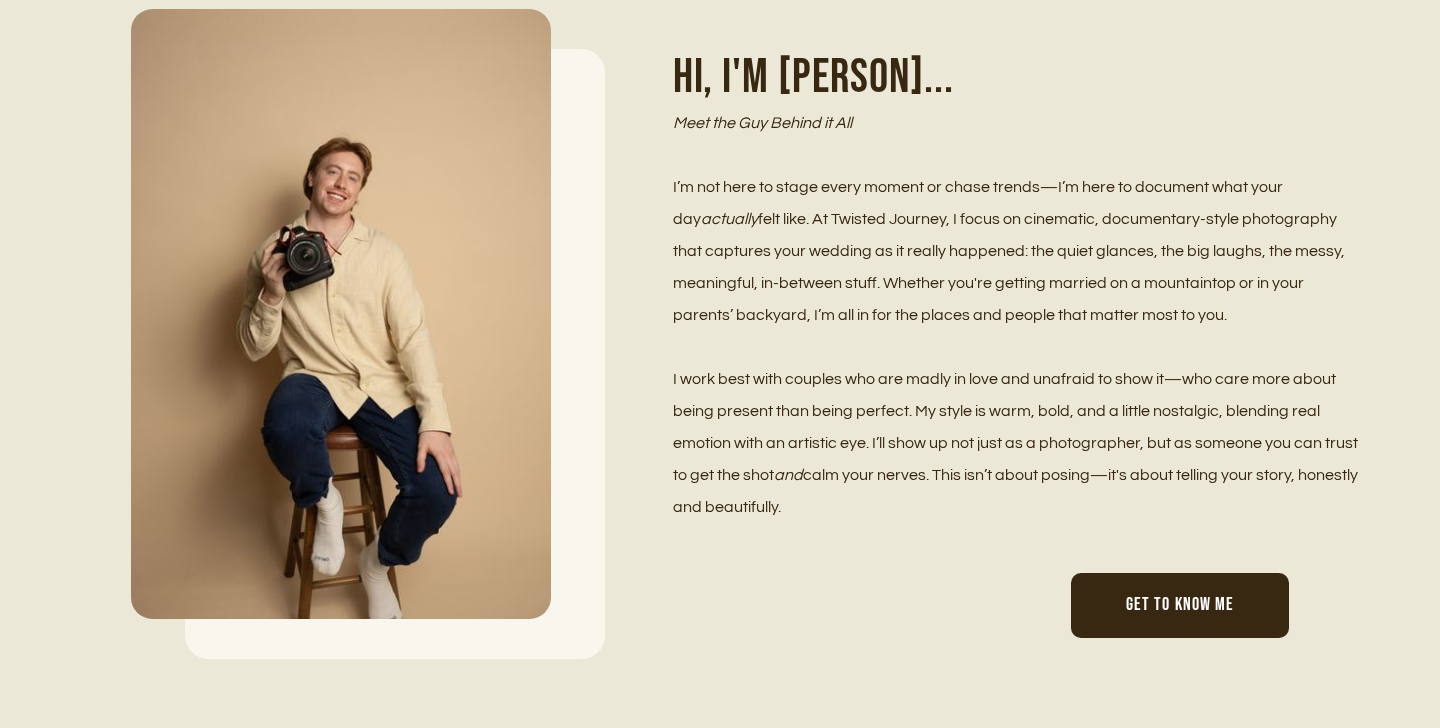 scroll, scrollTop: 887, scrollLeft: 0, axis: vertical 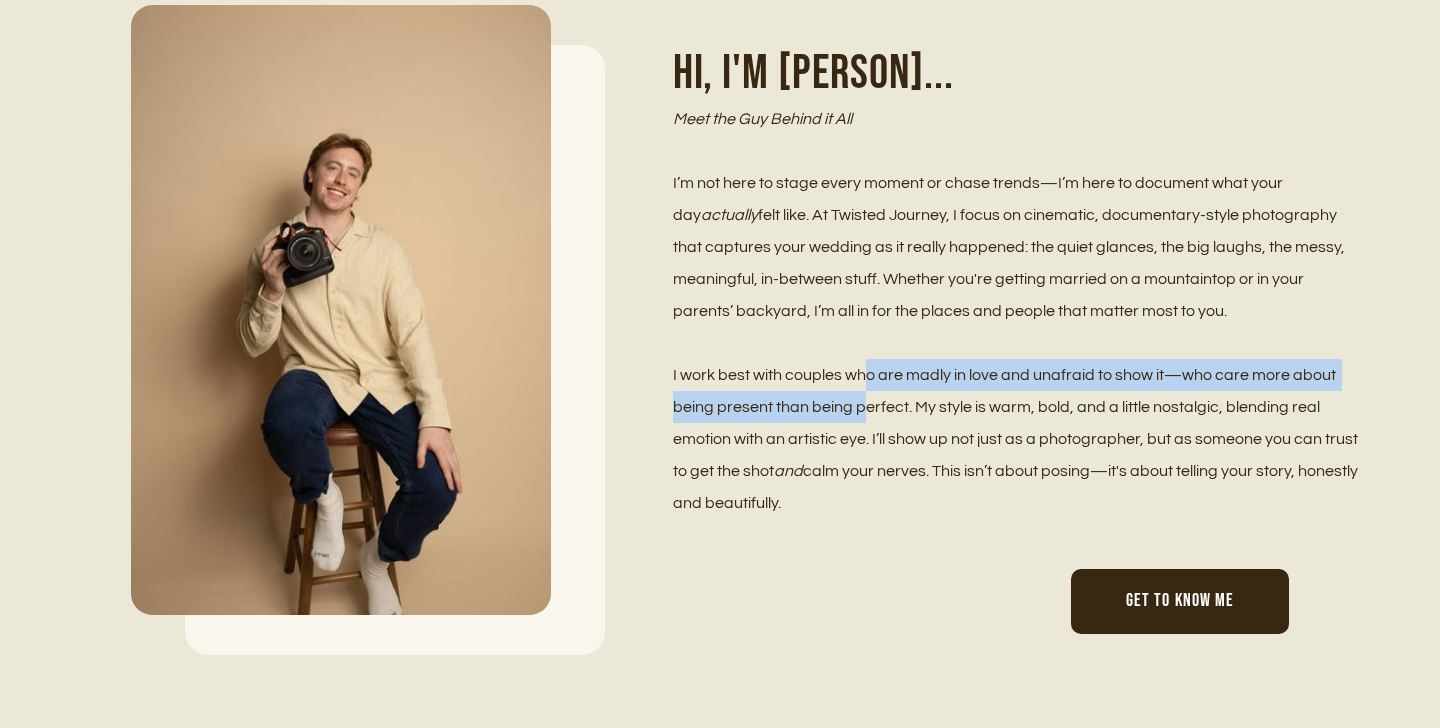 drag, startPoint x: 867, startPoint y: 386, endPoint x: 867, endPoint y: 424, distance: 38 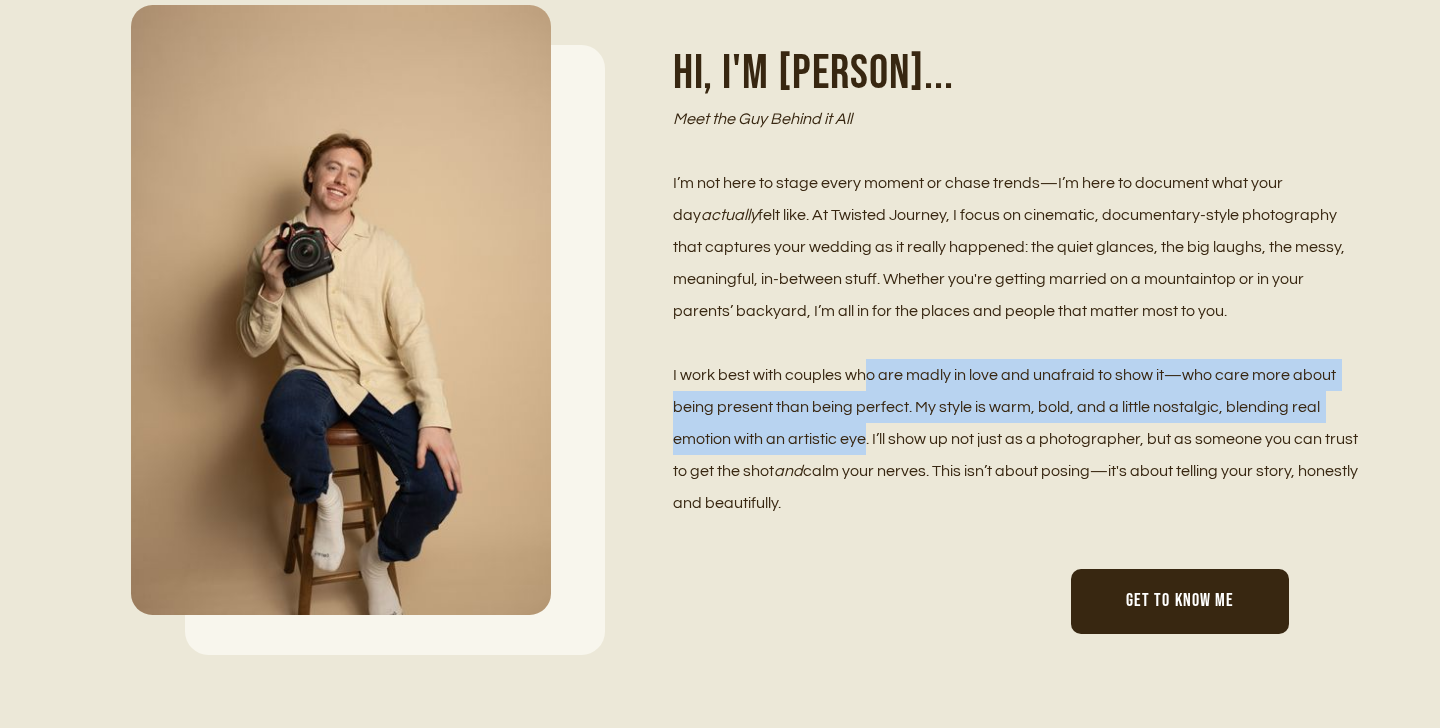 click on "I work best with couples who are madly in love and unafraid to show it—who care more about being present than being perfect. My style is warm, bold, and a little nostalgic, blending real emotion with an artistic eye. I’ll show up not just as a photographer, but as someone you can trust to get the shot  and  calm your nerves. This isn’t about posing—it's about telling your story, honestly and beautifully. ﻿" at bounding box center (1018, 439) 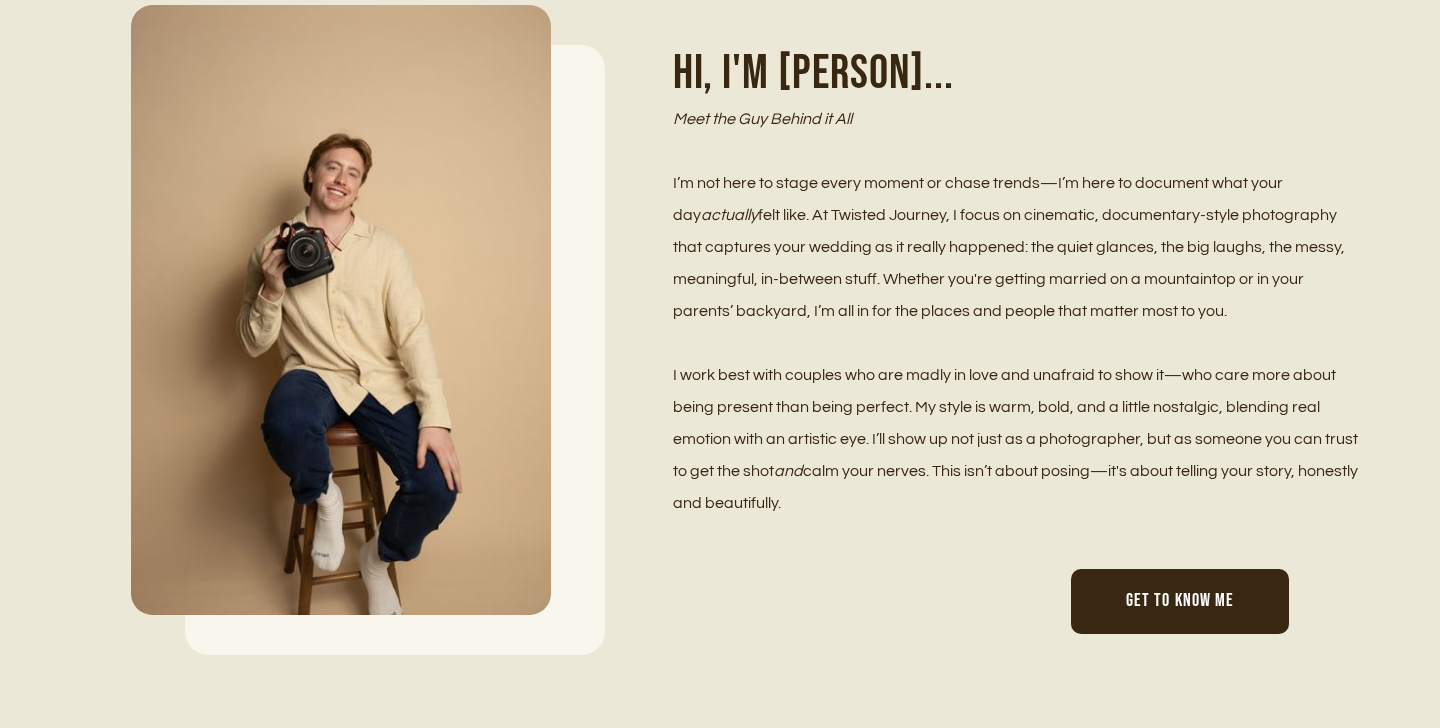 scroll, scrollTop: 905, scrollLeft: 0, axis: vertical 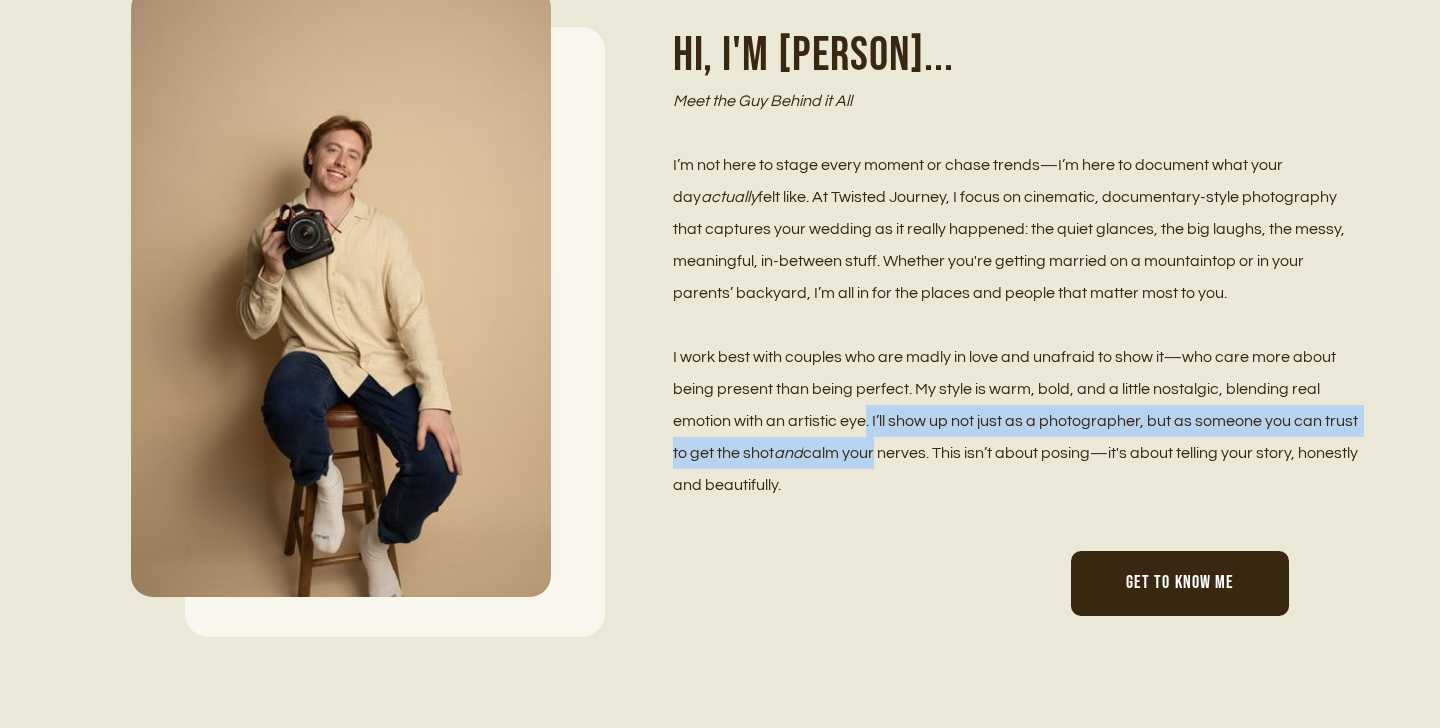 drag, startPoint x: 864, startPoint y: 406, endPoint x: 872, endPoint y: 467, distance: 61.522354 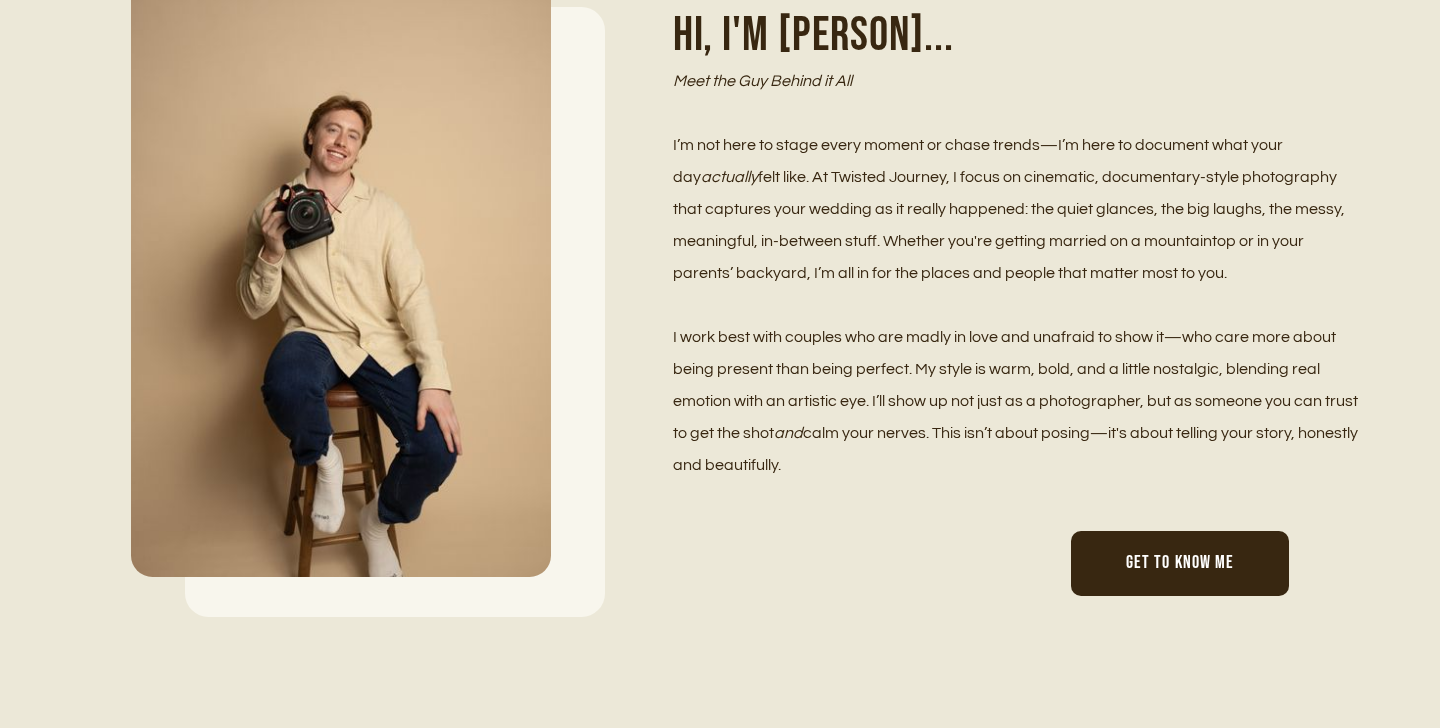 scroll, scrollTop: 926, scrollLeft: 0, axis: vertical 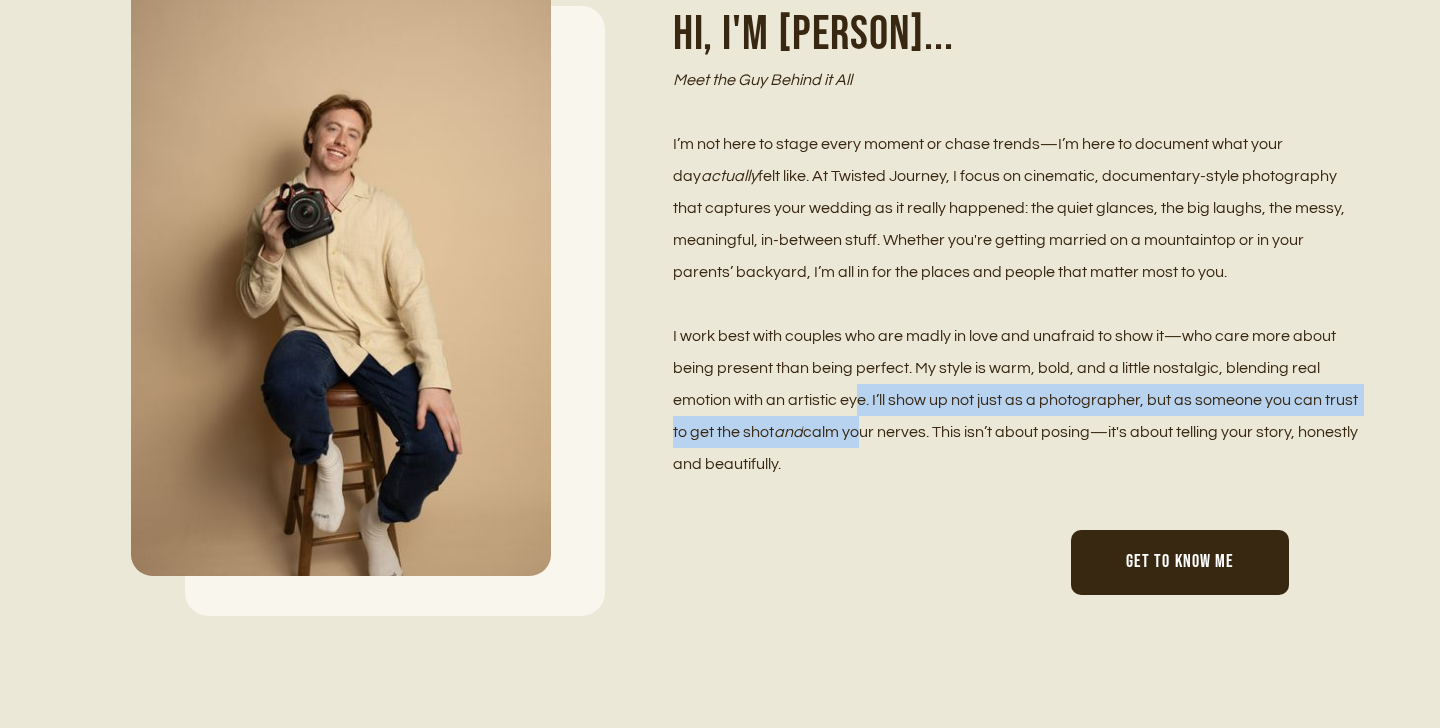 drag, startPoint x: 857, startPoint y: 393, endPoint x: 859, endPoint y: 428, distance: 35.057095 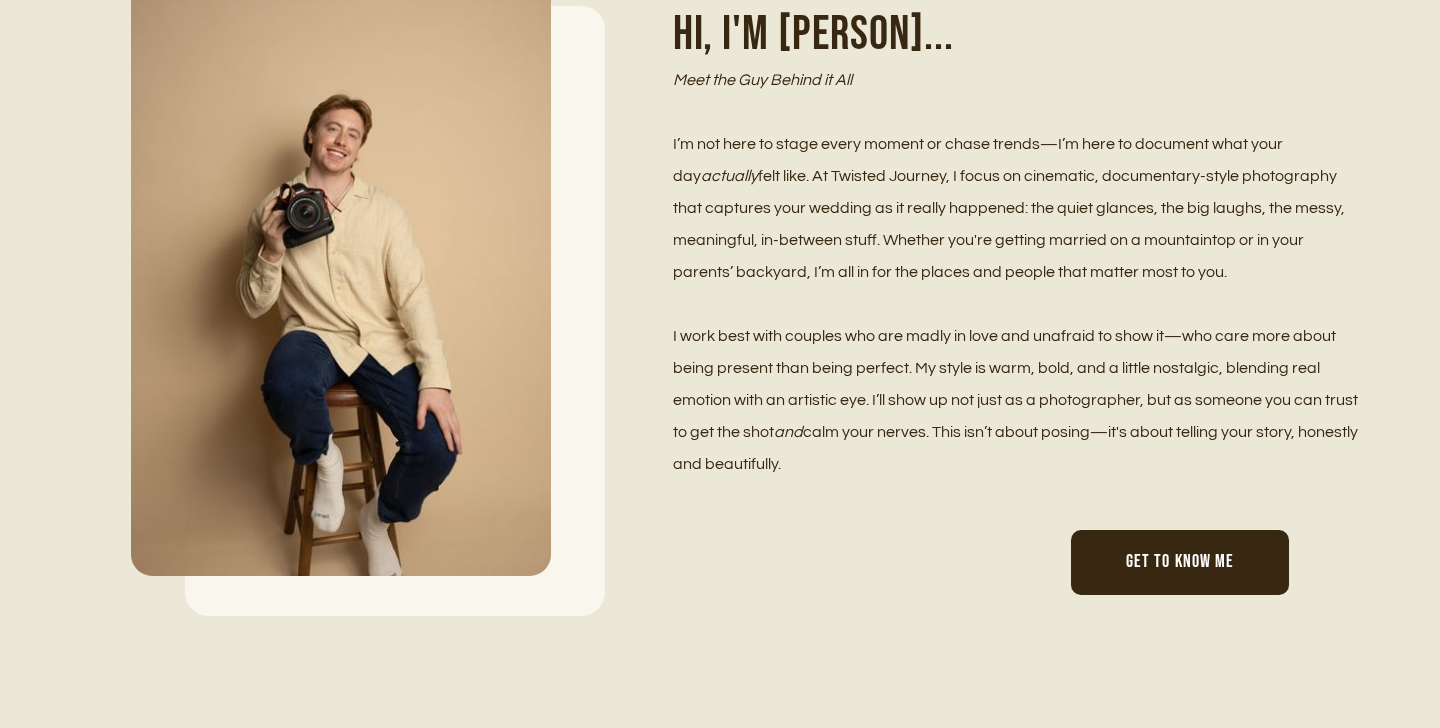 drag, startPoint x: 845, startPoint y: 399, endPoint x: 847, endPoint y: 481, distance: 82.02438 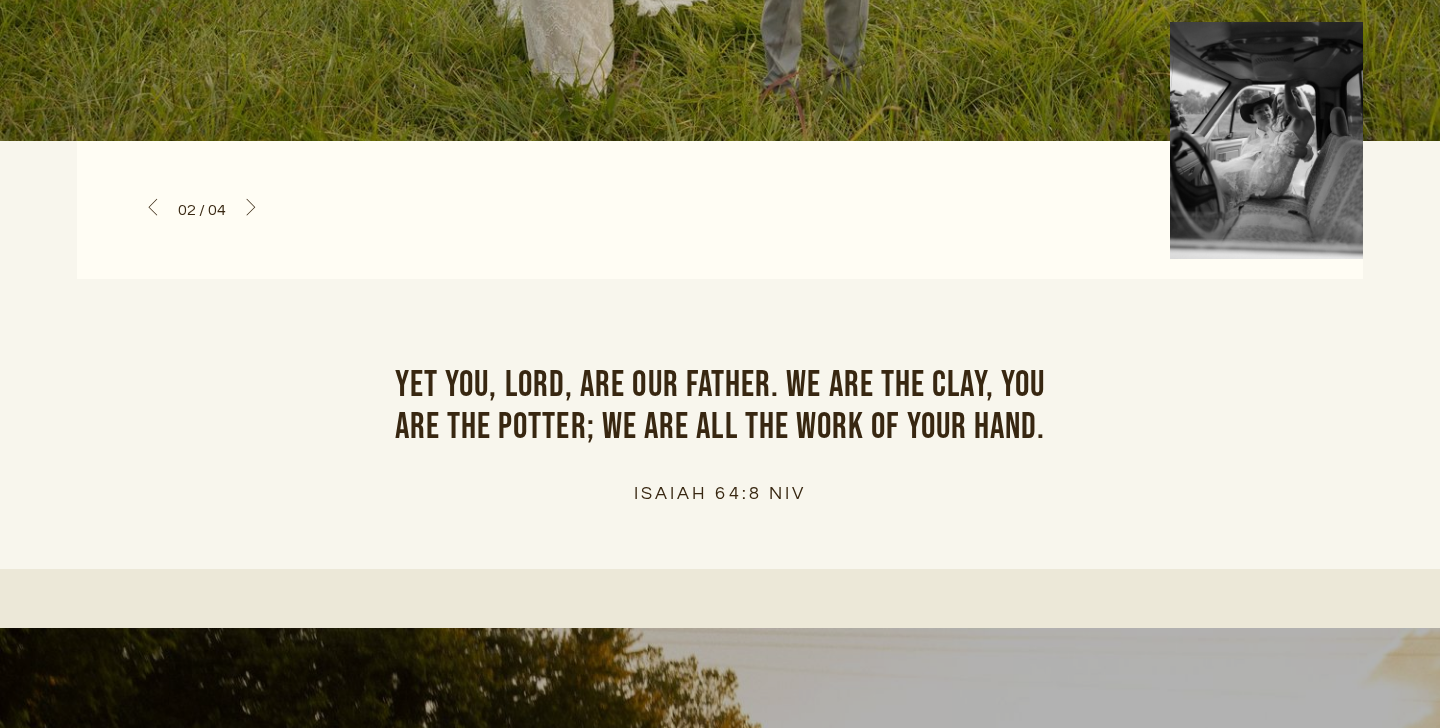 scroll, scrollTop: 4034, scrollLeft: 0, axis: vertical 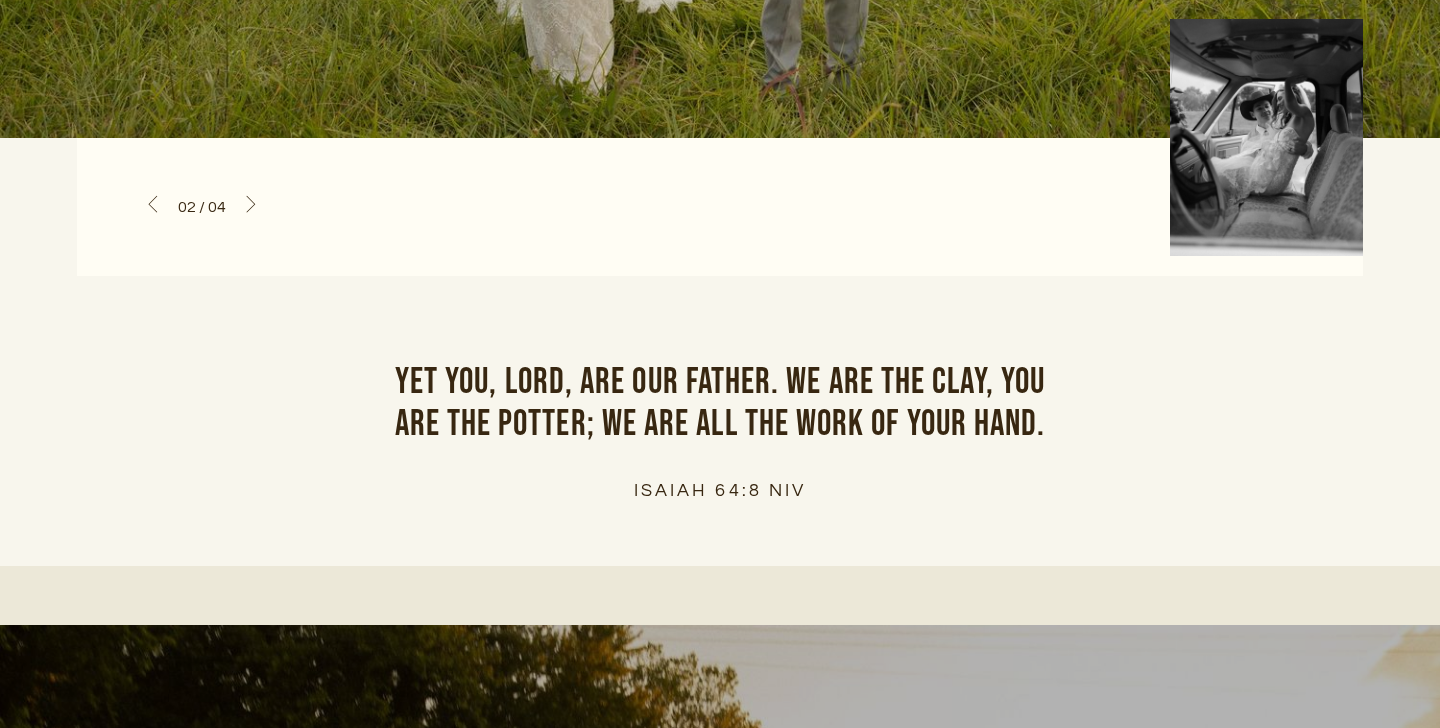 click on "Yet you, lord, are our father. we are the clay, you are the potter; we are all the work of your hand." at bounding box center [719, 404] 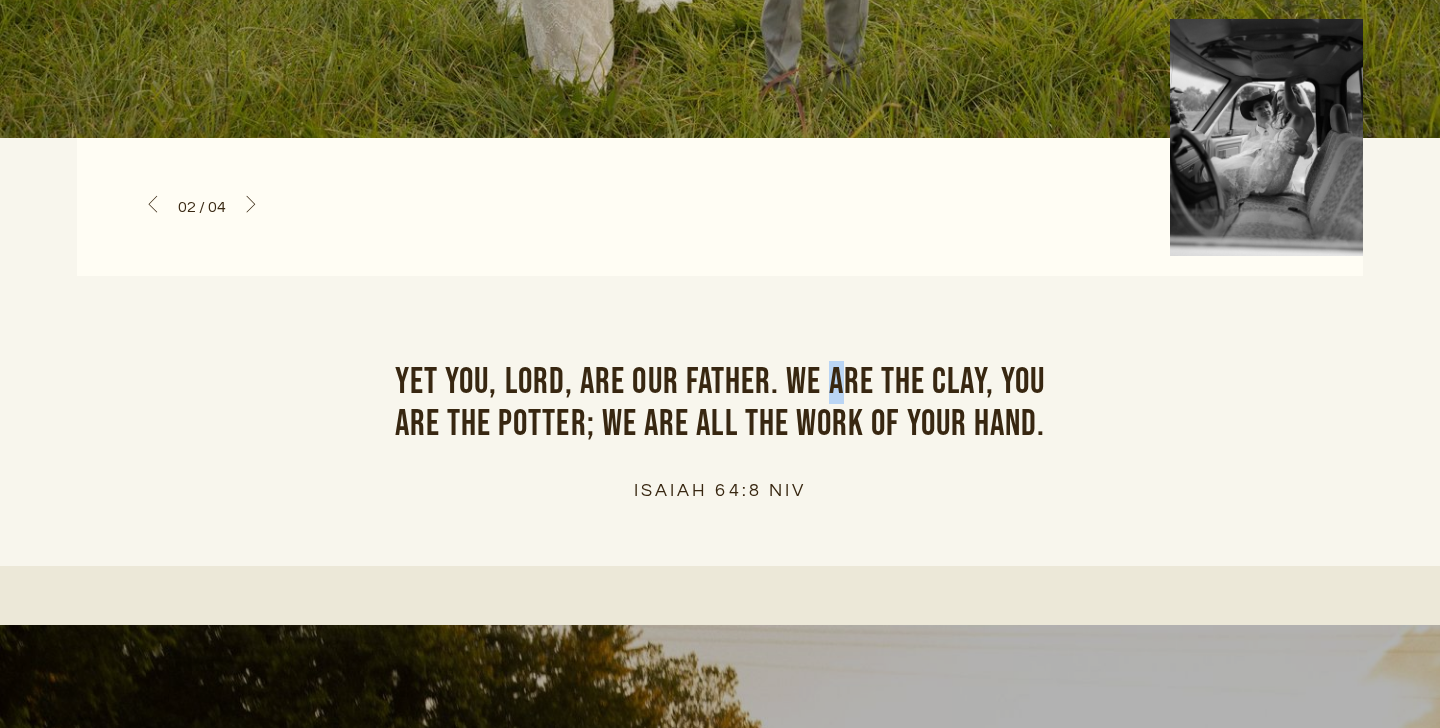 click on "Yet you, lord, are our father. we are the clay, you are the potter; we are all the work of your hand." at bounding box center (719, 404) 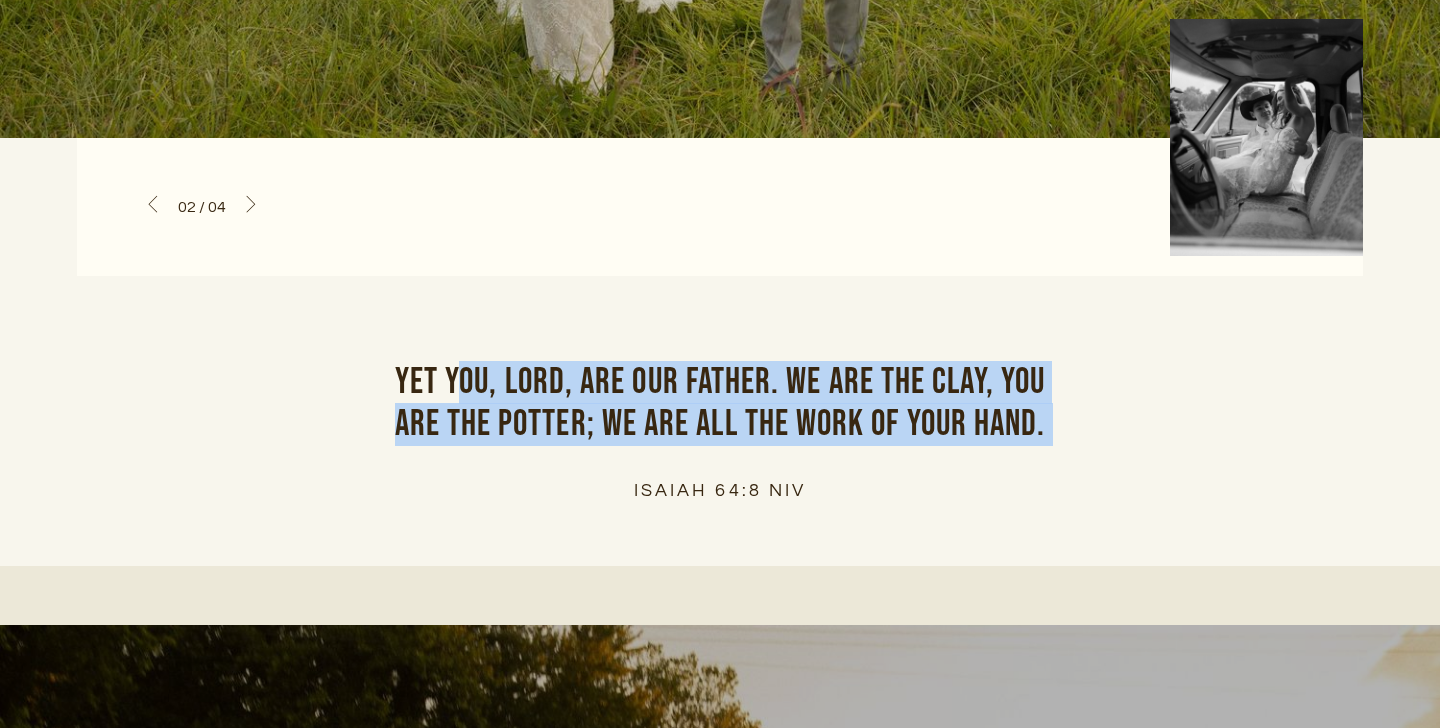 click on "Yet you, lord, are our father. we are the clay, you are the potter; we are all the work of your hand." at bounding box center (719, 404) 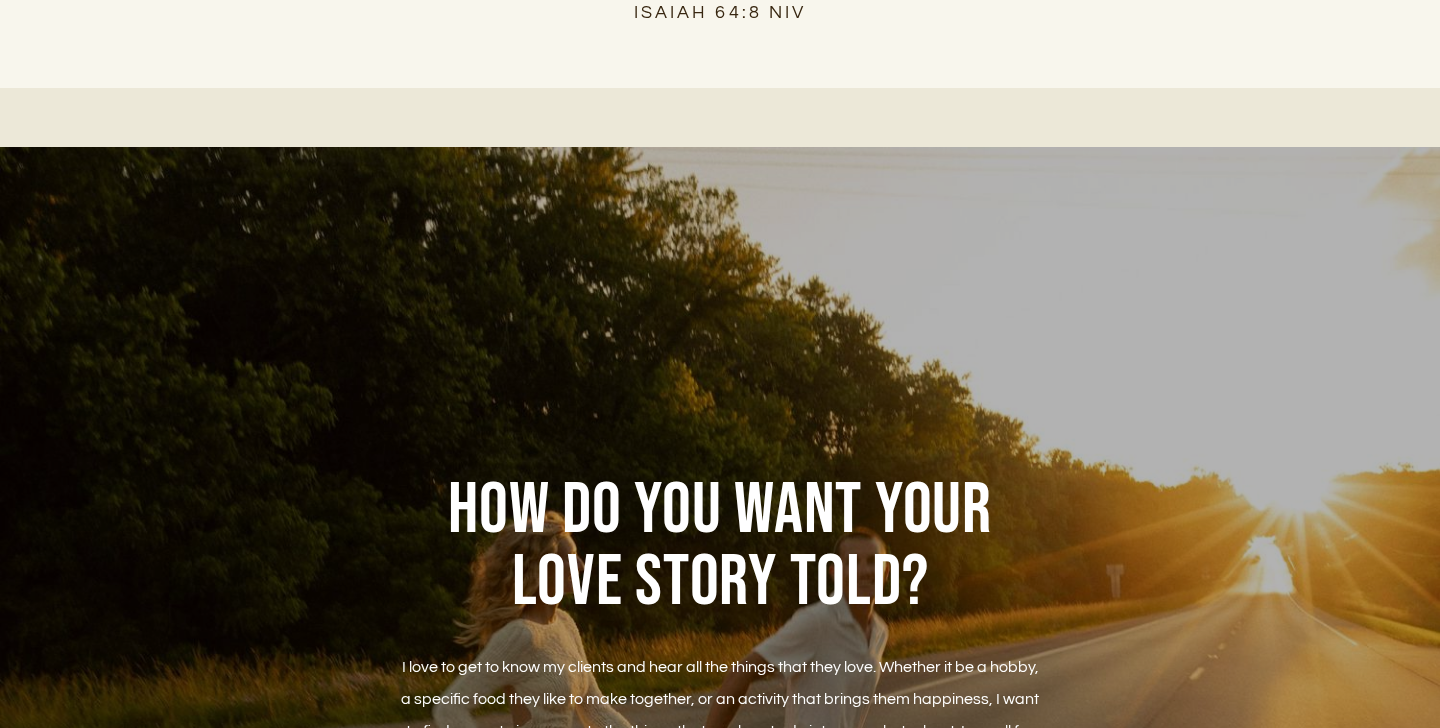 scroll, scrollTop: 4731, scrollLeft: 0, axis: vertical 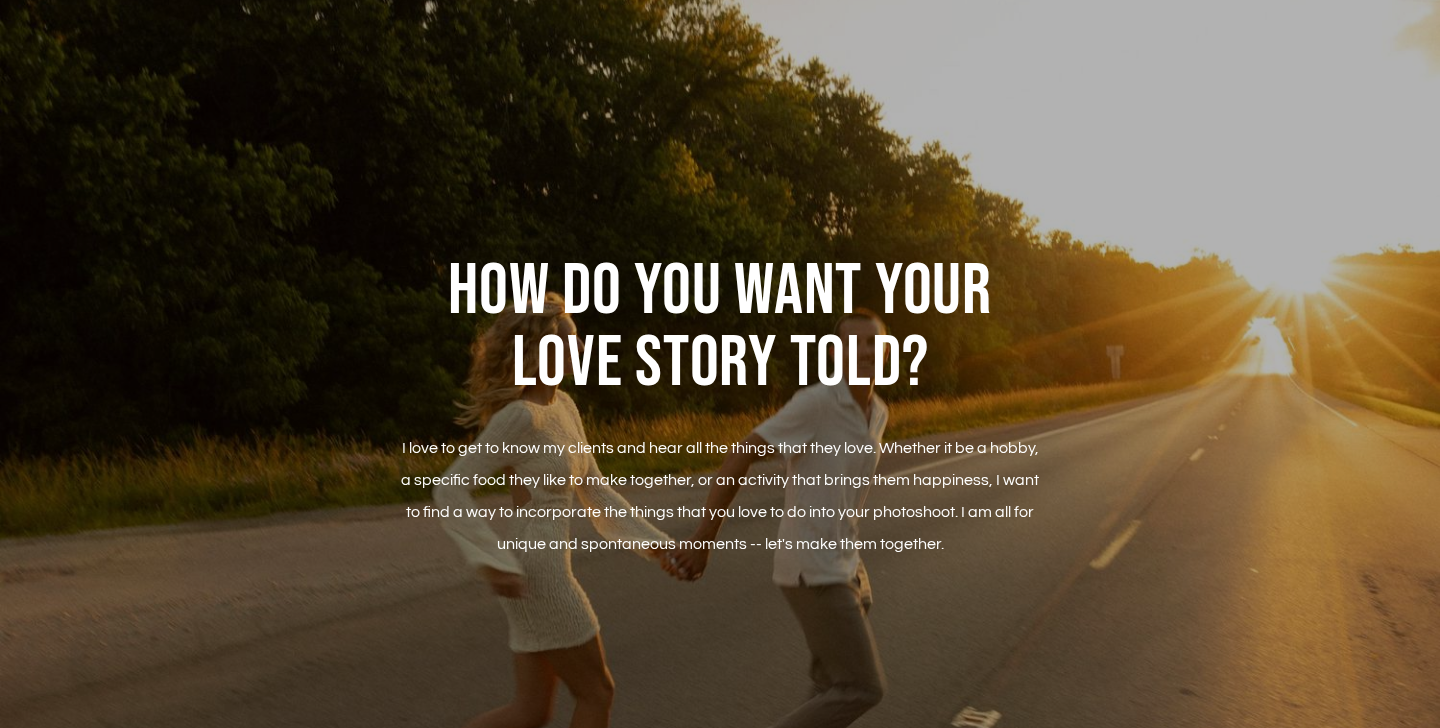 click on "How Do You Want Your Love Story Told?" at bounding box center (720, 328) 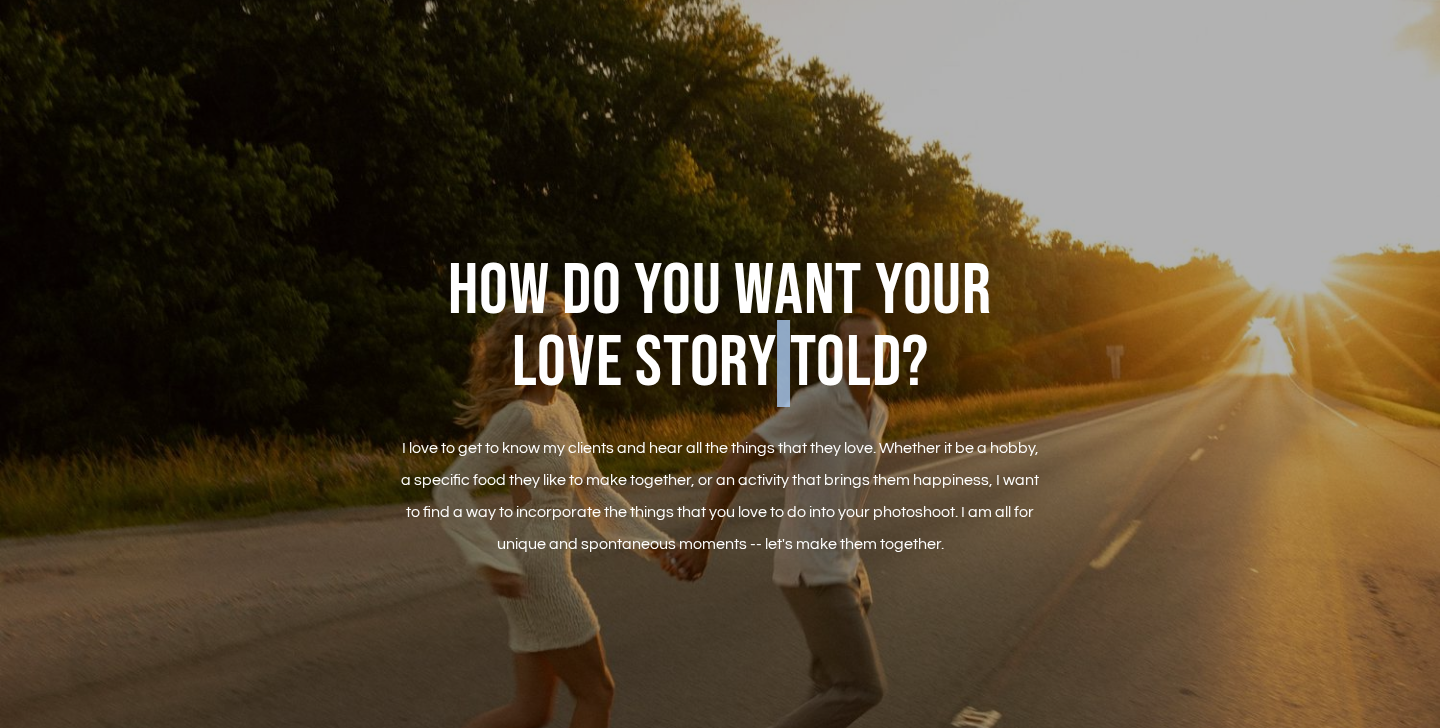 click on "How Do You Want Your Love Story Told?" at bounding box center [720, 328] 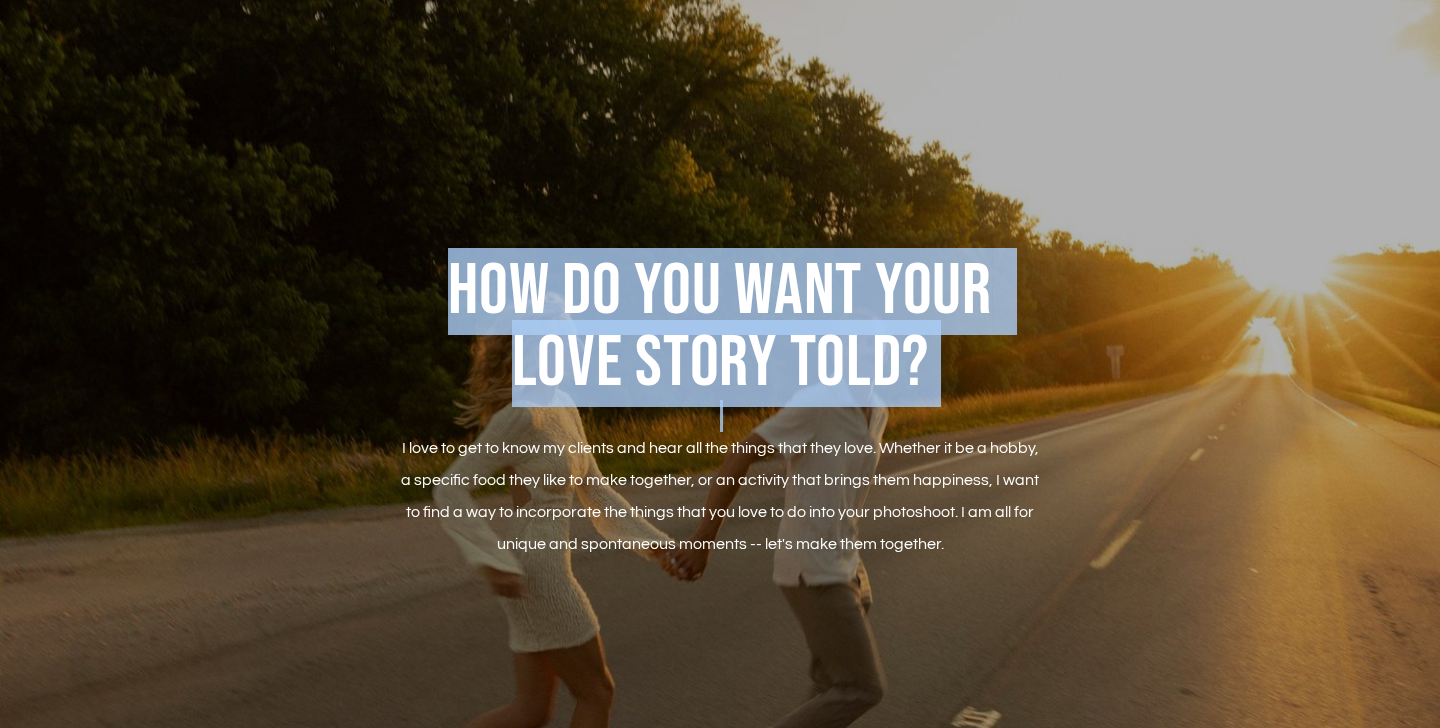 click on "How Do You Want Your Love Story Told?" at bounding box center (720, 328) 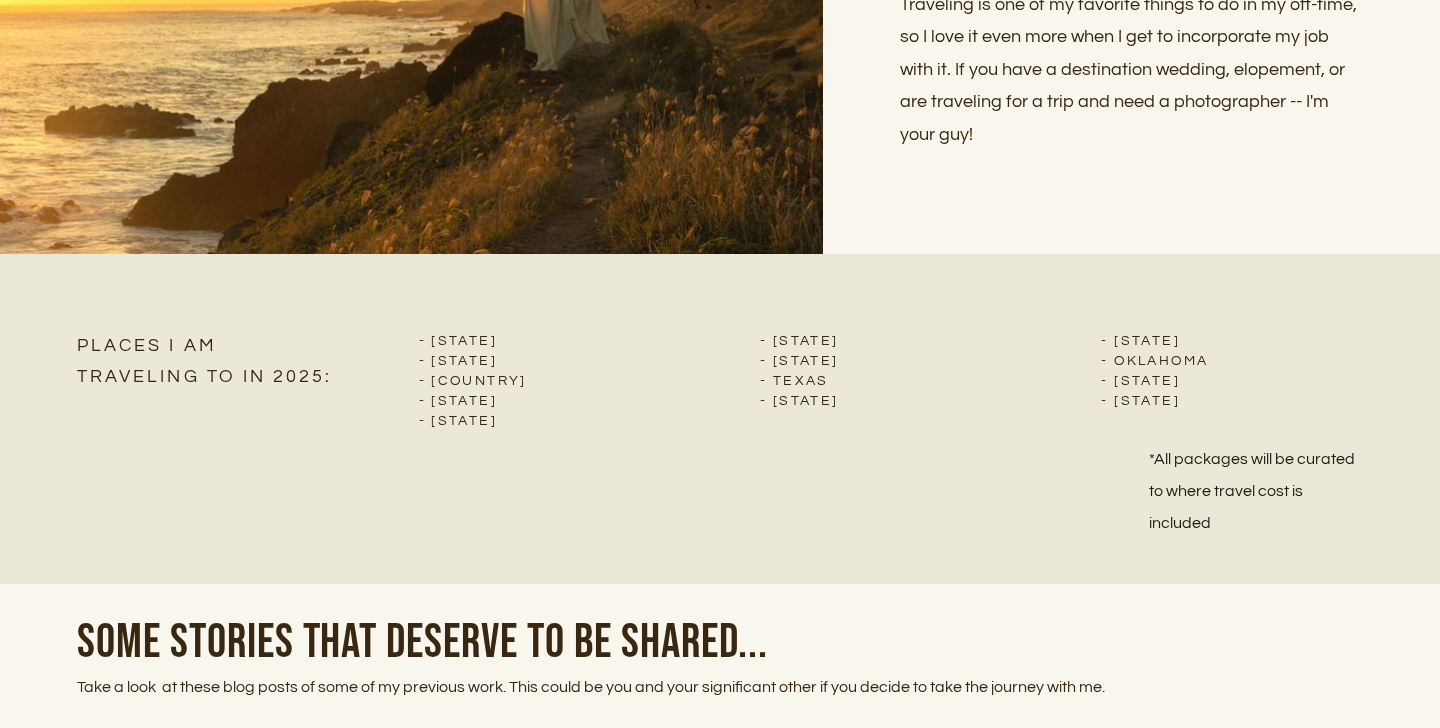 scroll, scrollTop: 7591, scrollLeft: 0, axis: vertical 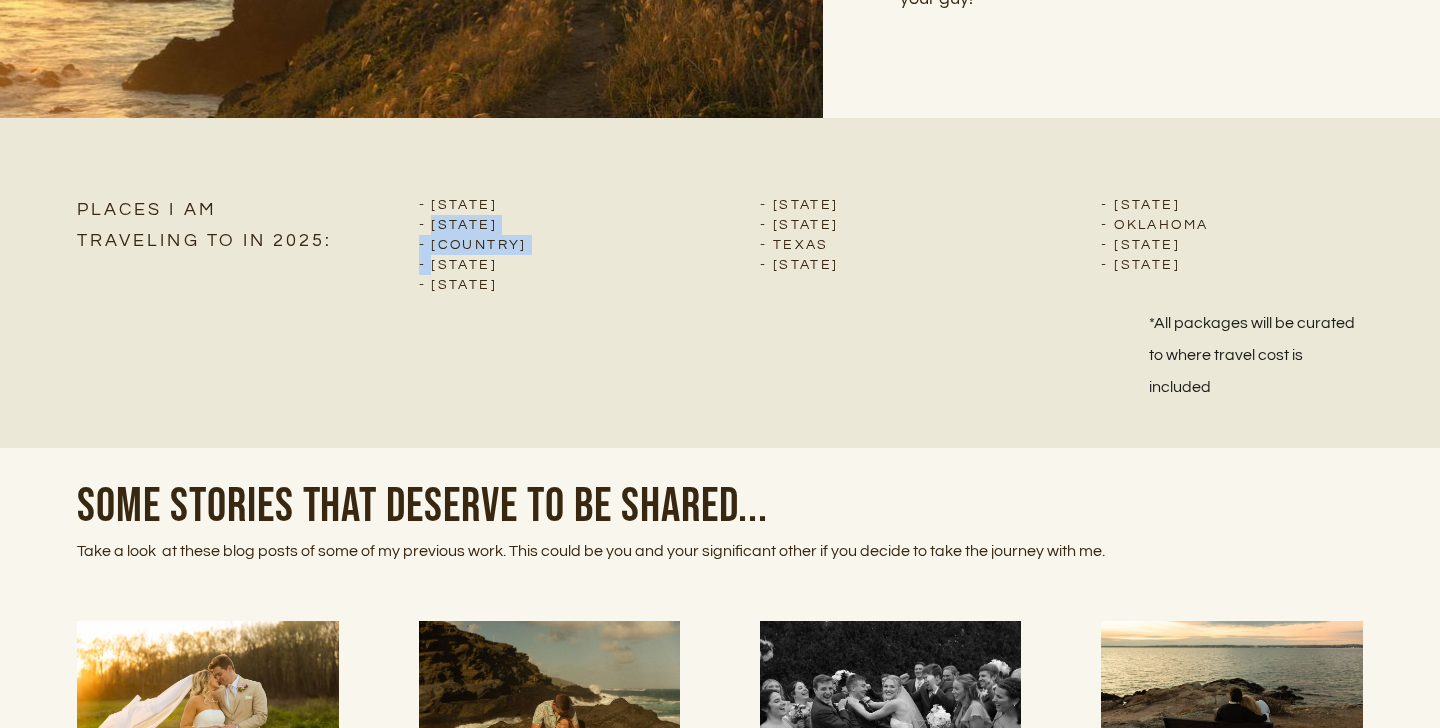 drag, startPoint x: 429, startPoint y: 222, endPoint x: 437, endPoint y: 274, distance: 52.611786 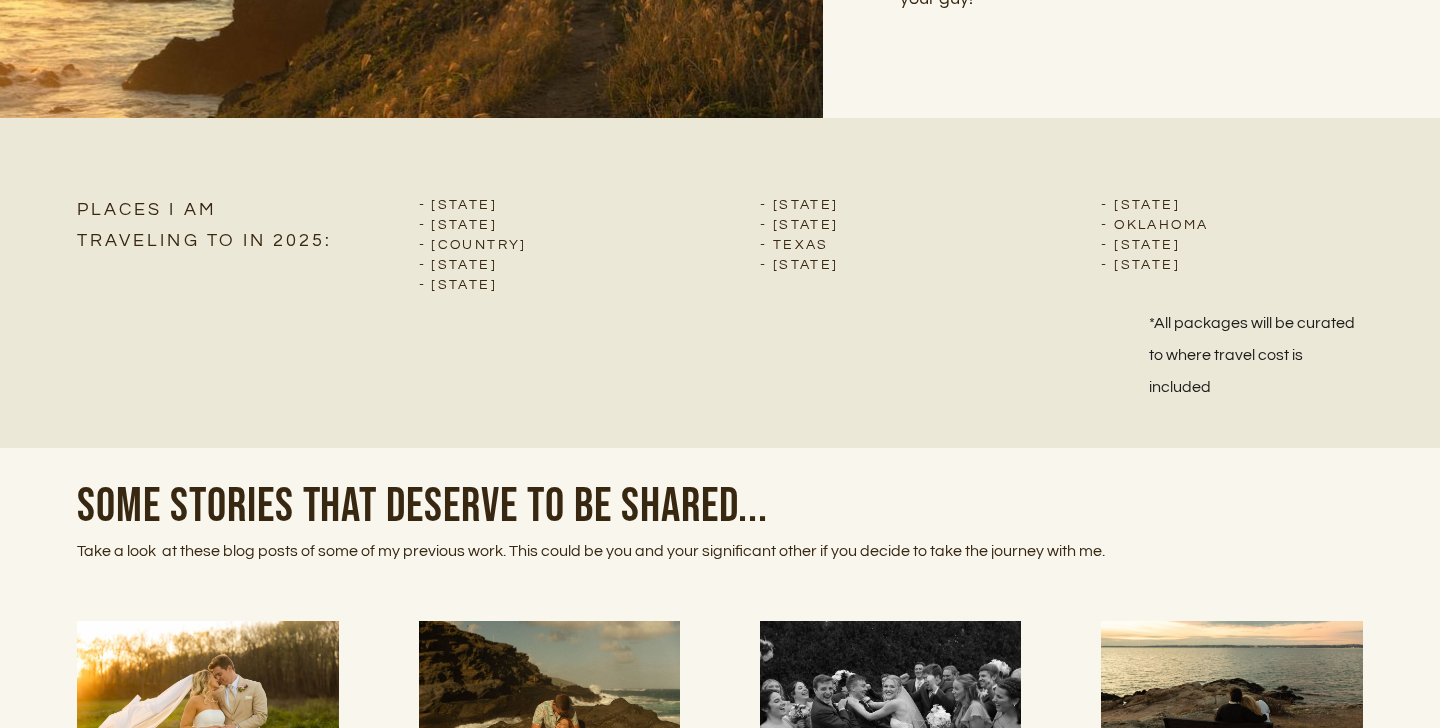 click on "- Connecticut" at bounding box center (549, 285) 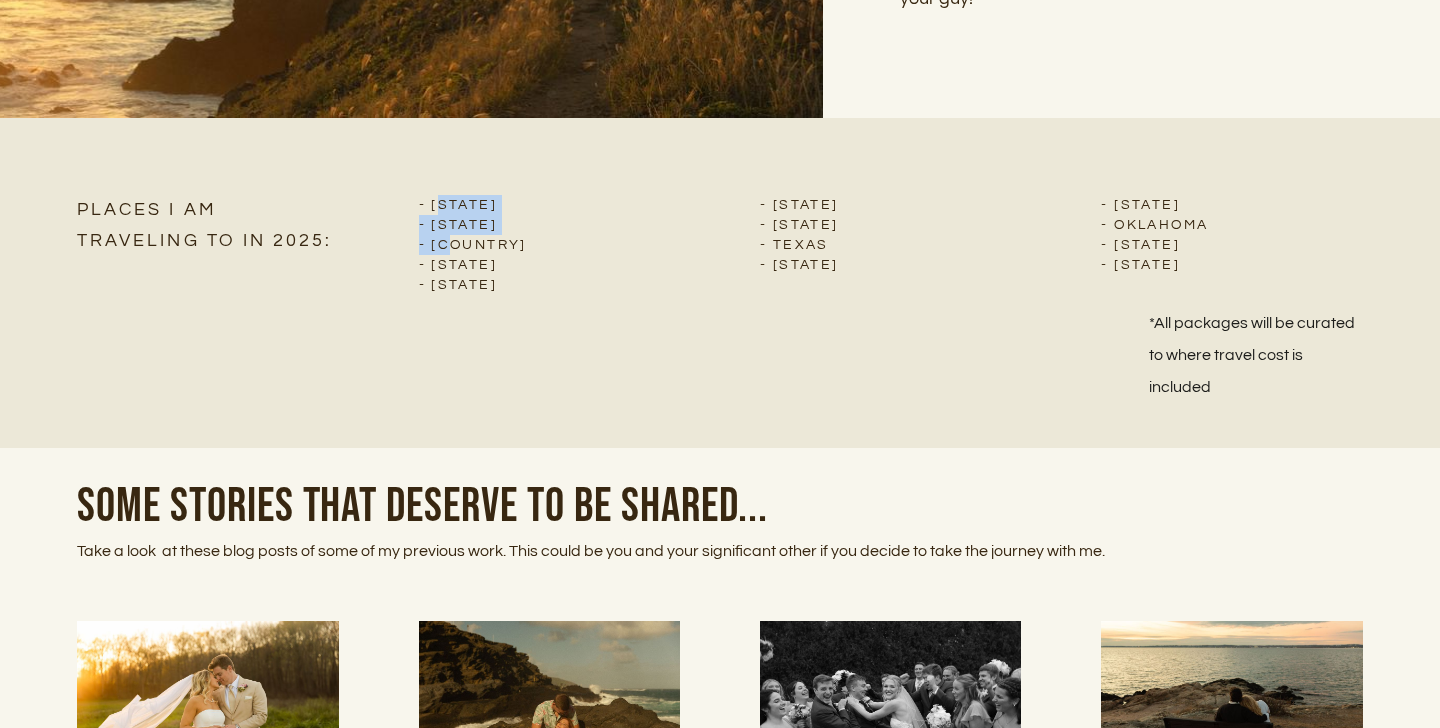 drag, startPoint x: 446, startPoint y: 210, endPoint x: 451, endPoint y: 245, distance: 35.35534 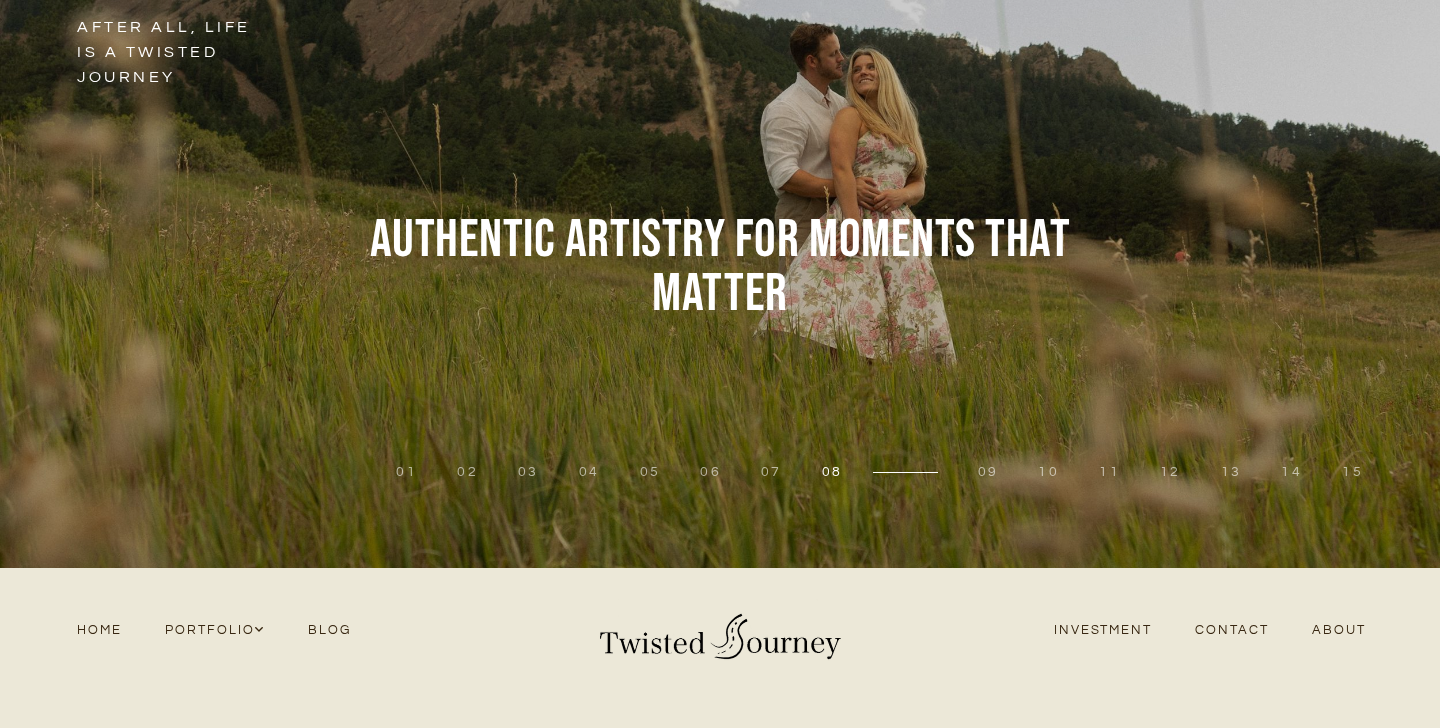 scroll, scrollTop: 39, scrollLeft: 0, axis: vertical 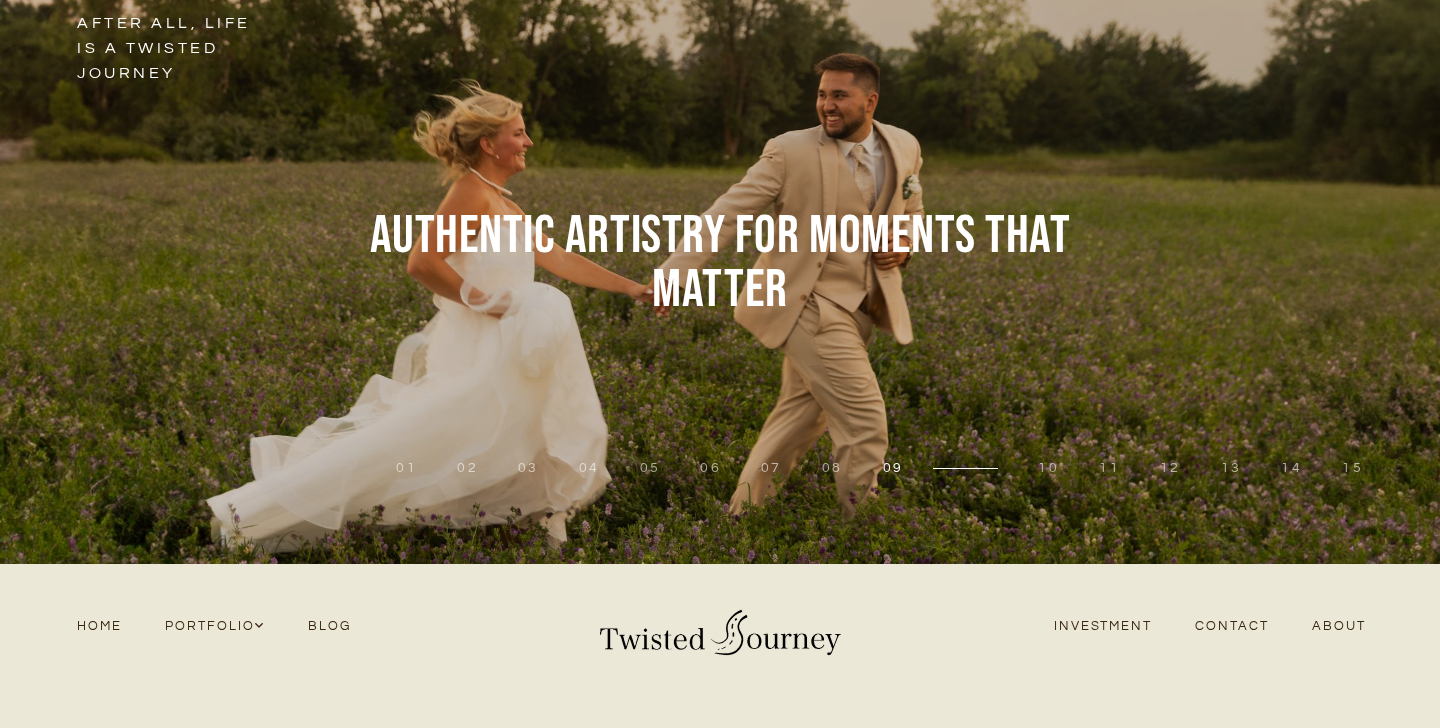 click on "02" at bounding box center (467, 468) 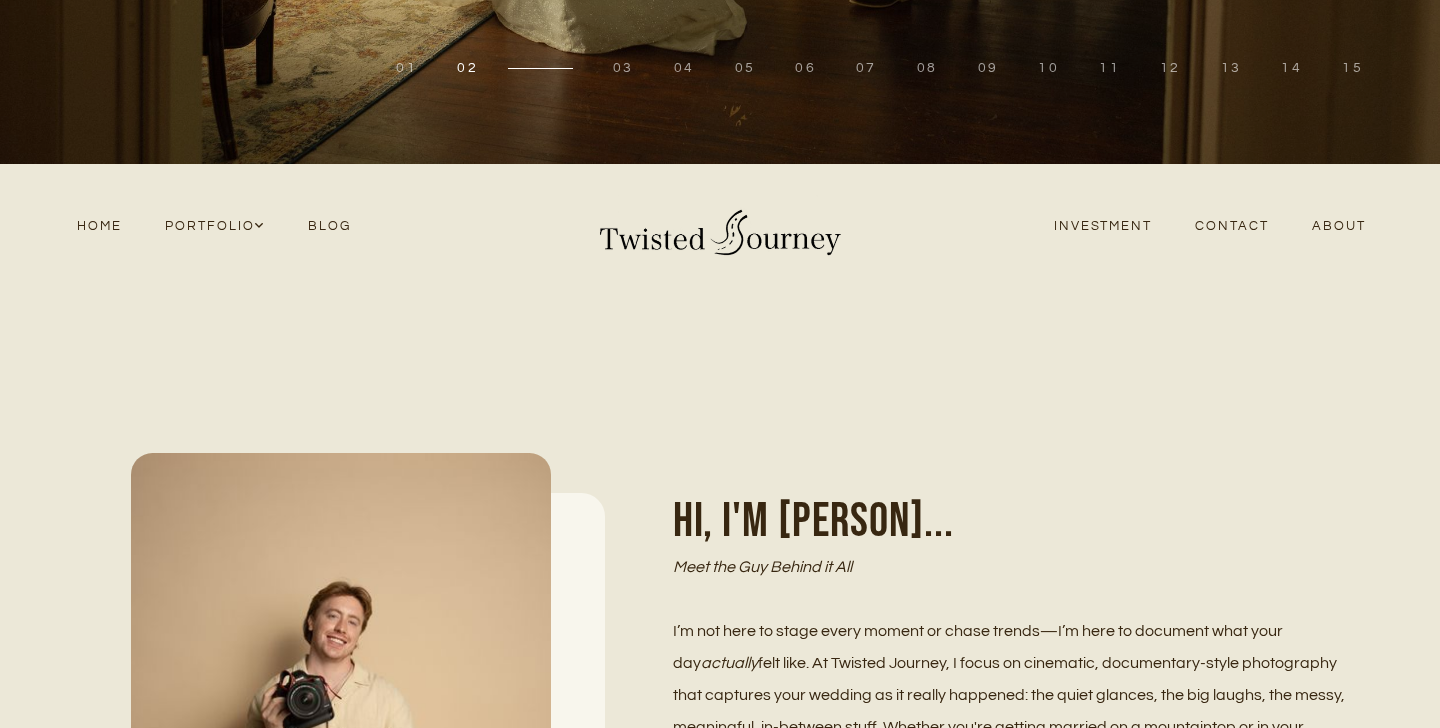 scroll, scrollTop: 356, scrollLeft: 0, axis: vertical 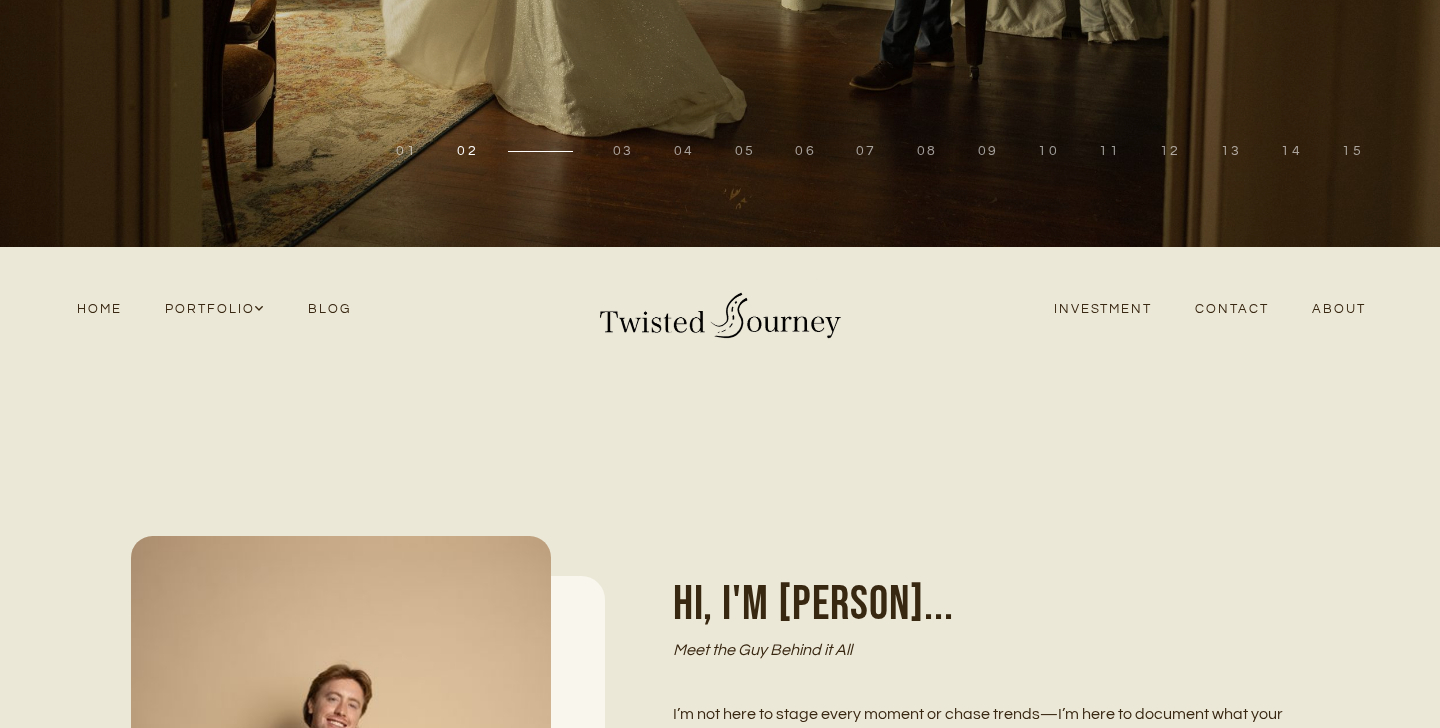 click on "03" at bounding box center [623, 151] 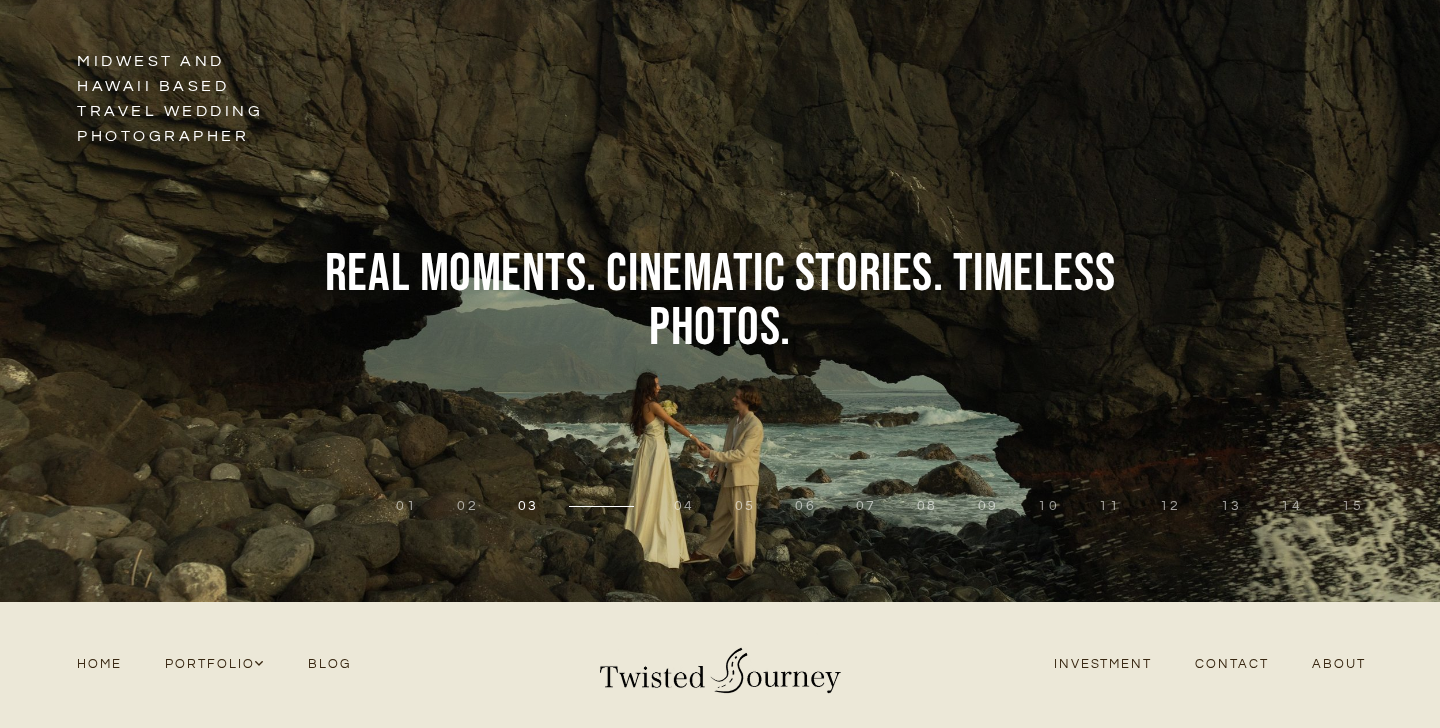 scroll, scrollTop: 0, scrollLeft: 0, axis: both 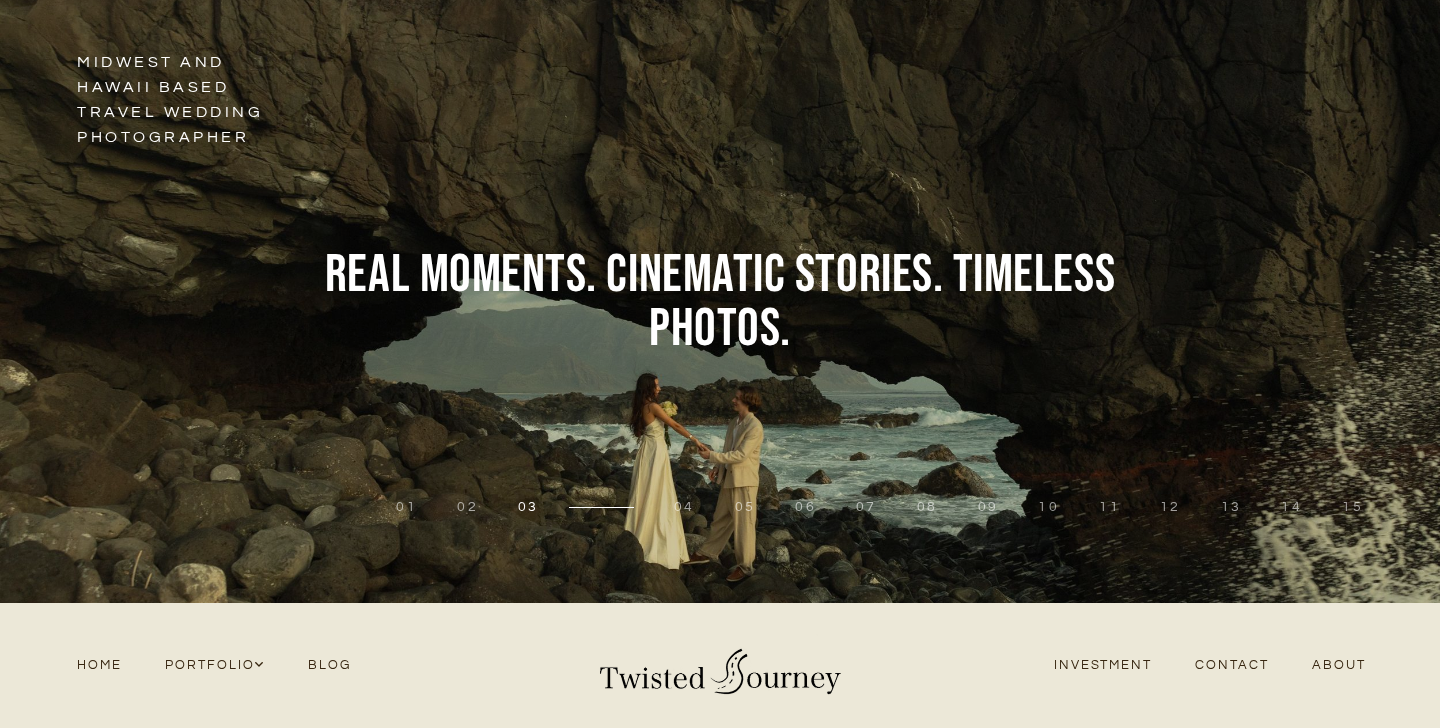 click on "04" at bounding box center (684, 507) 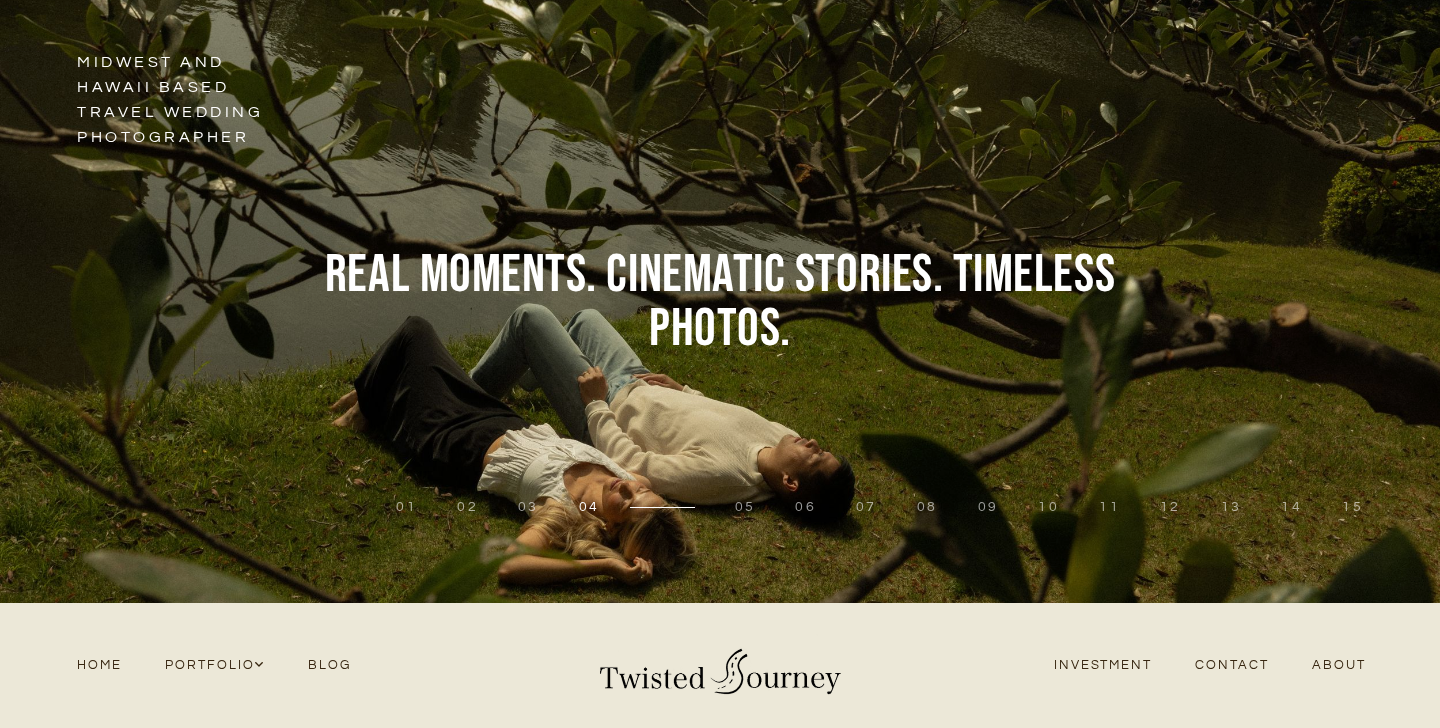 click on "05" at bounding box center (745, 507) 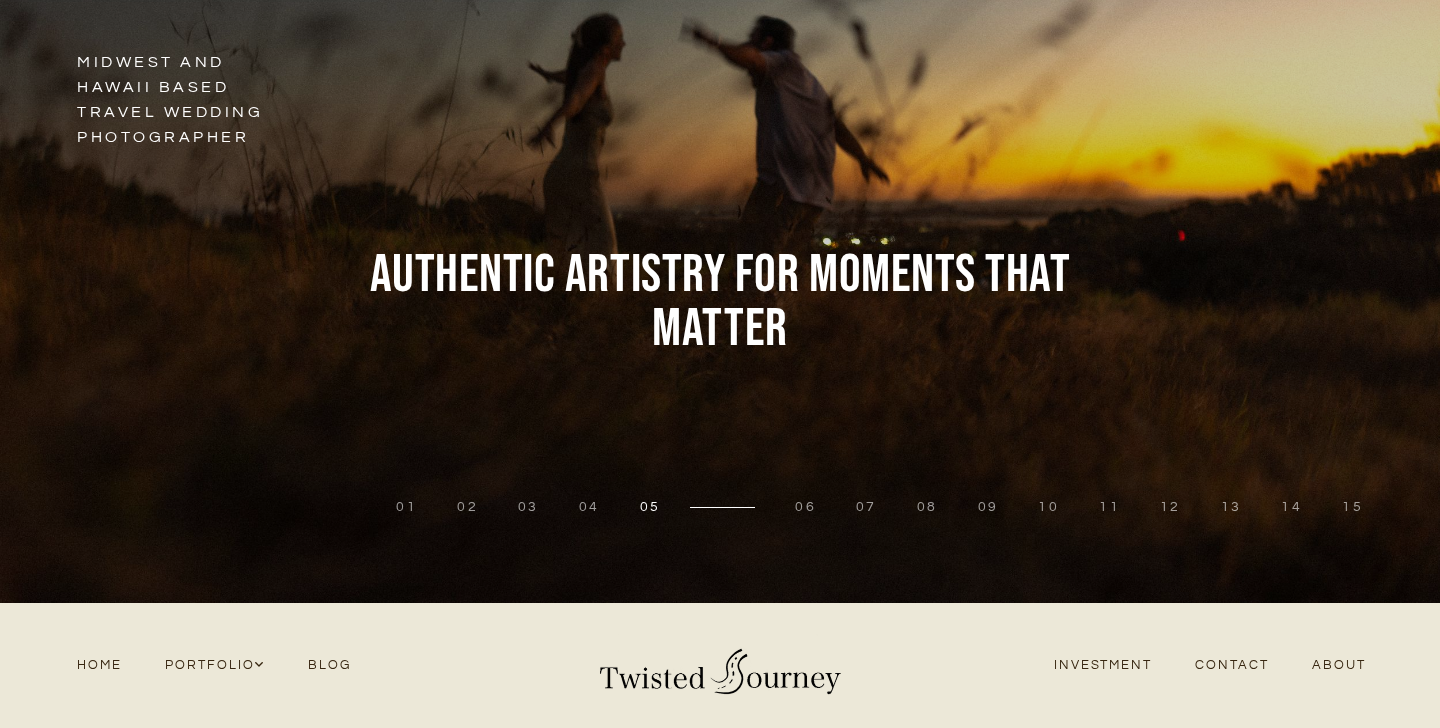 click on "06" at bounding box center [805, 507] 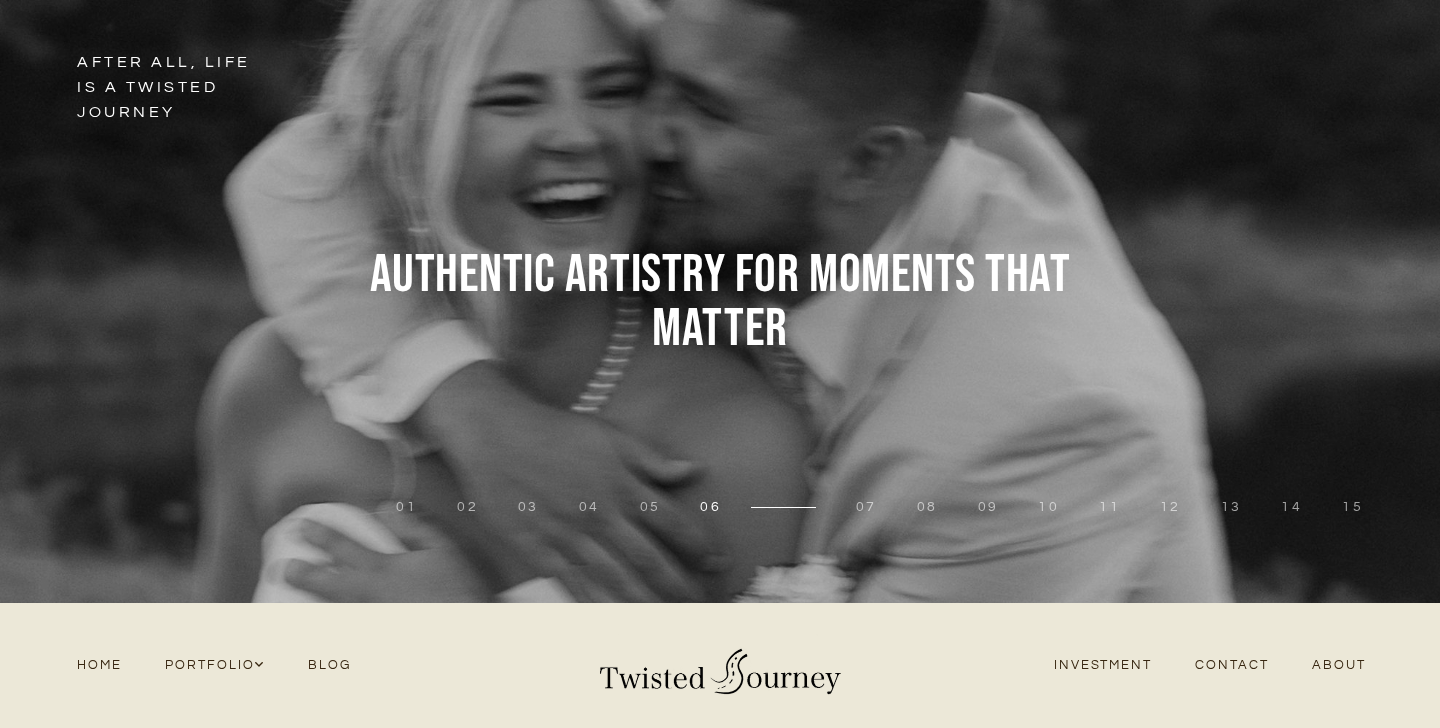 click on "07" at bounding box center [866, 507] 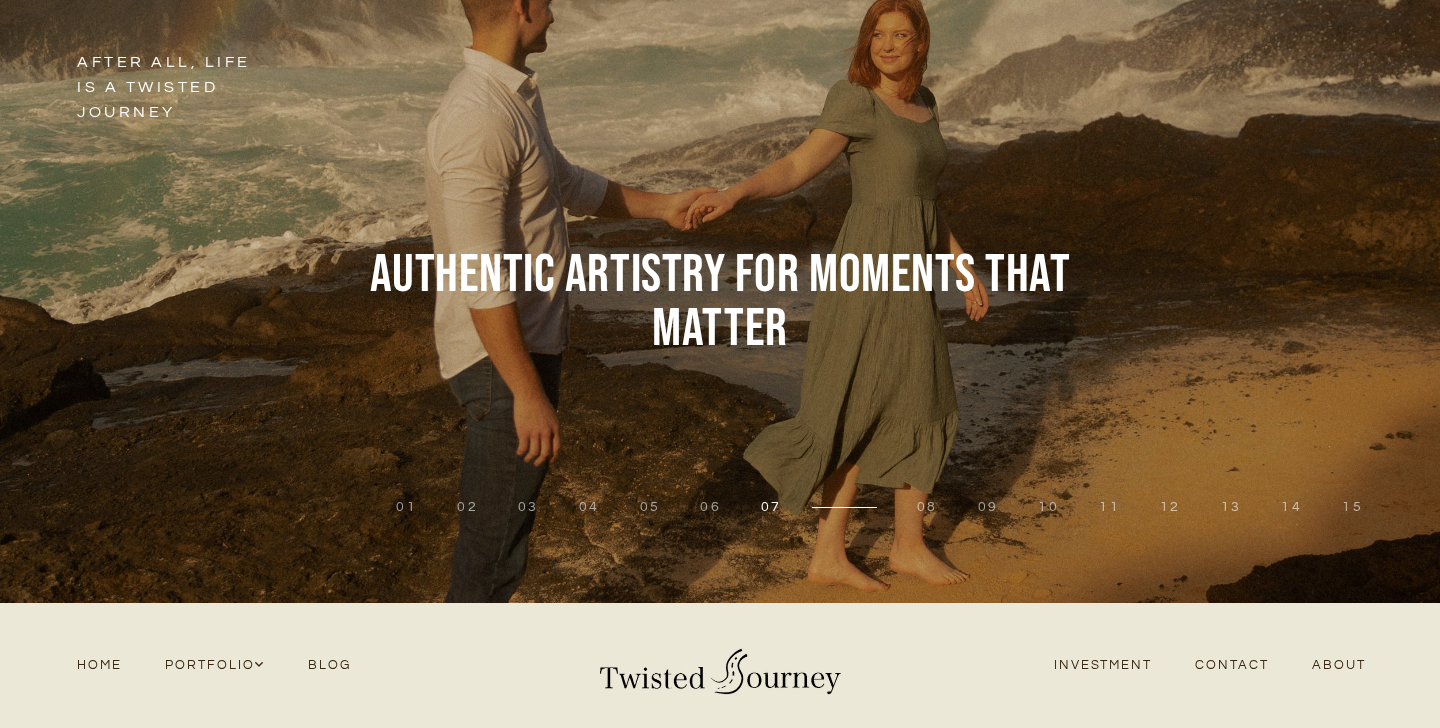 click on "08" at bounding box center [927, 507] 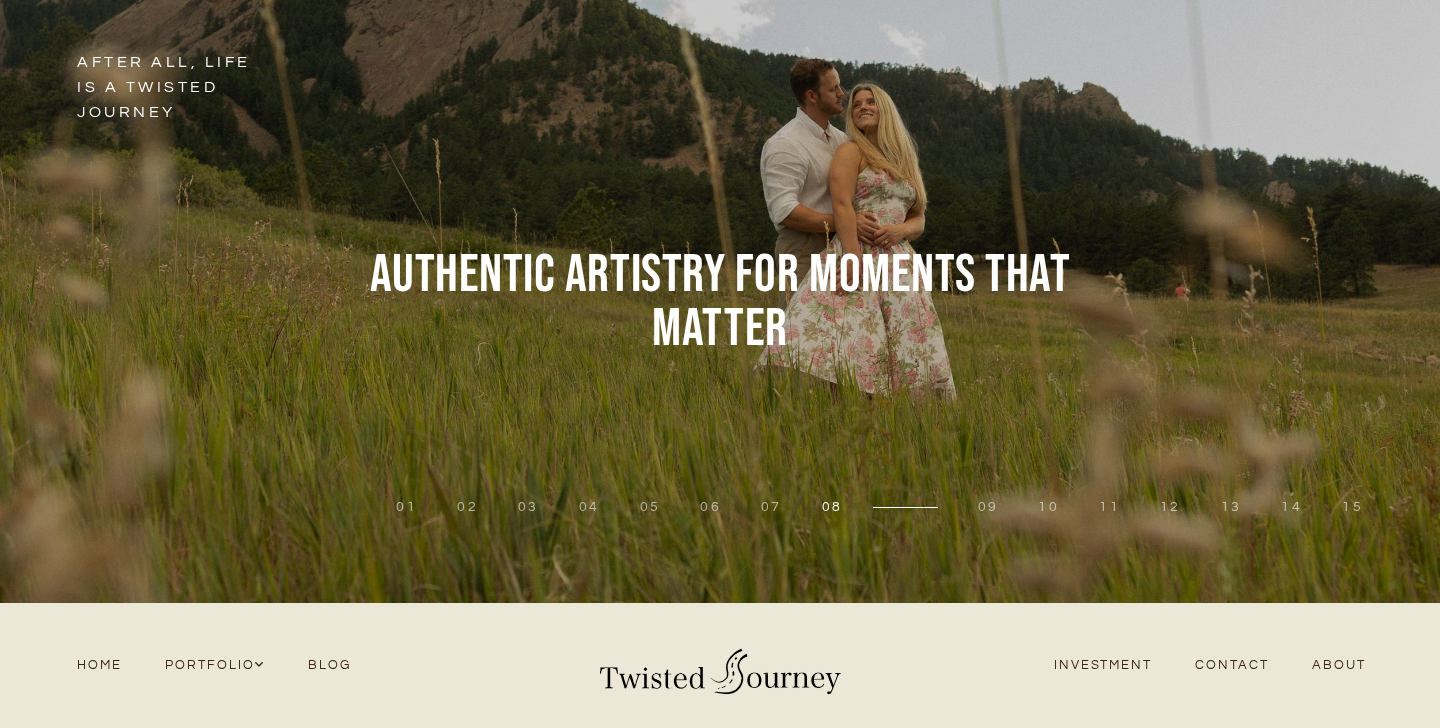 click on "09" at bounding box center (988, 507) 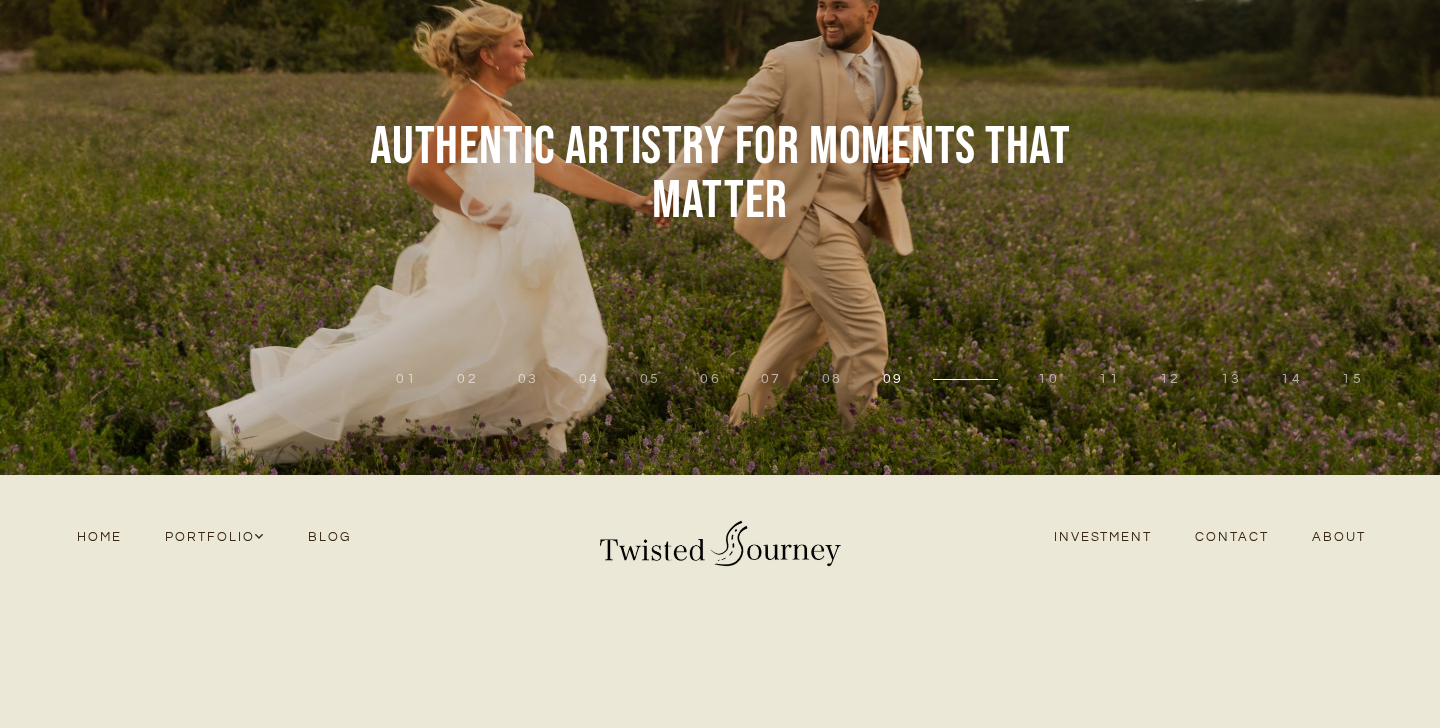 scroll, scrollTop: 229, scrollLeft: 0, axis: vertical 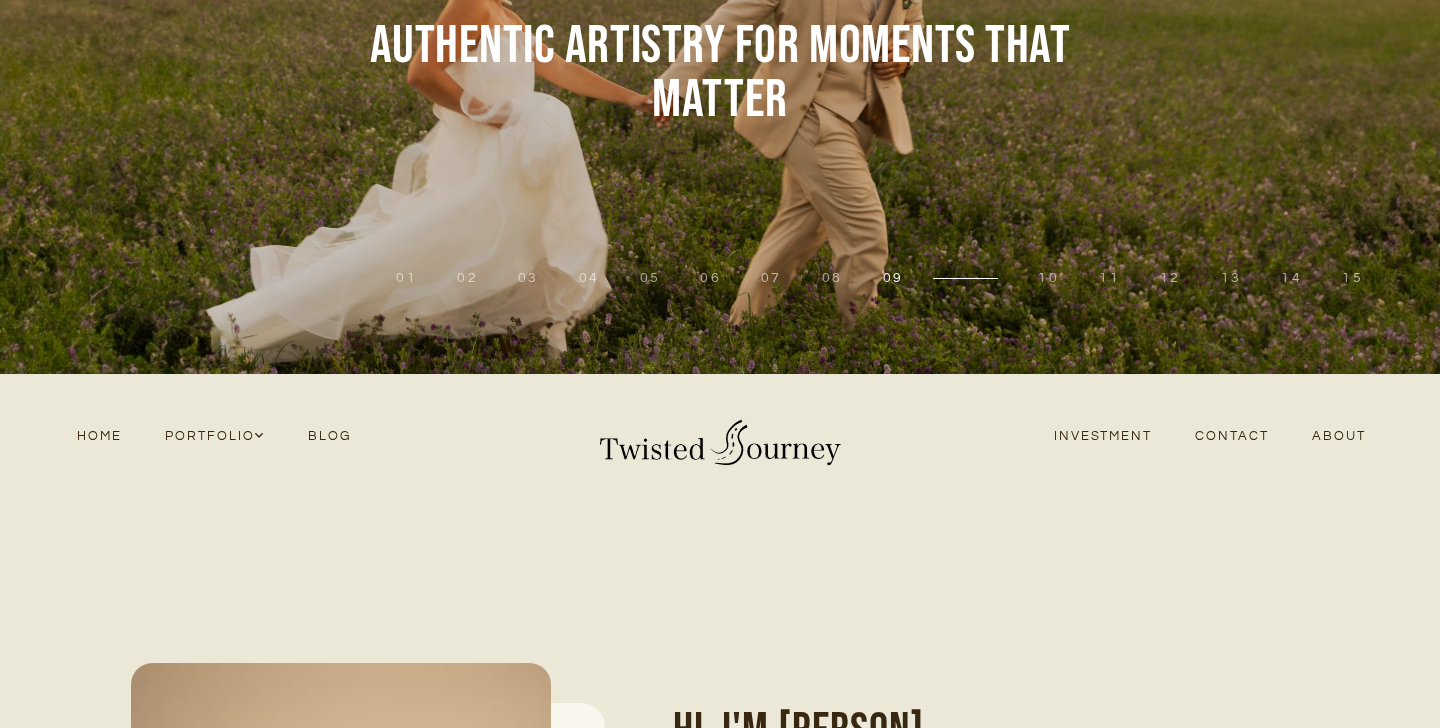 click on "Investment" at bounding box center (1103, 436) 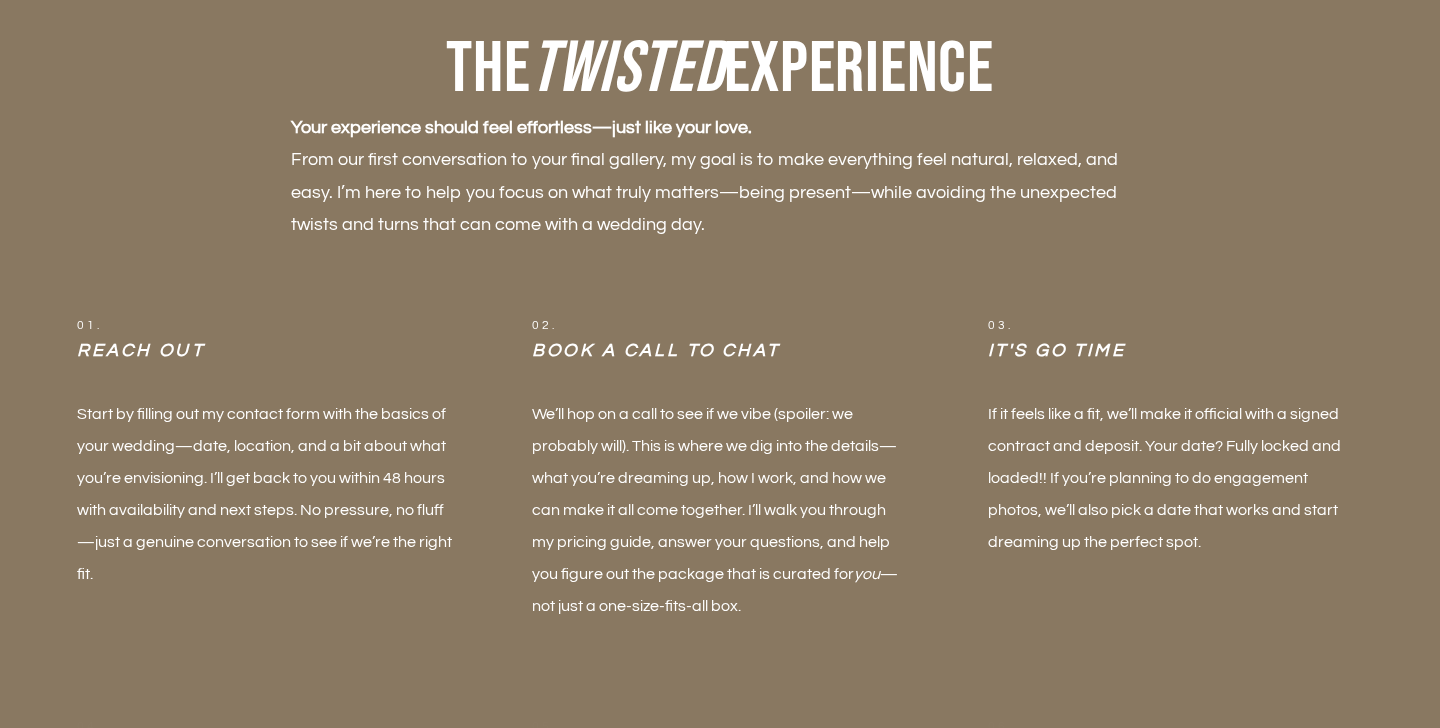 scroll, scrollTop: 1263, scrollLeft: 0, axis: vertical 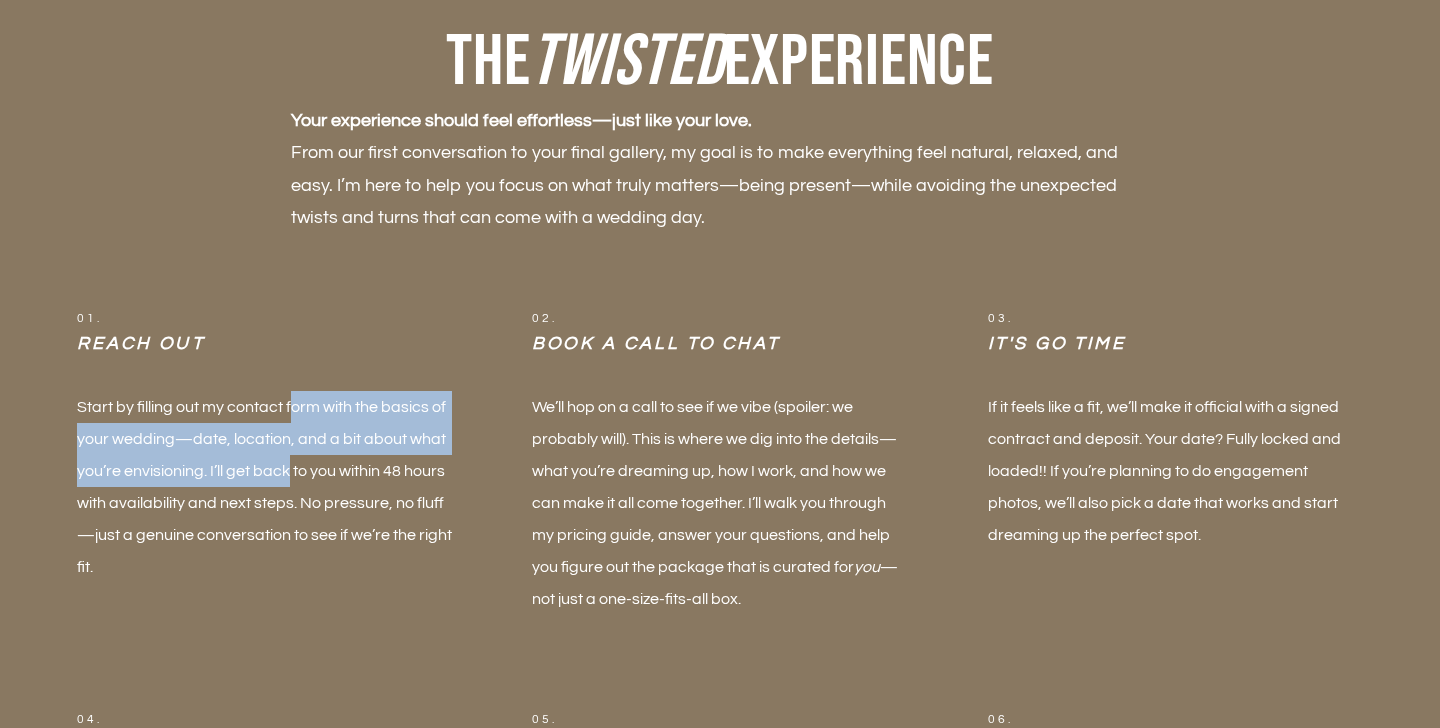 drag, startPoint x: 289, startPoint y: 414, endPoint x: 289, endPoint y: 475, distance: 61 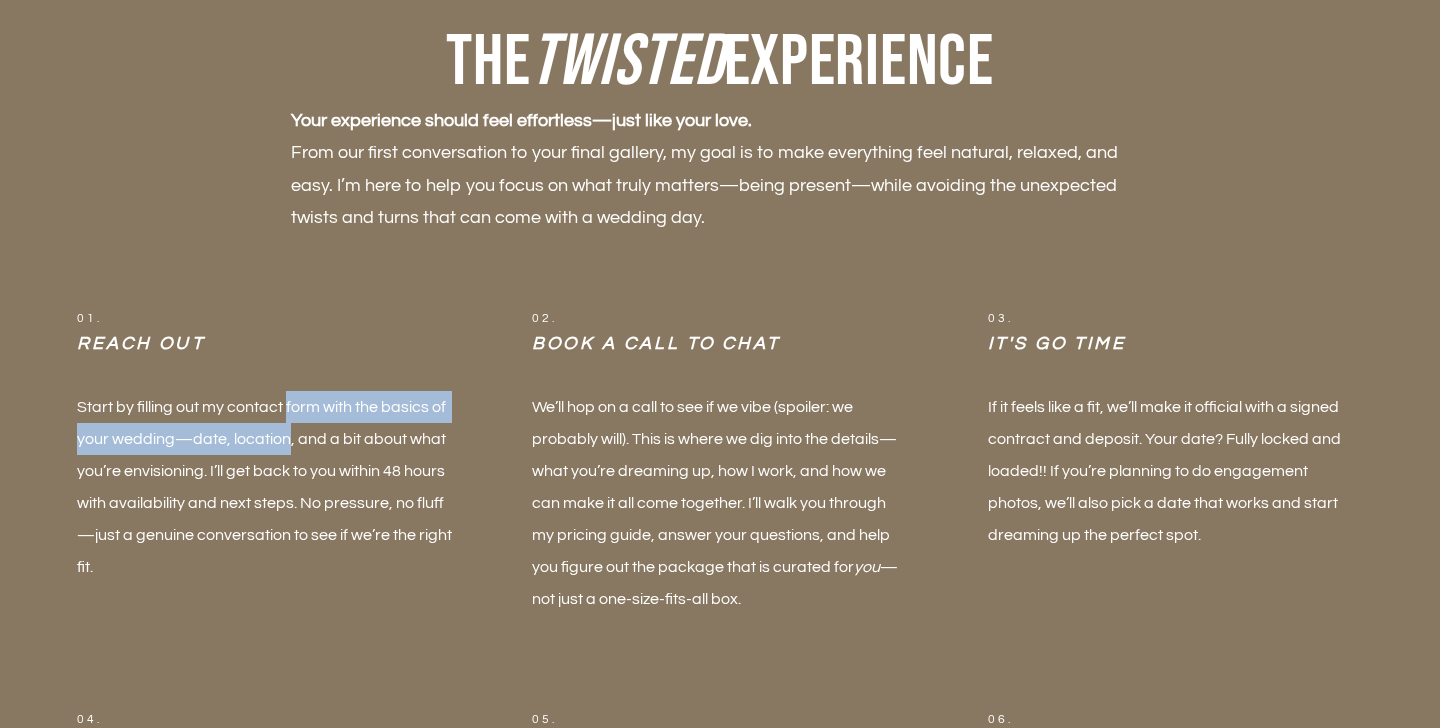 drag, startPoint x: 286, startPoint y: 406, endPoint x: 287, endPoint y: 447, distance: 41.01219 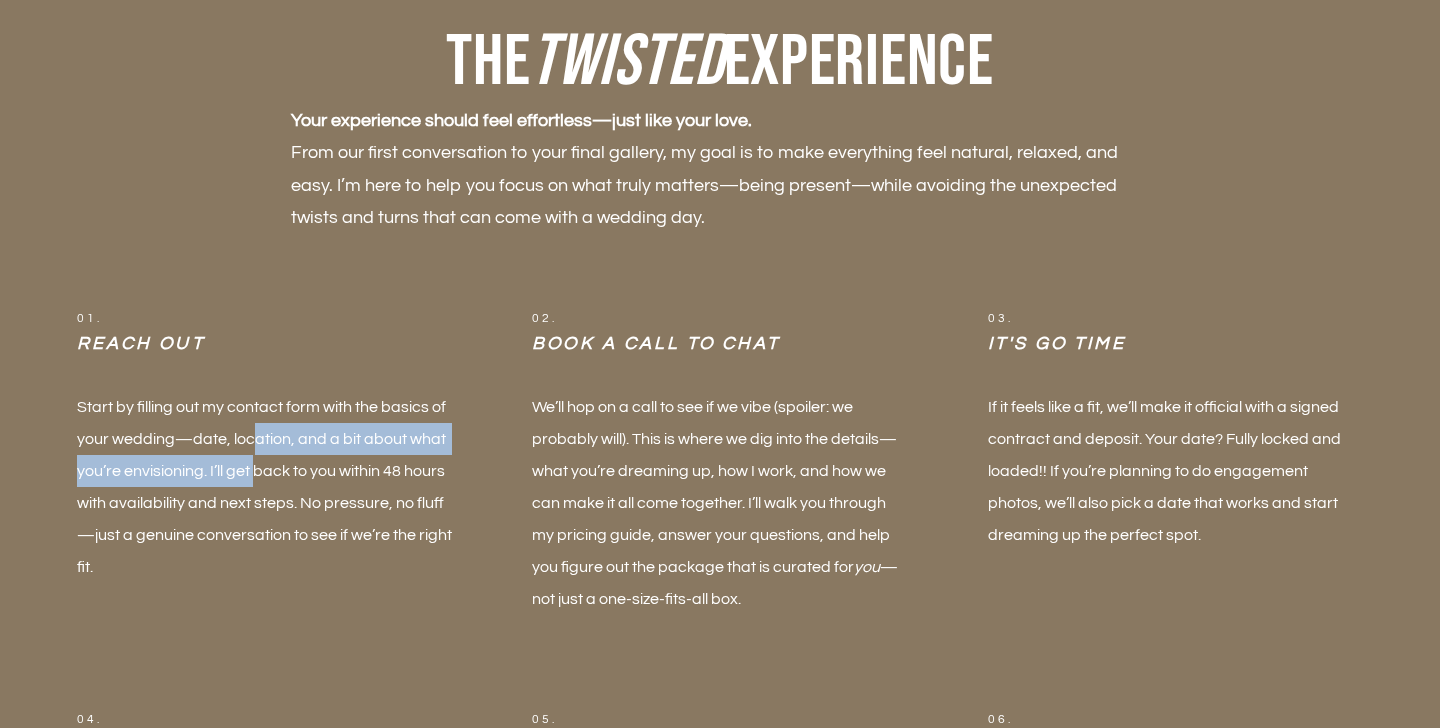 drag, startPoint x: 252, startPoint y: 442, endPoint x: 259, endPoint y: 482, distance: 40.60788 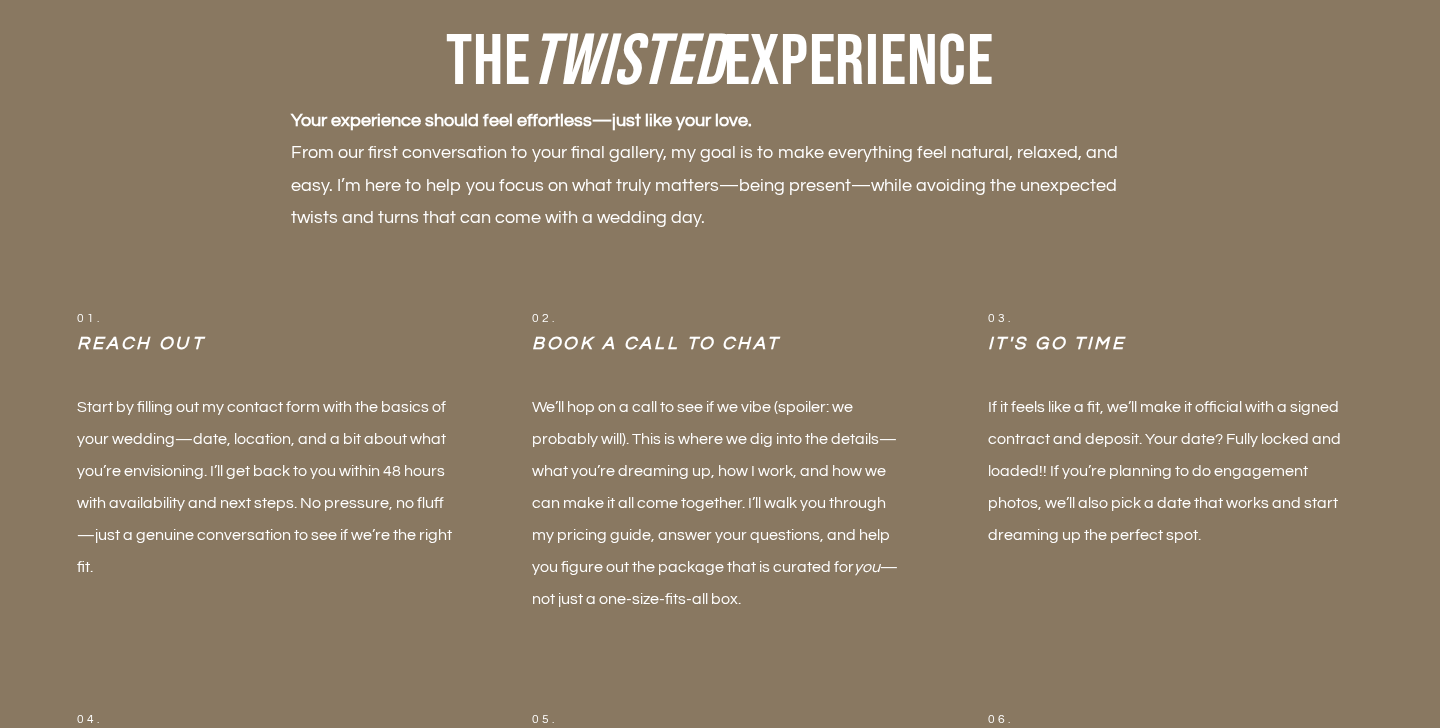 click on "Start by filling out my contact form with the basics of your wedding—date, location, and a bit about what you’re envisioning. I’ll get back to you within 48 hours with availability and next steps. No pressure, no fluff—just a genuine conversation to see if we’re the right fit." at bounding box center (264, 487) 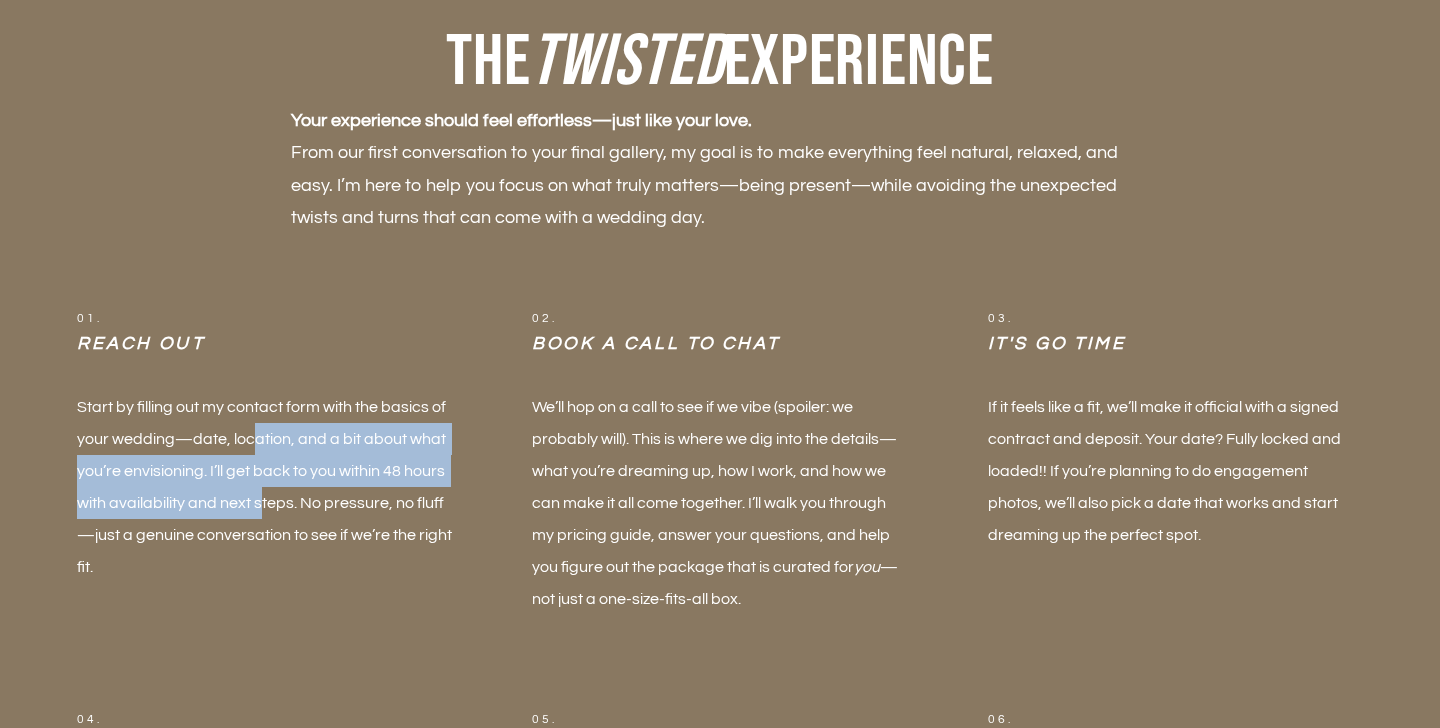 drag, startPoint x: 256, startPoint y: 453, endPoint x: 263, endPoint y: 511, distance: 58.420887 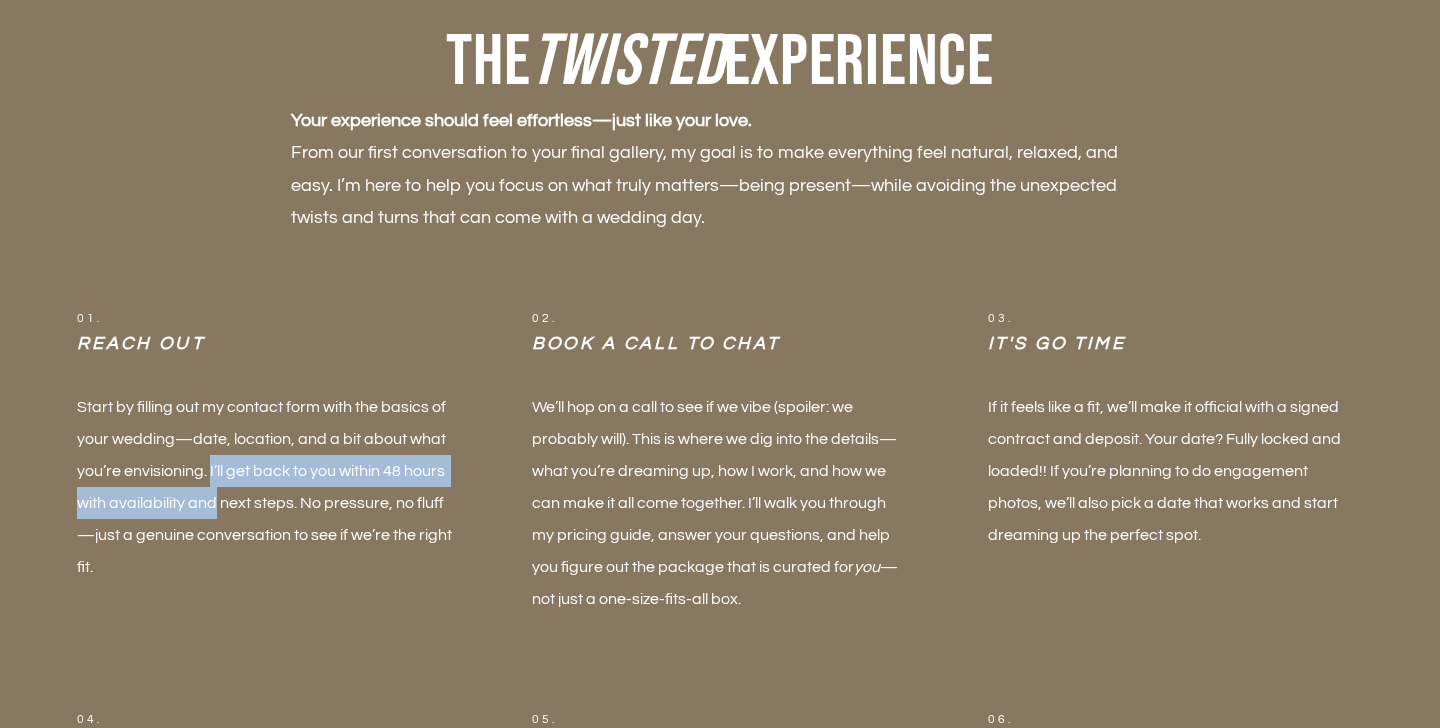 drag, startPoint x: 211, startPoint y: 464, endPoint x: 212, endPoint y: 498, distance: 34.0147 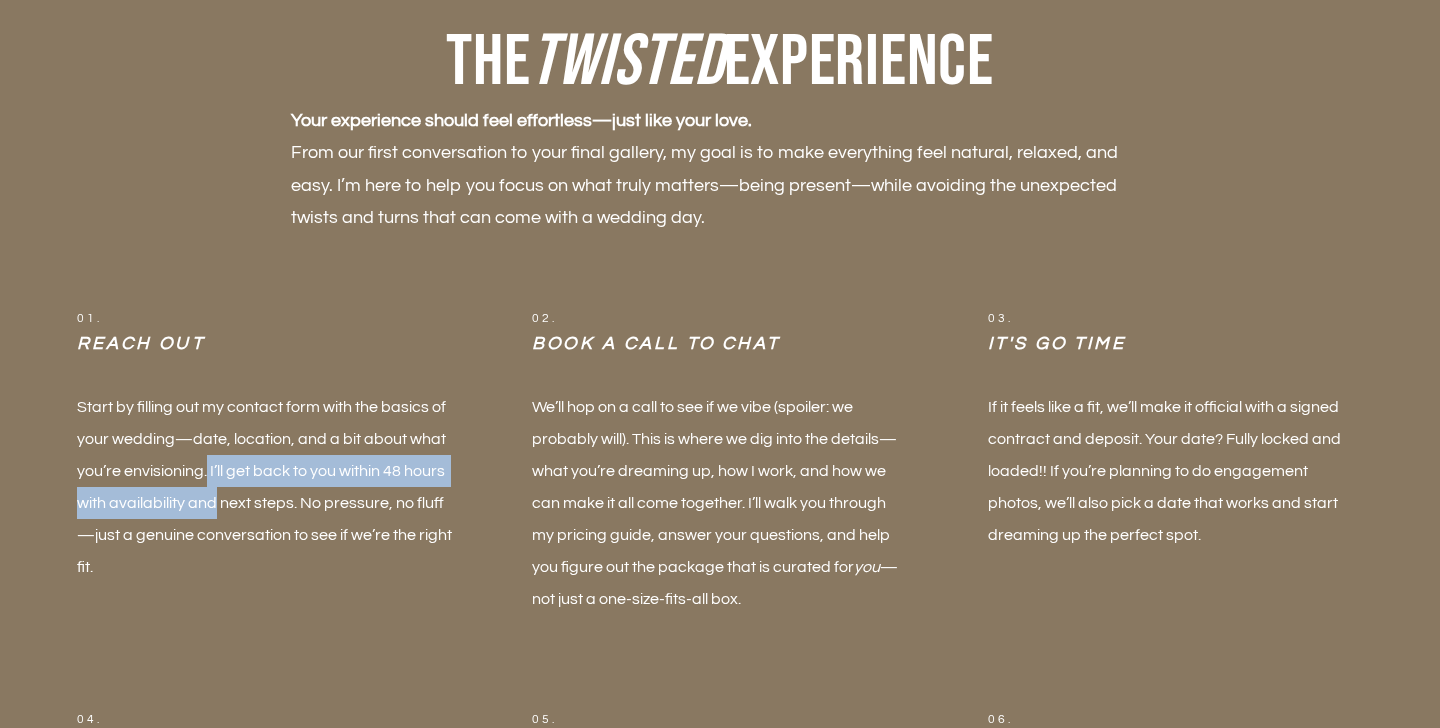 drag, startPoint x: 206, startPoint y: 471, endPoint x: 214, endPoint y: 509, distance: 38.832977 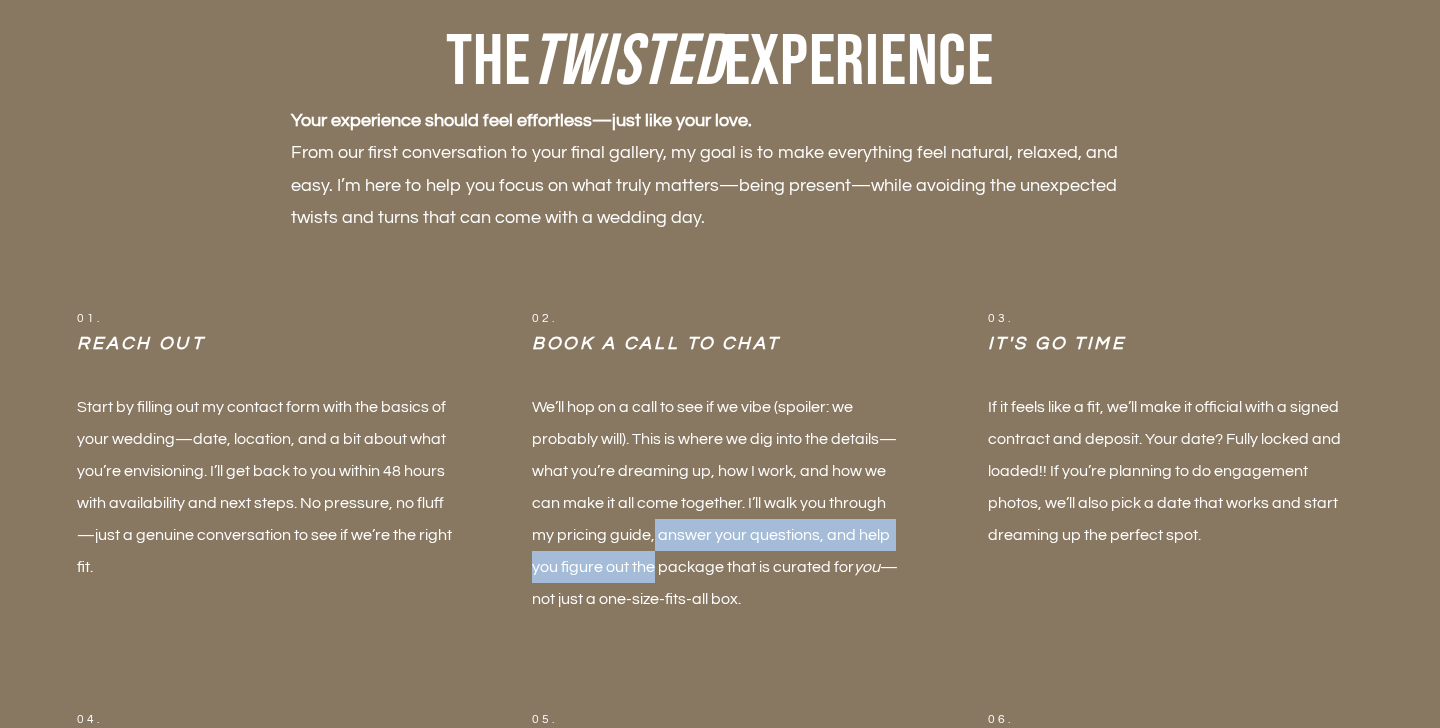 drag, startPoint x: 655, startPoint y: 535, endPoint x: 655, endPoint y: 554, distance: 19 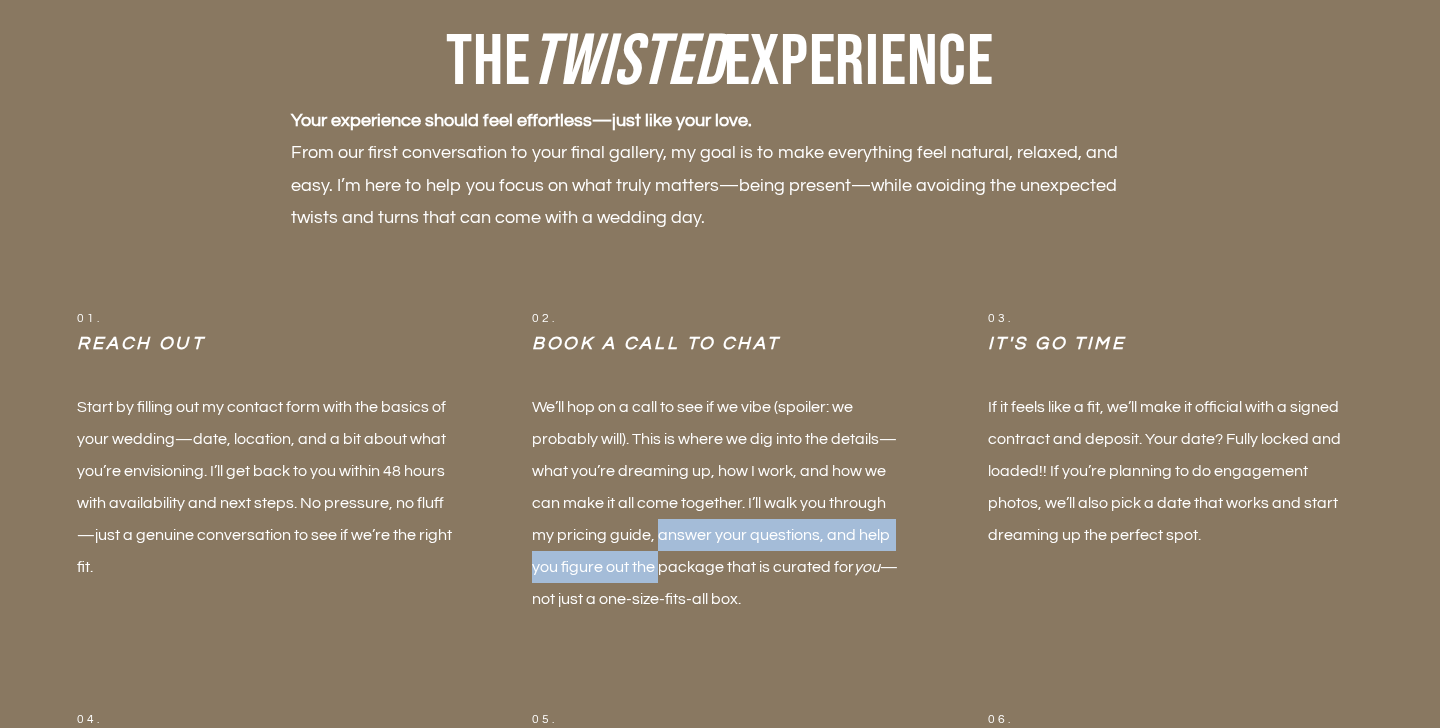 drag, startPoint x: 658, startPoint y: 533, endPoint x: 658, endPoint y: 560, distance: 27 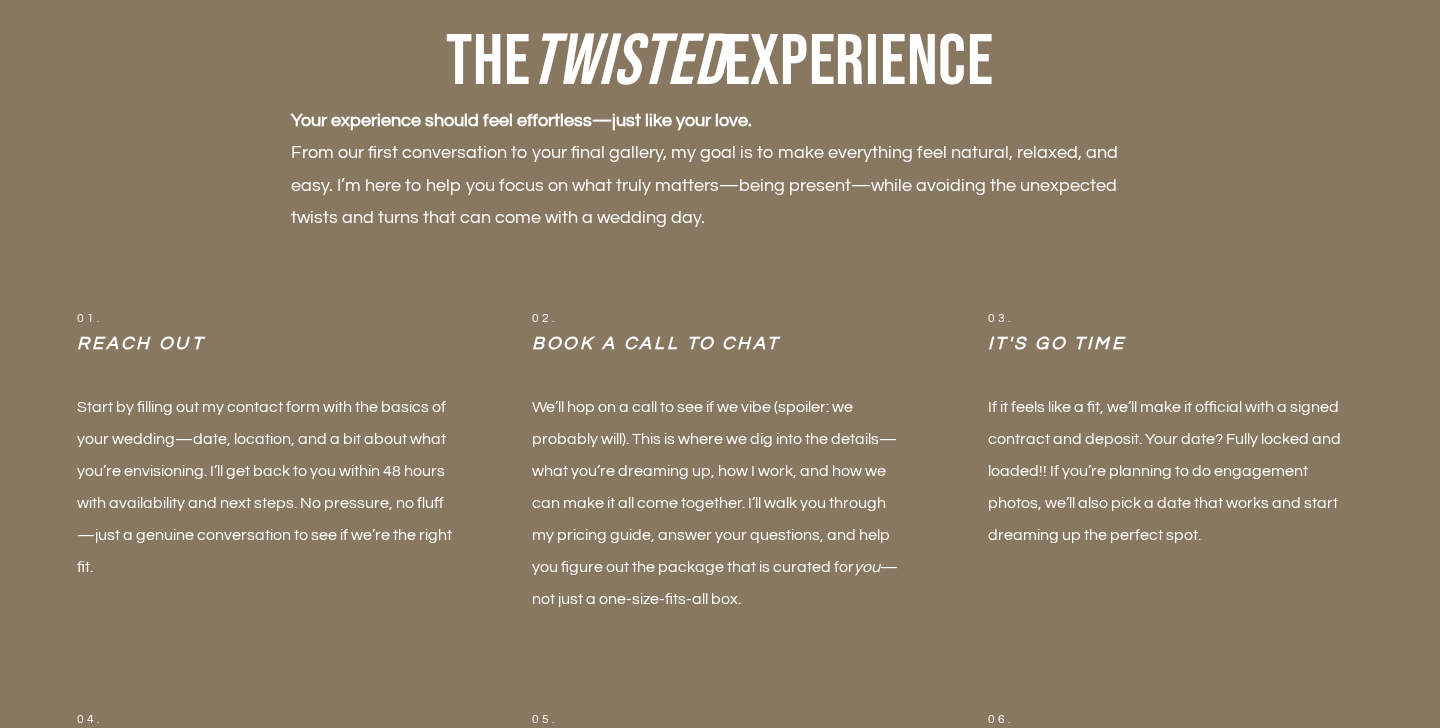 click on "If it feels like a fit, we’ll make it official with a signed contract and deposit. Your date? Fully locked and loaded!! If you’re planning to do engagement photos, we’ll also pick a date that works and start dreaming up the perfect spot." at bounding box center (1175, 471) 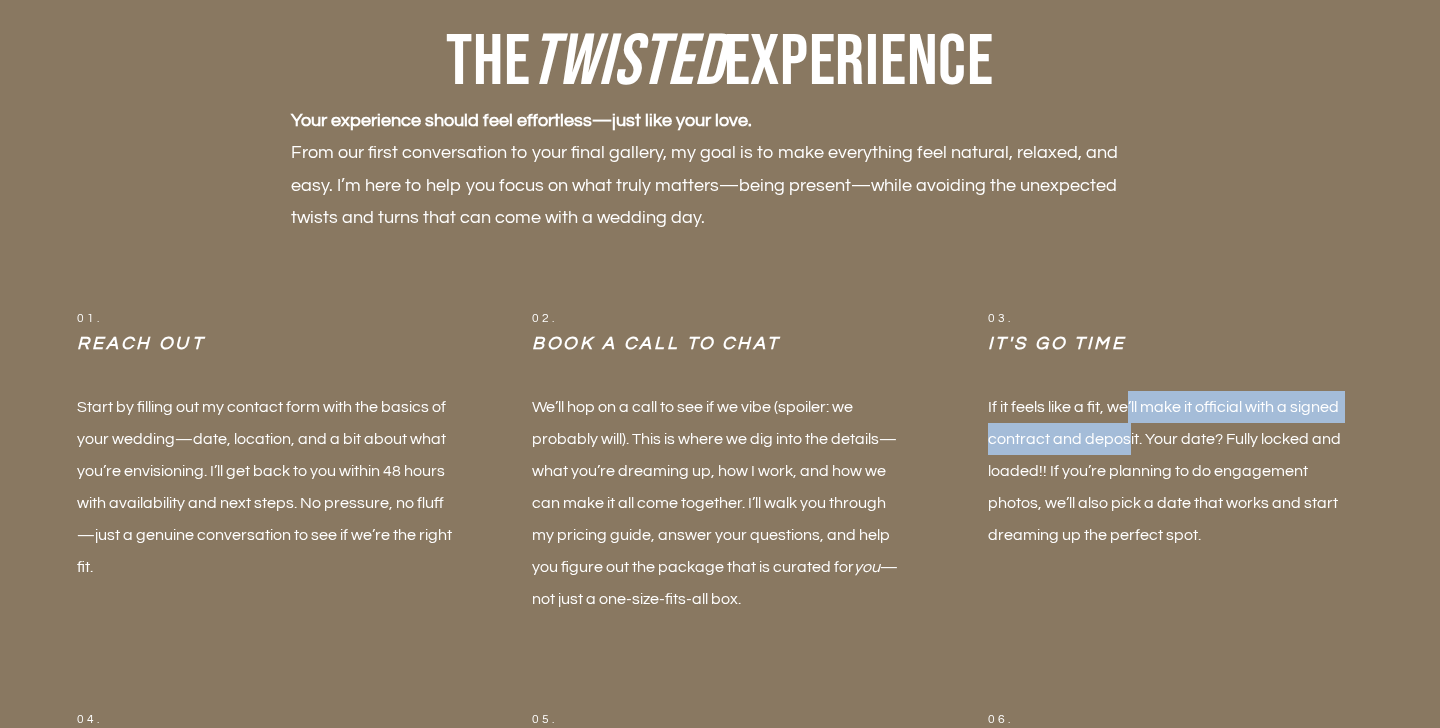 drag, startPoint x: 1126, startPoint y: 411, endPoint x: 1127, endPoint y: 424, distance: 13.038404 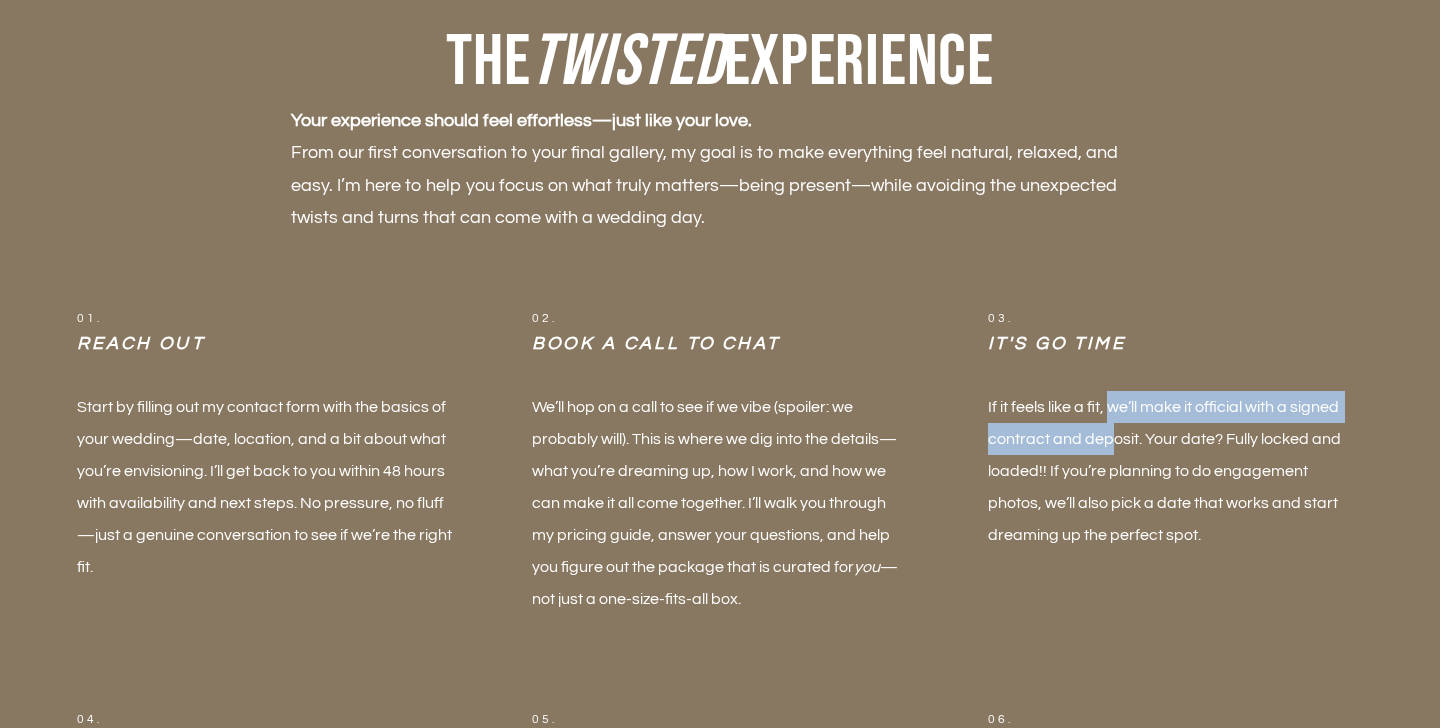drag, startPoint x: 1108, startPoint y: 406, endPoint x: 1108, endPoint y: 433, distance: 27 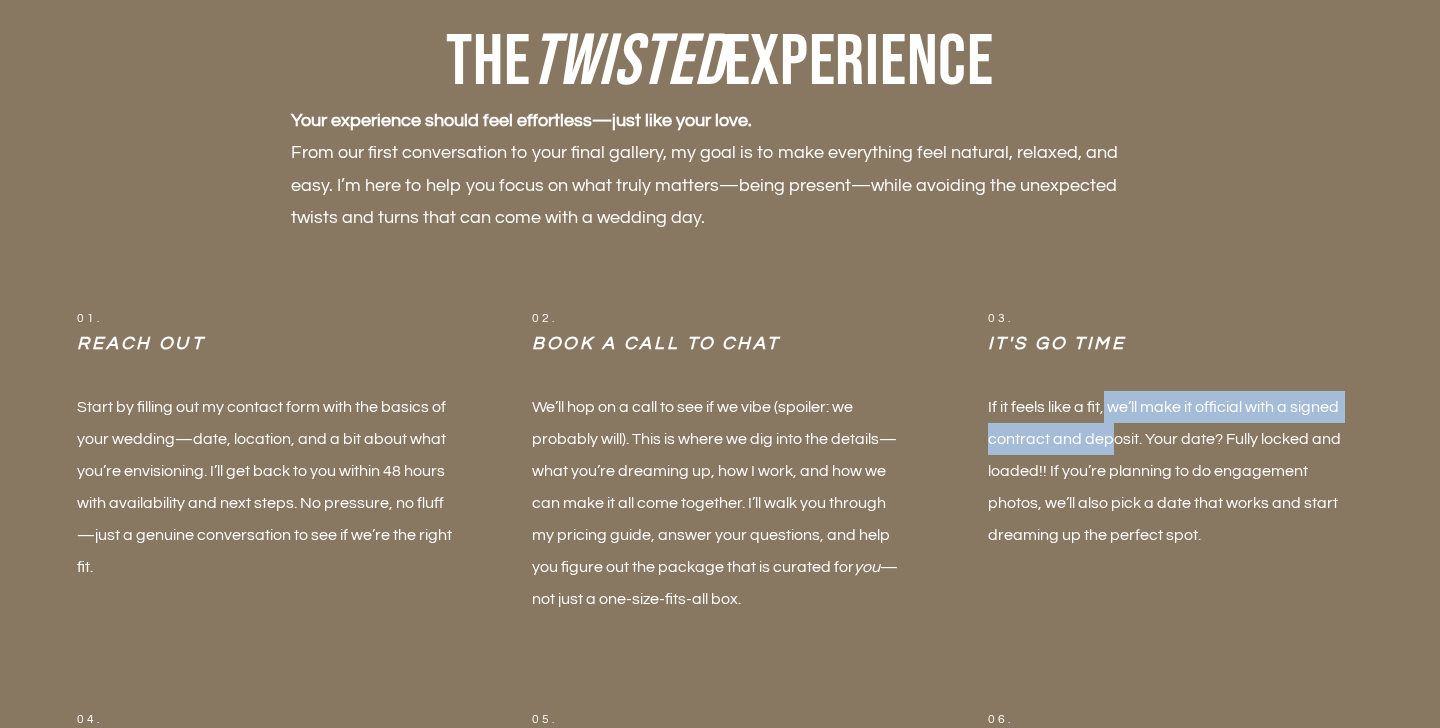 drag, startPoint x: 1104, startPoint y: 396, endPoint x: 1108, endPoint y: 455, distance: 59.135437 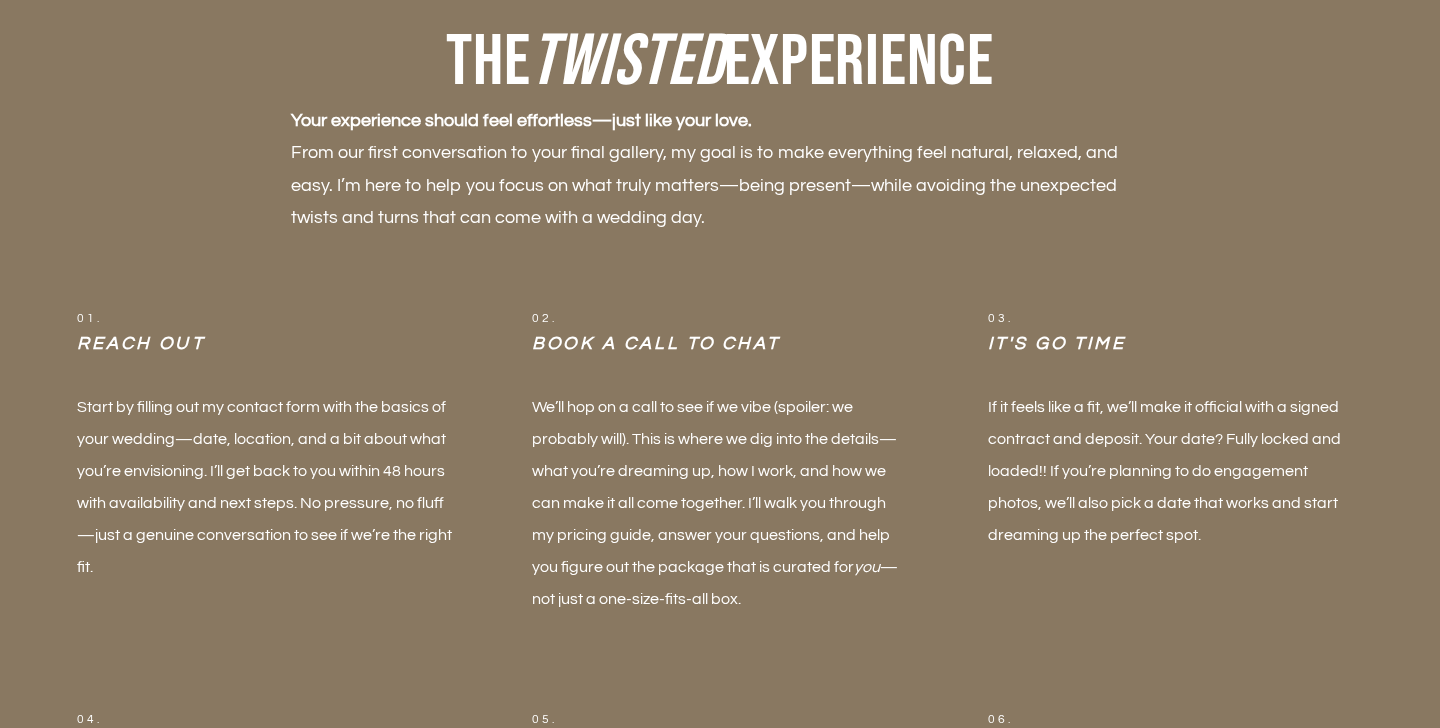 click on "If it feels like a fit, we’ll make it official with a signed contract and deposit. Your date? Fully locked and loaded!! If you’re planning to do engagement photos, we’ll also pick a date that works and start dreaming up the perfect spot." at bounding box center (1175, 471) 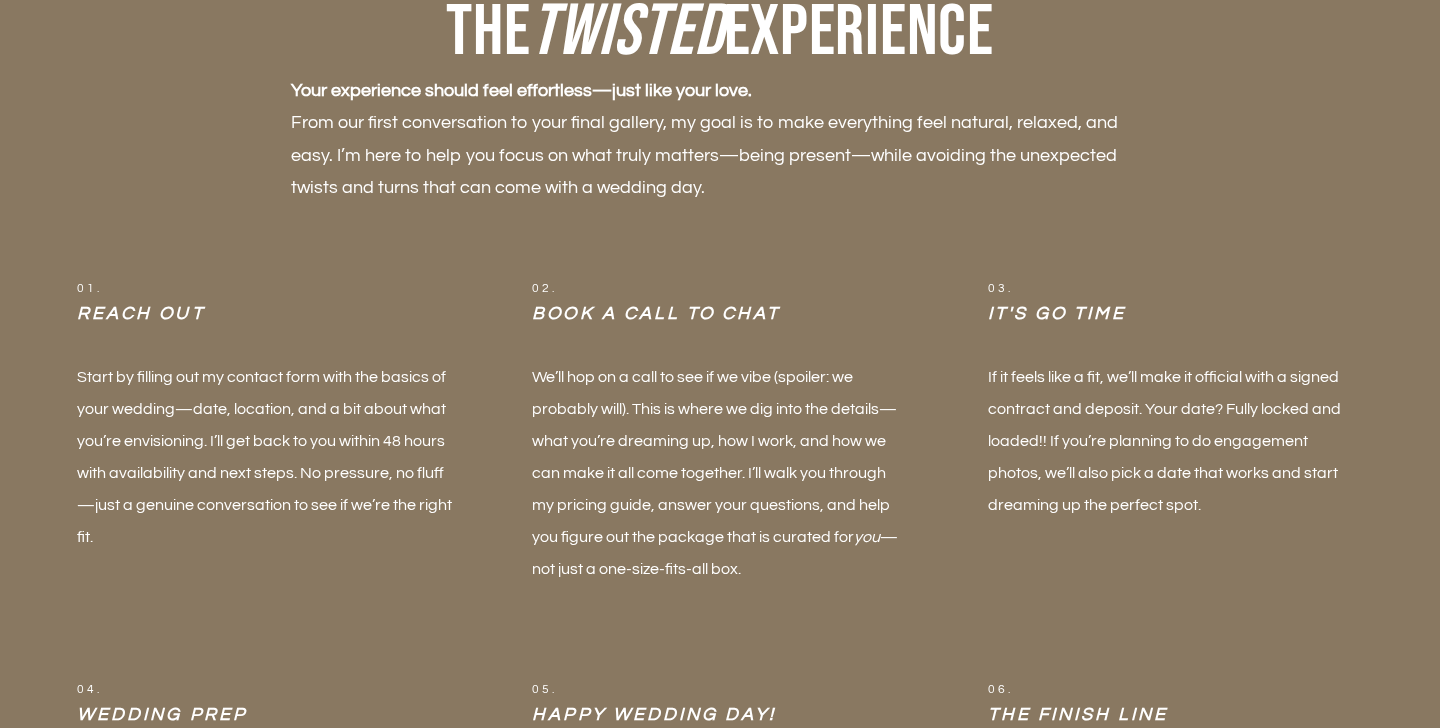 scroll, scrollTop: 1294, scrollLeft: 0, axis: vertical 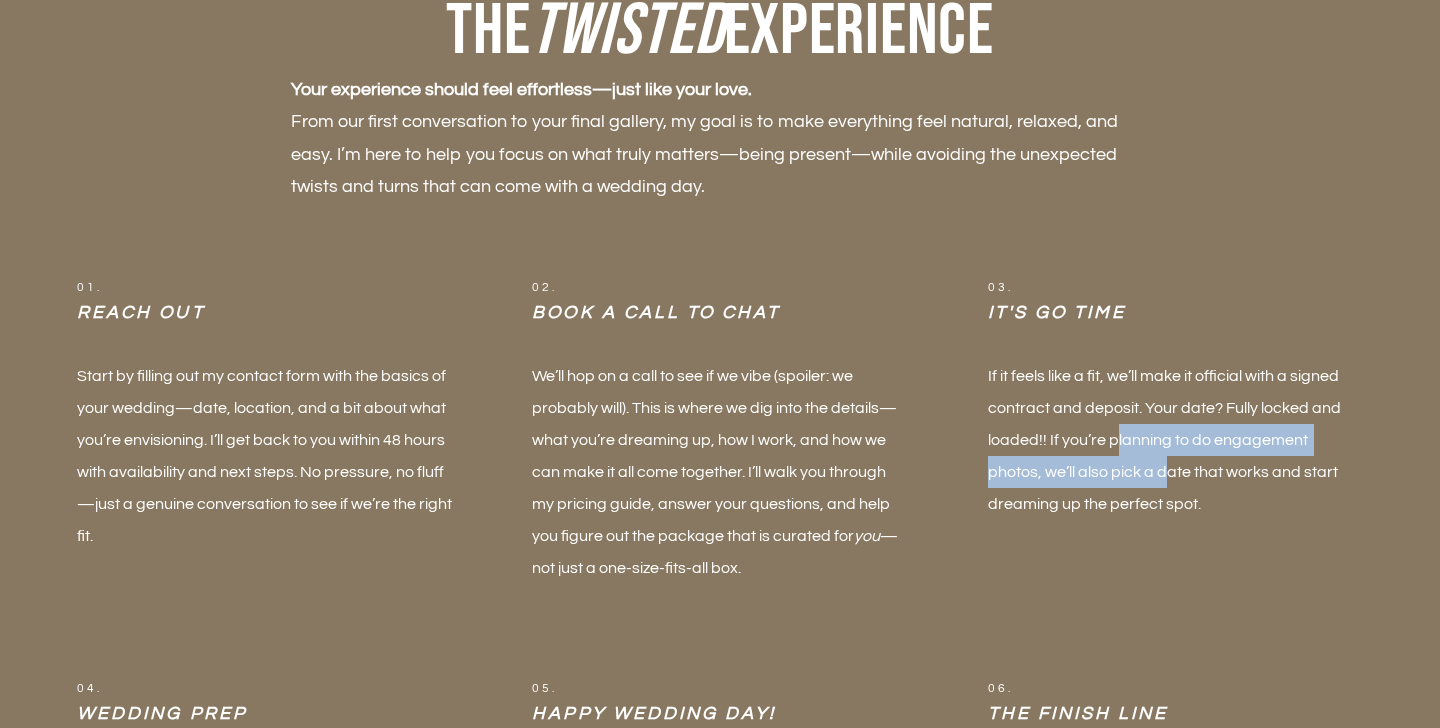 drag, startPoint x: 1114, startPoint y: 429, endPoint x: 1114, endPoint y: 482, distance: 53 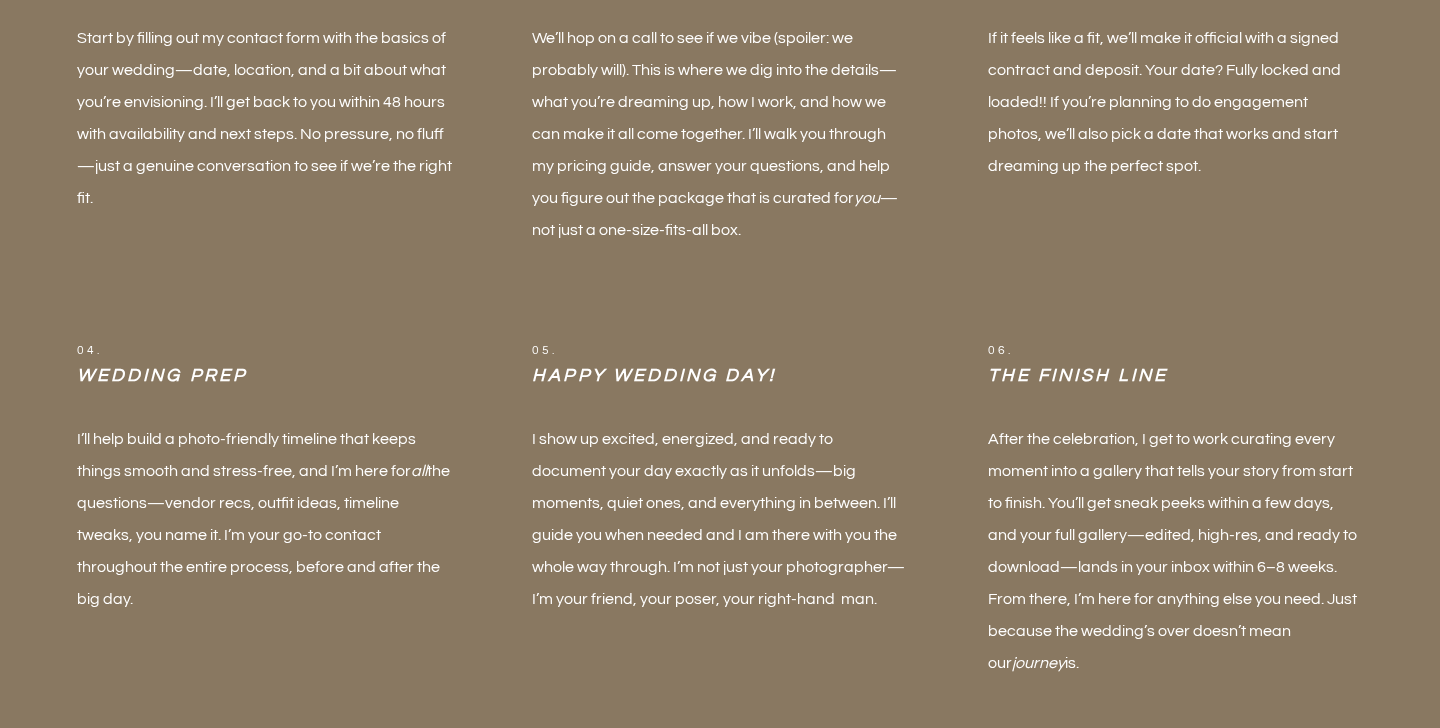 scroll, scrollTop: 1635, scrollLeft: 0, axis: vertical 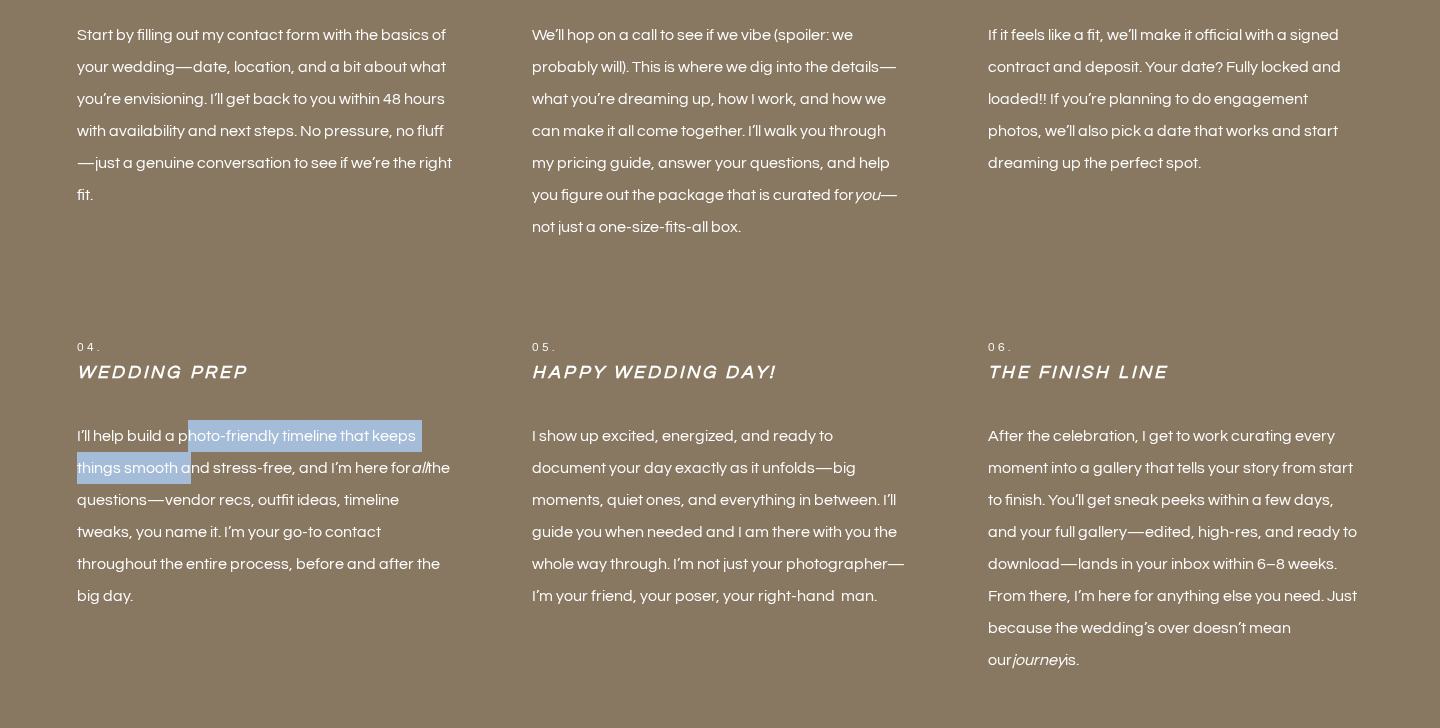 drag, startPoint x: 193, startPoint y: 442, endPoint x: 193, endPoint y: 481, distance: 39 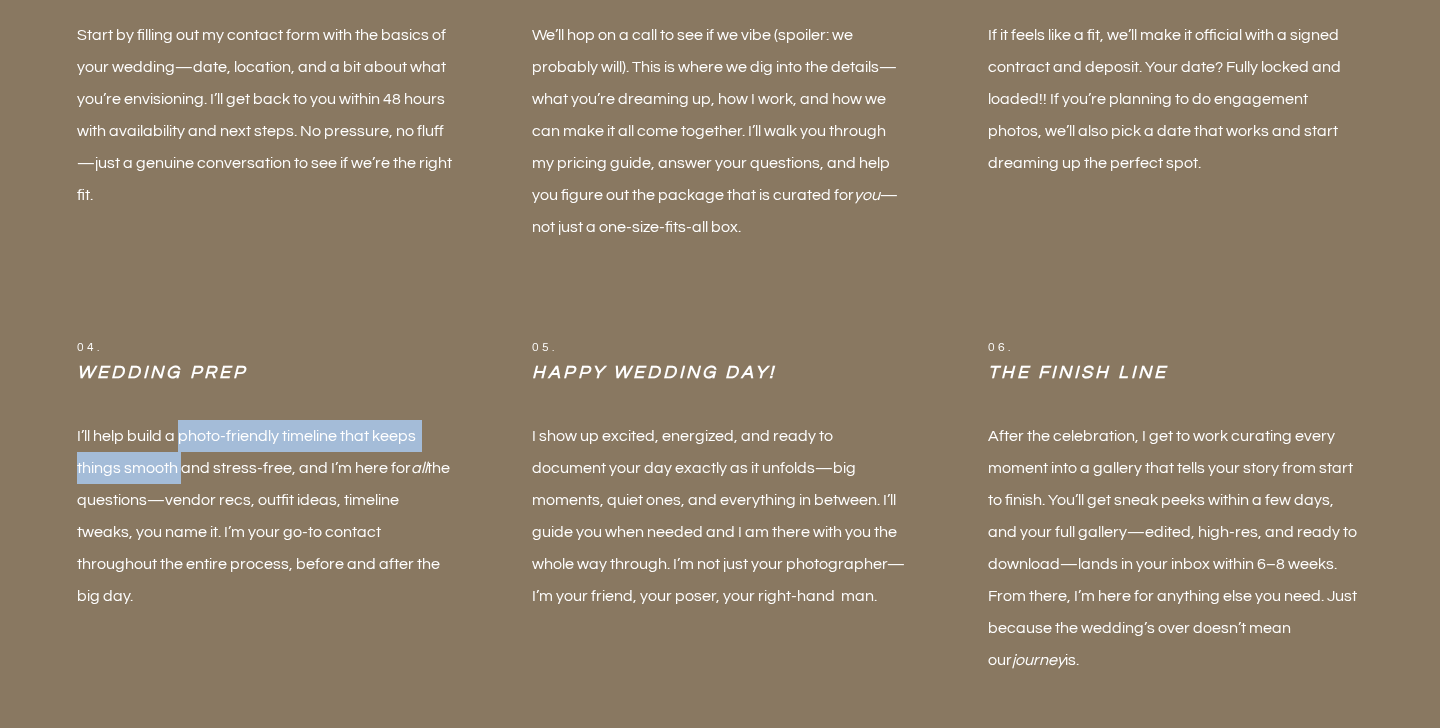 drag, startPoint x: 184, startPoint y: 425, endPoint x: 185, endPoint y: 468, distance: 43.011627 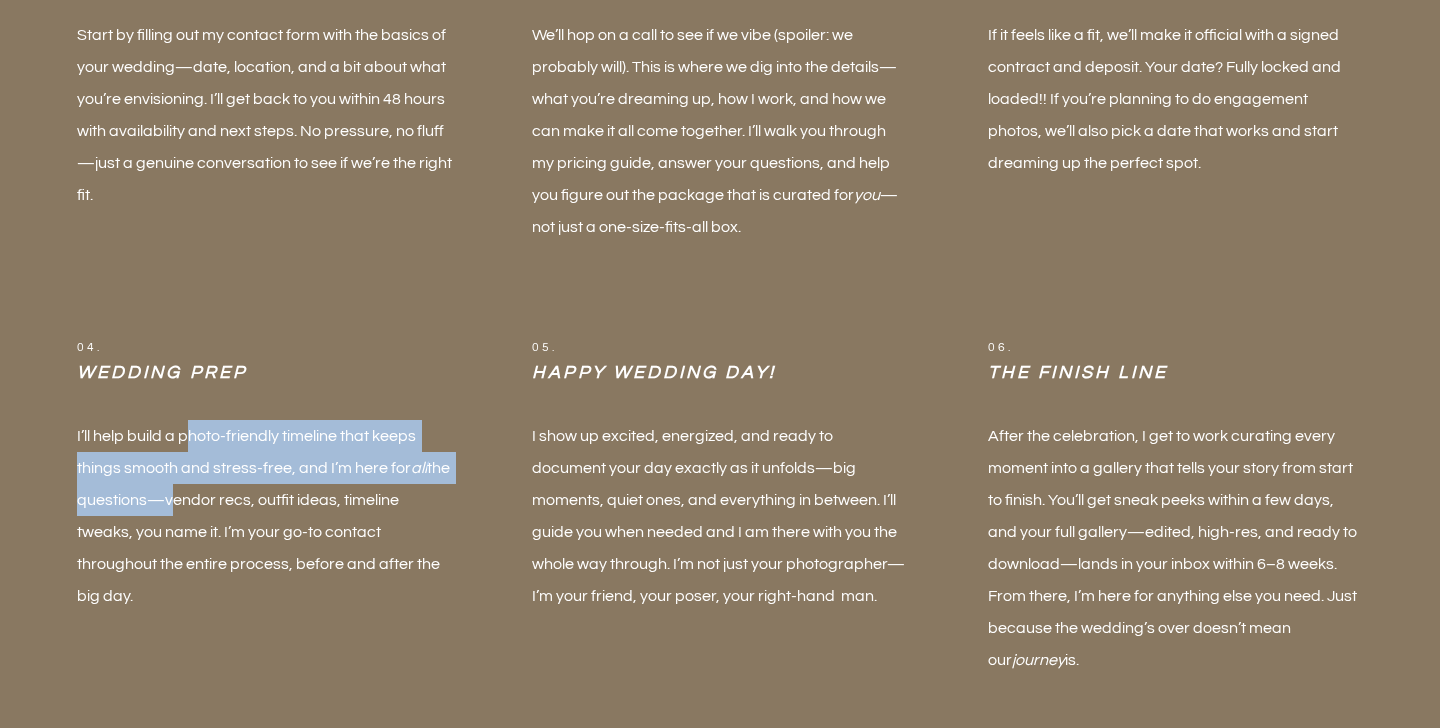 drag, startPoint x: 188, startPoint y: 435, endPoint x: 188, endPoint y: 495, distance: 60 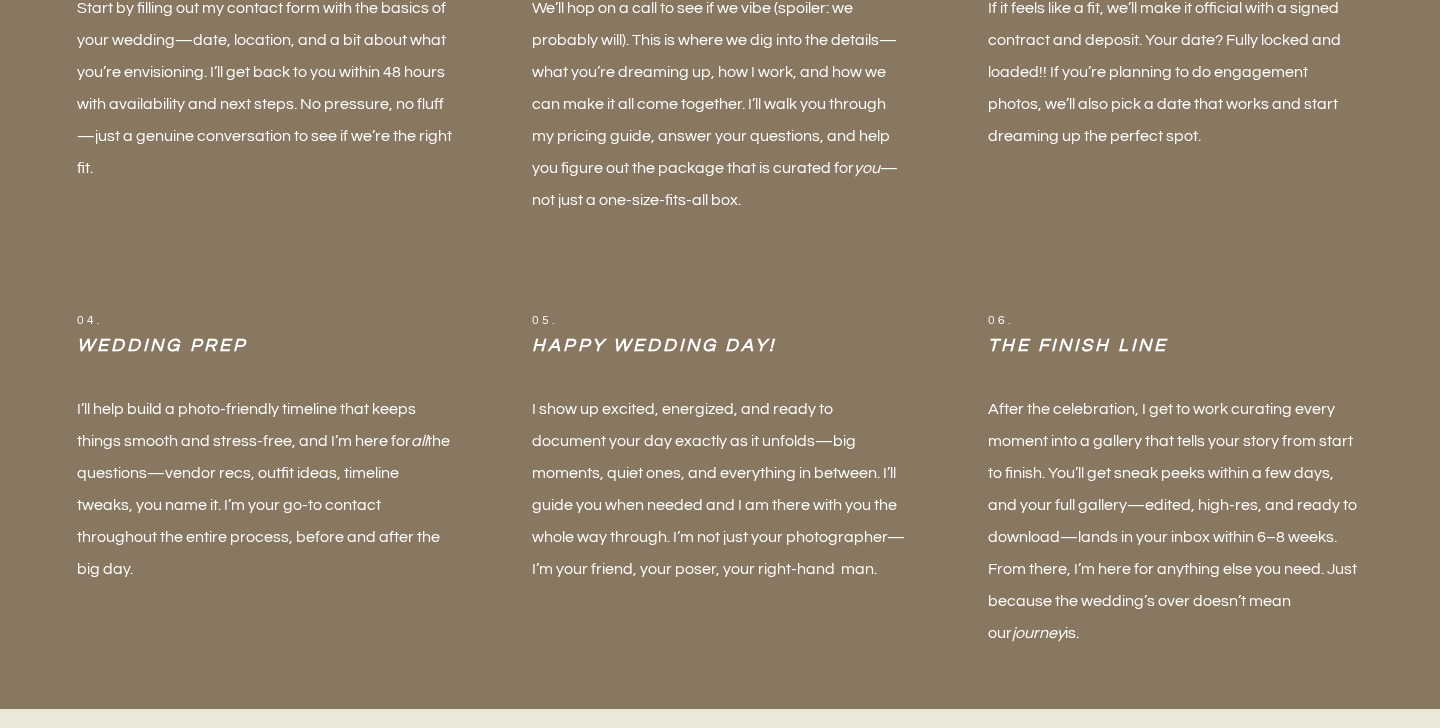 scroll, scrollTop: 1664, scrollLeft: 0, axis: vertical 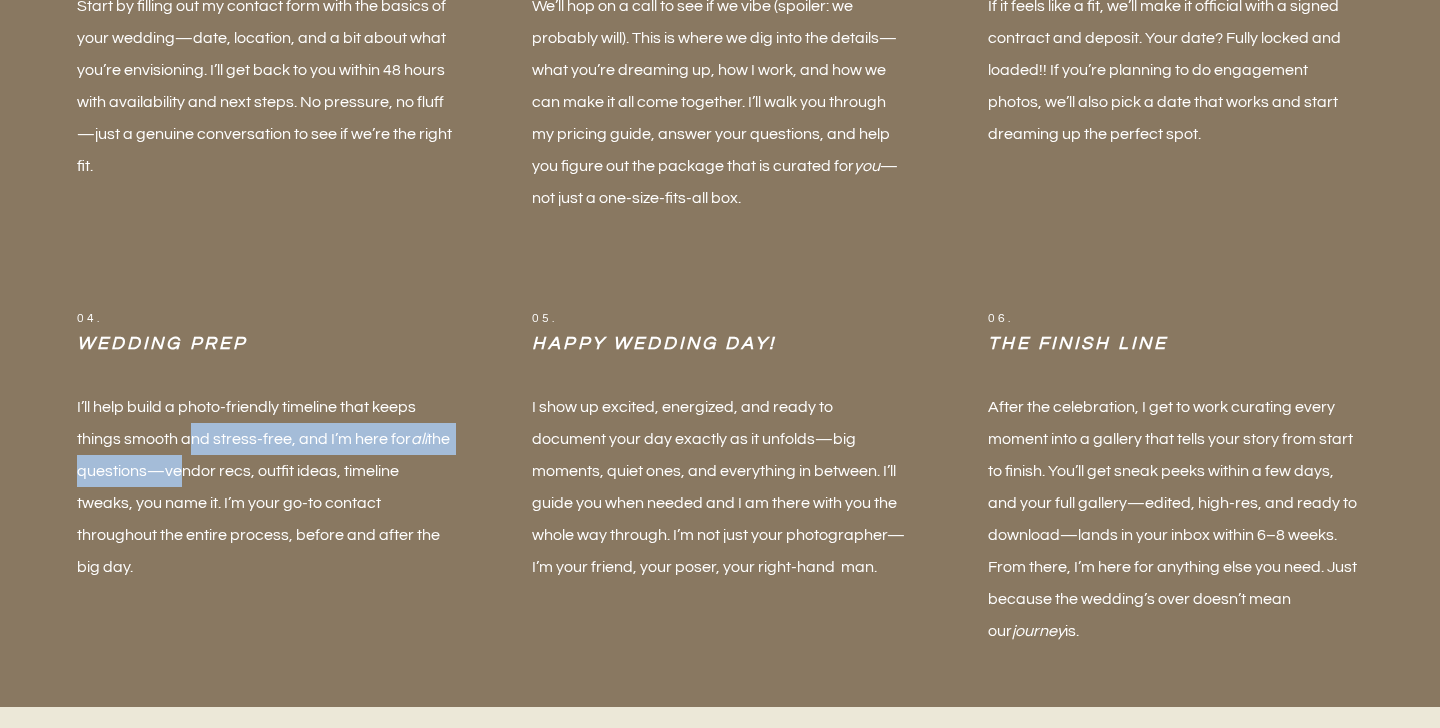 drag, startPoint x: 188, startPoint y: 435, endPoint x: 199, endPoint y: 481, distance: 47.296936 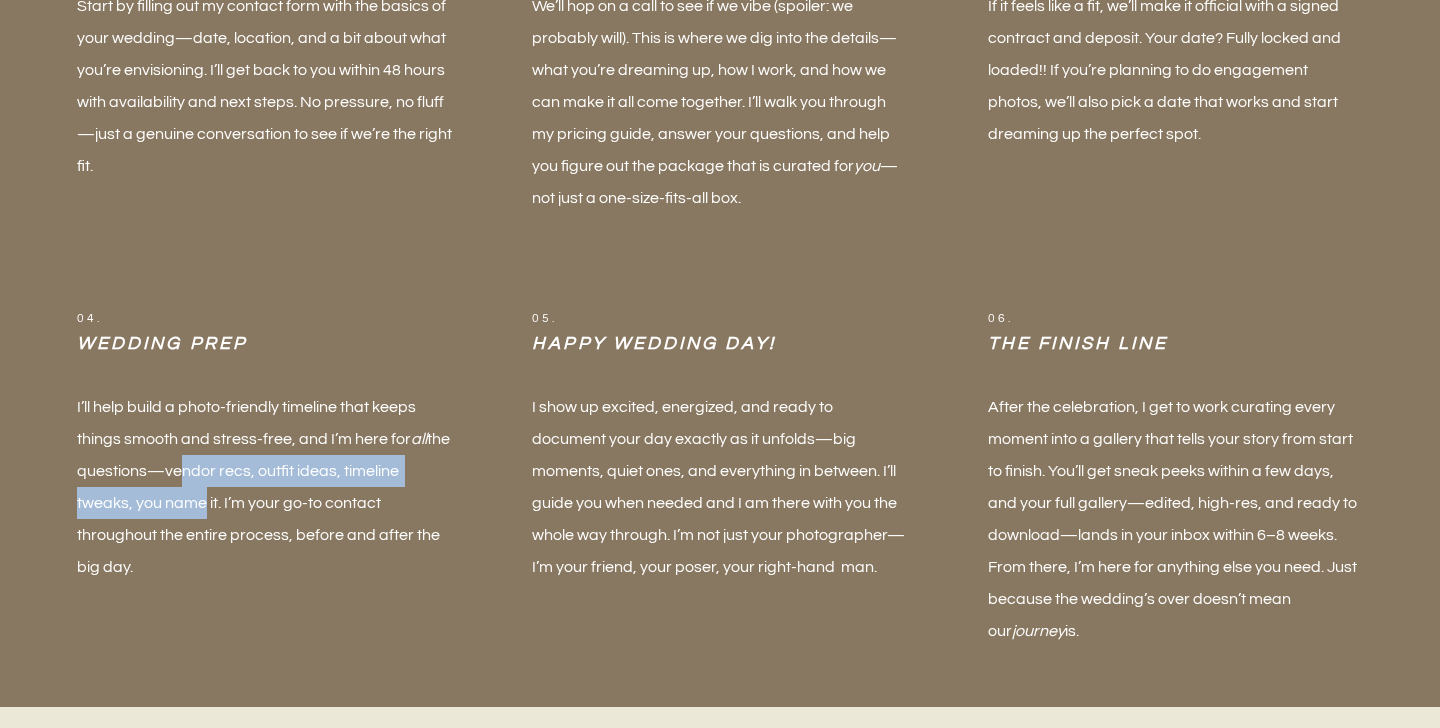 drag, startPoint x: 195, startPoint y: 464, endPoint x: 195, endPoint y: 502, distance: 38 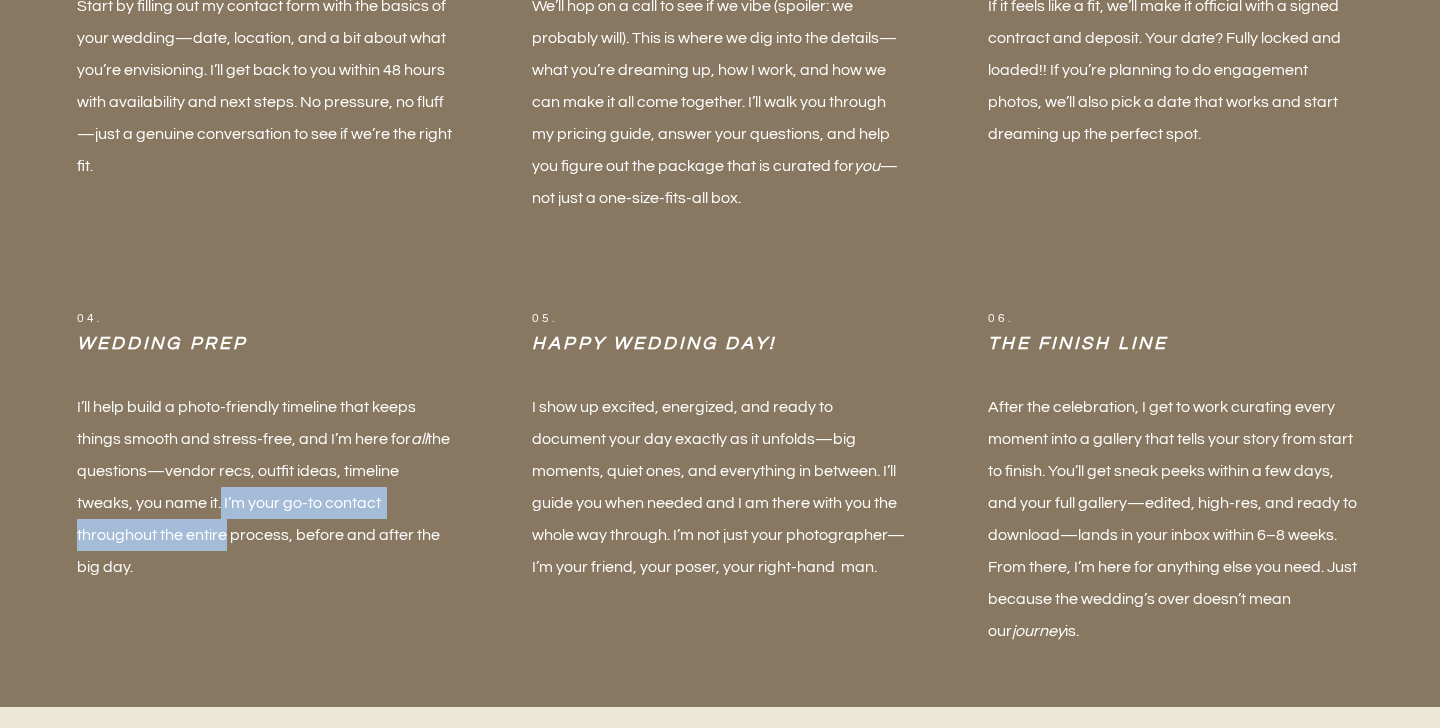 drag, startPoint x: 218, startPoint y: 498, endPoint x: 218, endPoint y: 548, distance: 50 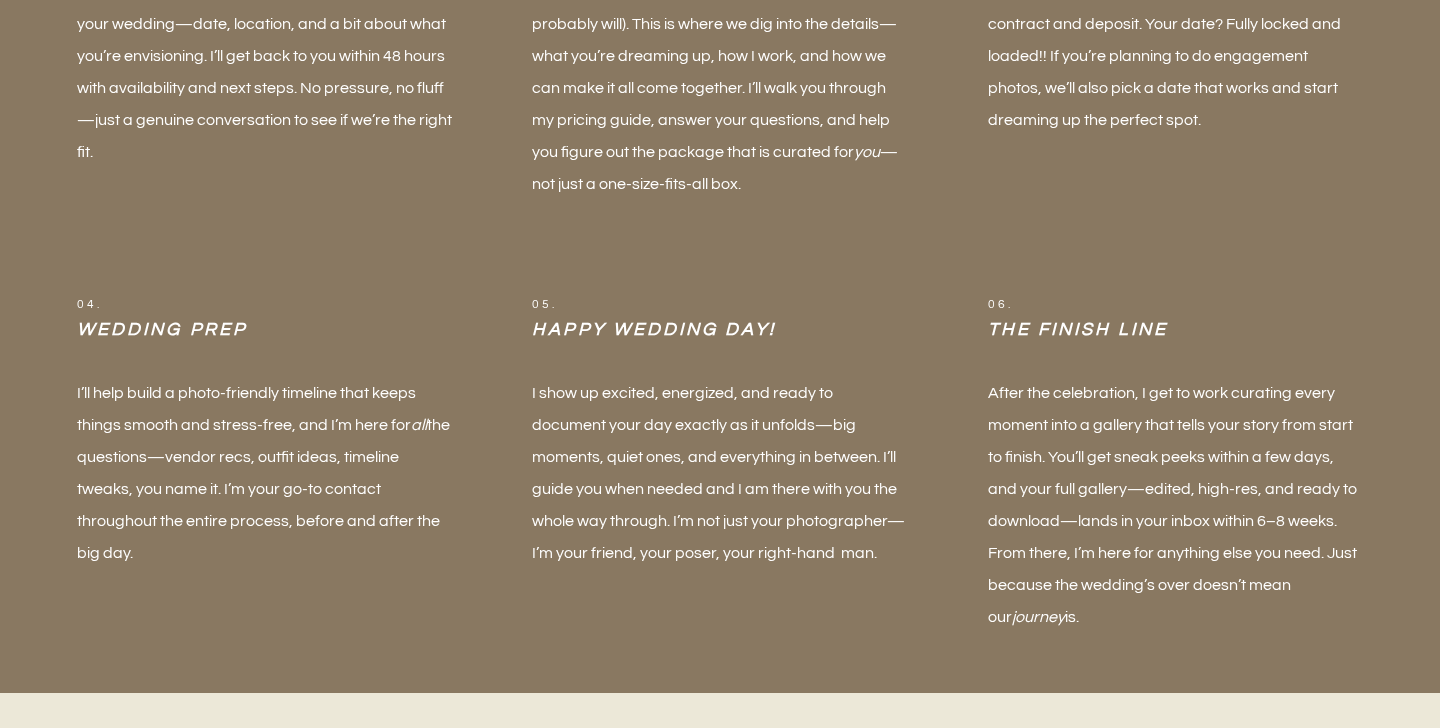scroll, scrollTop: 1680, scrollLeft: 0, axis: vertical 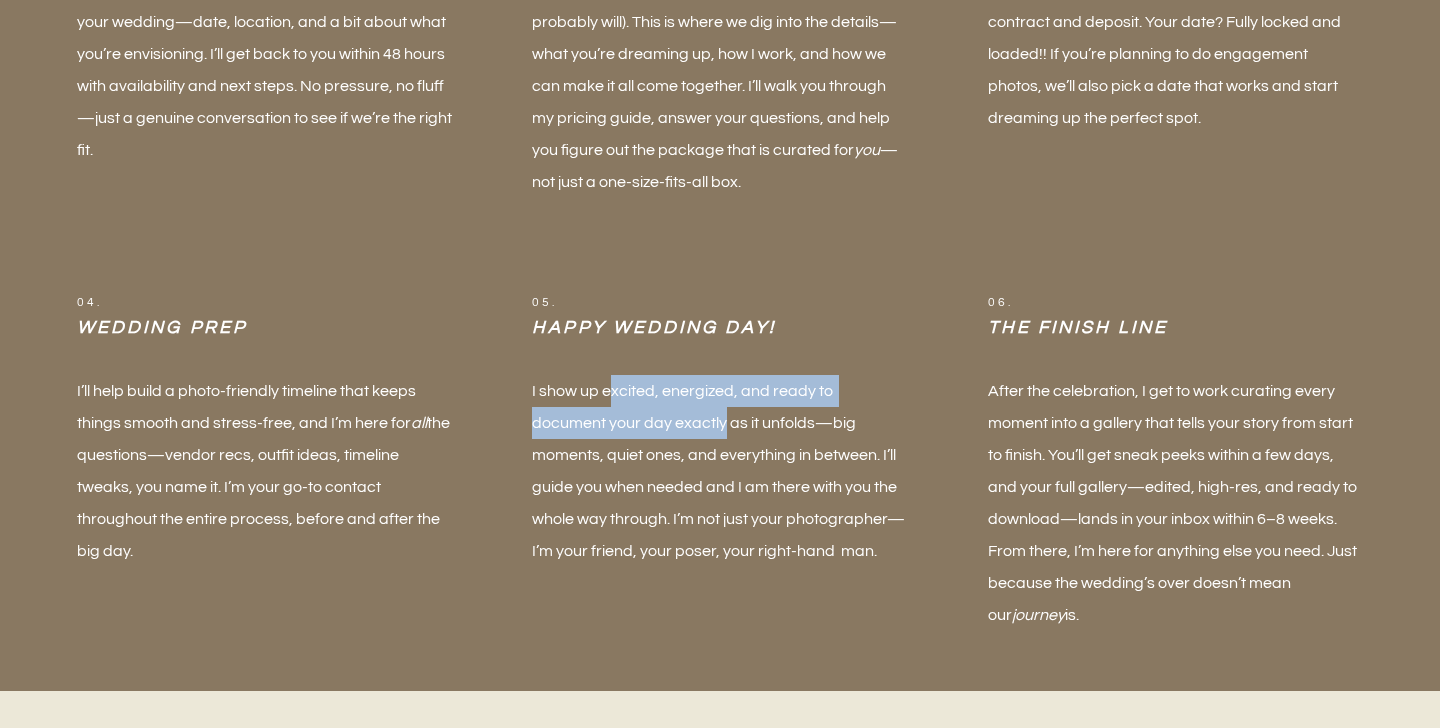 drag, startPoint x: 611, startPoint y: 391, endPoint x: 645, endPoint y: 434, distance: 54.81788 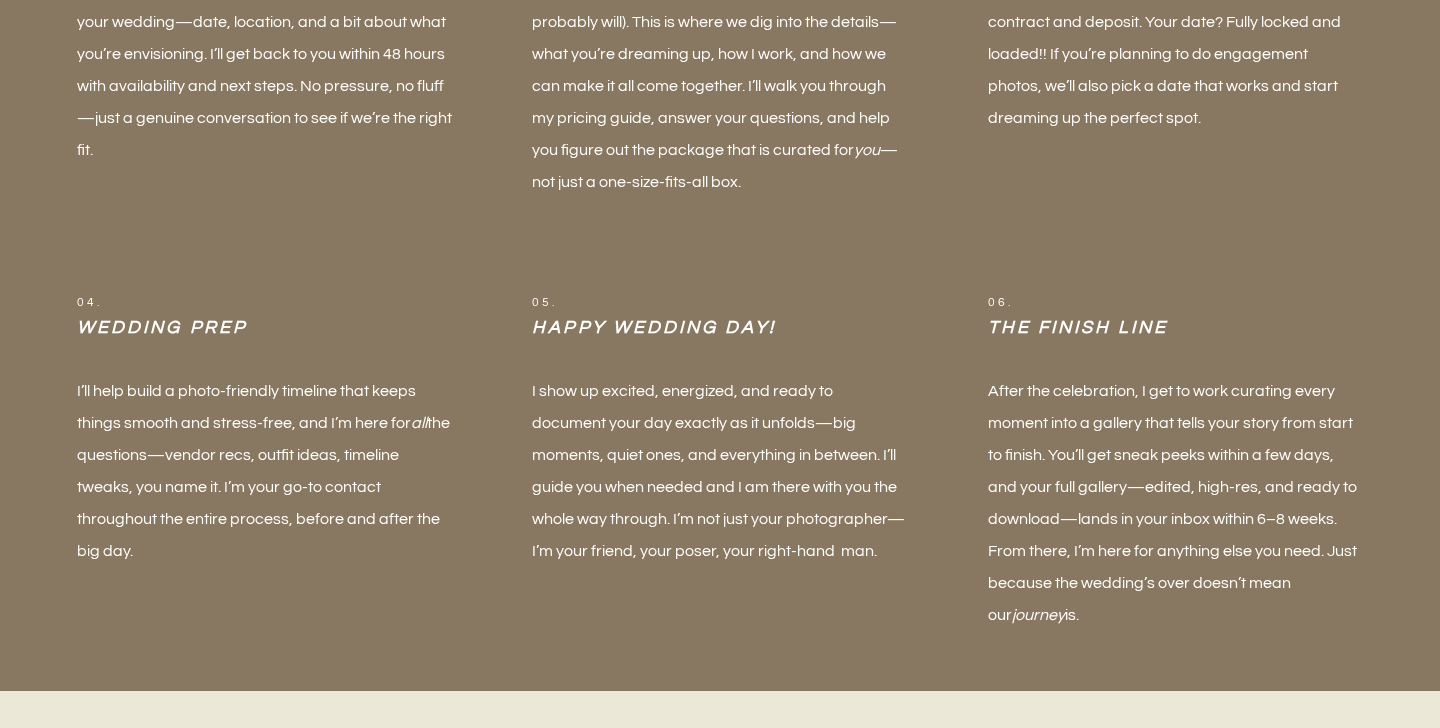 drag, startPoint x: 657, startPoint y: 408, endPoint x: 664, endPoint y: 446, distance: 38.63936 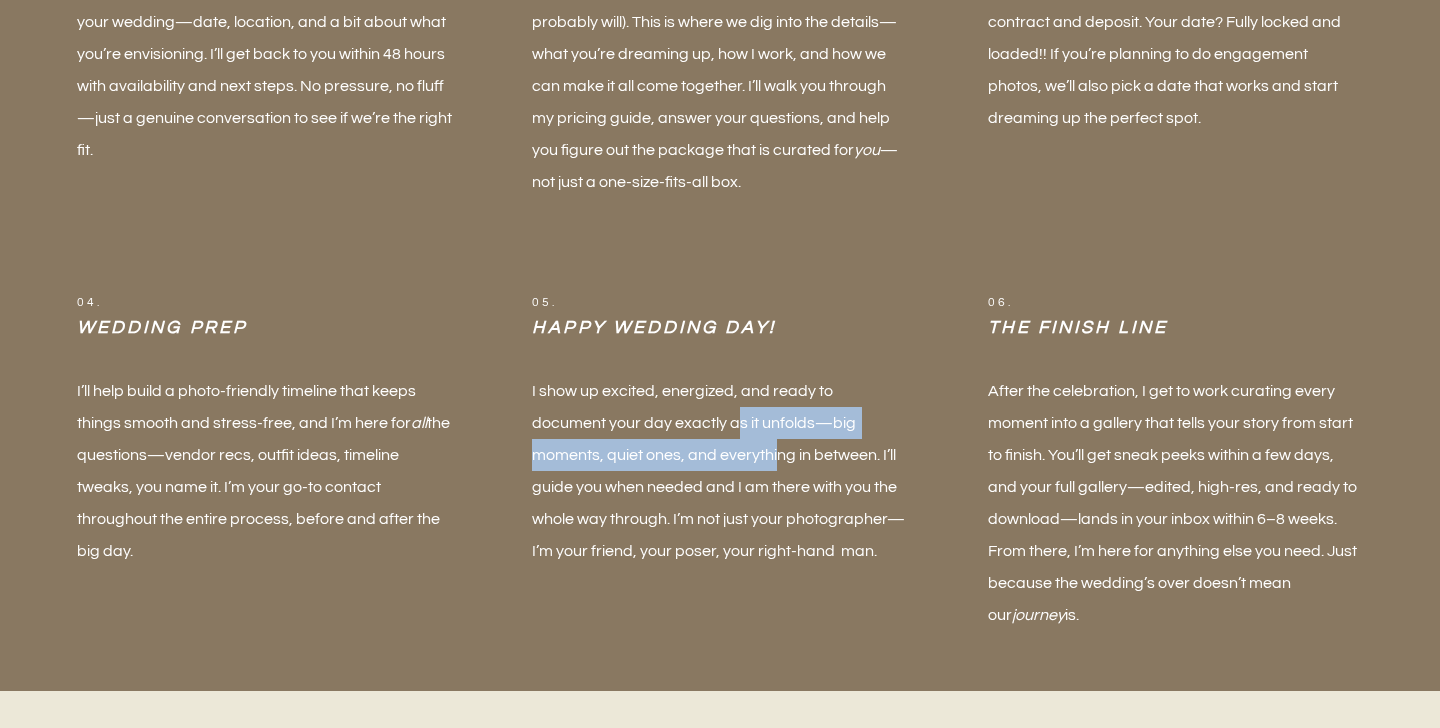 click on "I show up excited, energized, and ready to document your day exactly as it unfolds—big moments, quiet ones, and everything in between. I’ll guide you when needed and I am there with you the whole way through. I’m not just your photographer—I’m your friend, your poser, your right-hand  man." at bounding box center (719, 471) 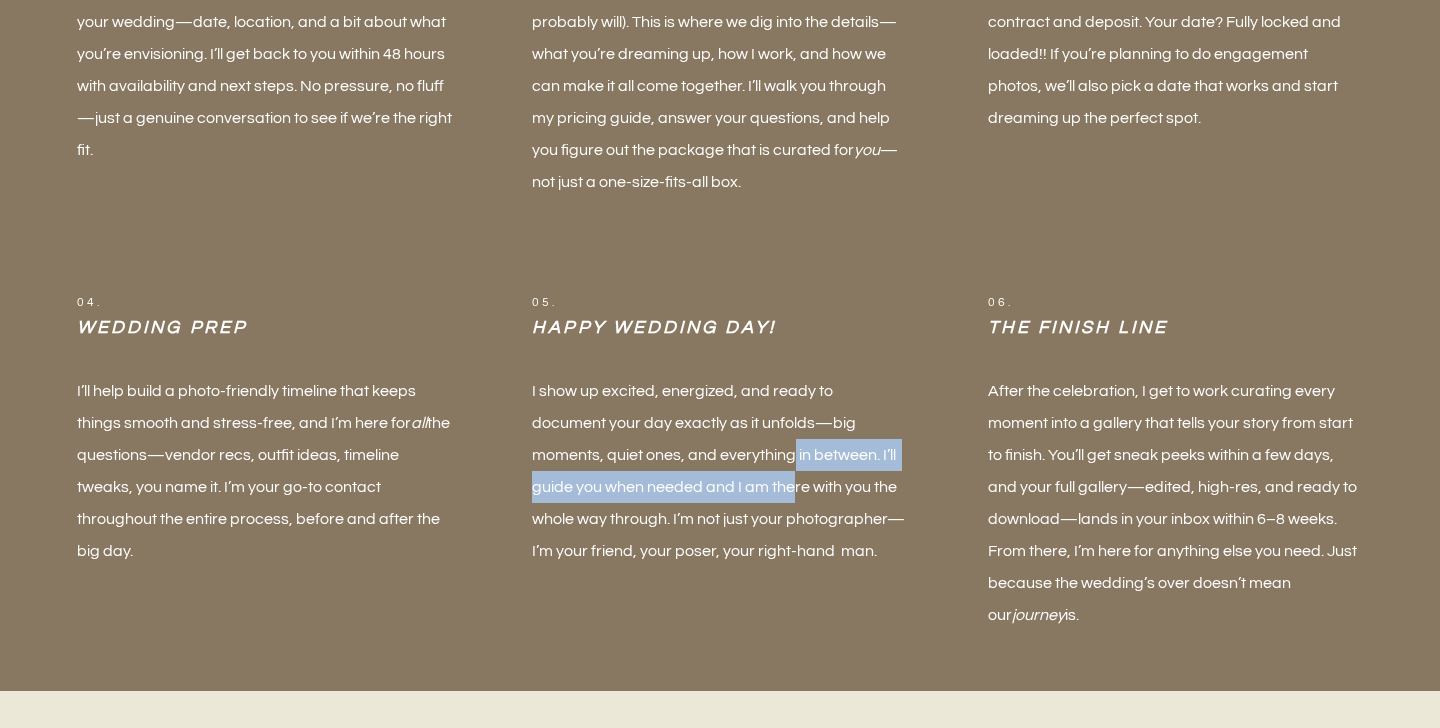 drag, startPoint x: 678, startPoint y: 441, endPoint x: 679, endPoint y: 497, distance: 56.008926 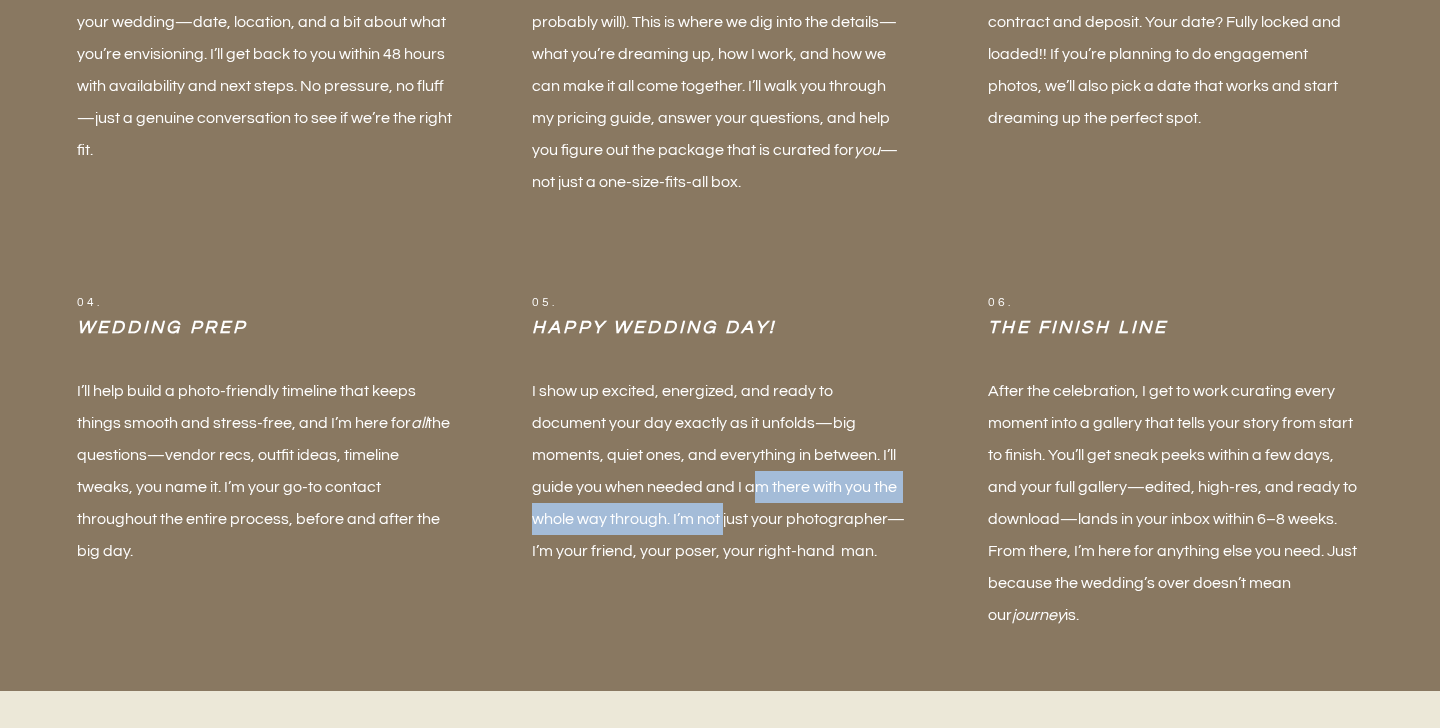 drag, startPoint x: 636, startPoint y: 485, endPoint x: 647, endPoint y: 516, distance: 32.89377 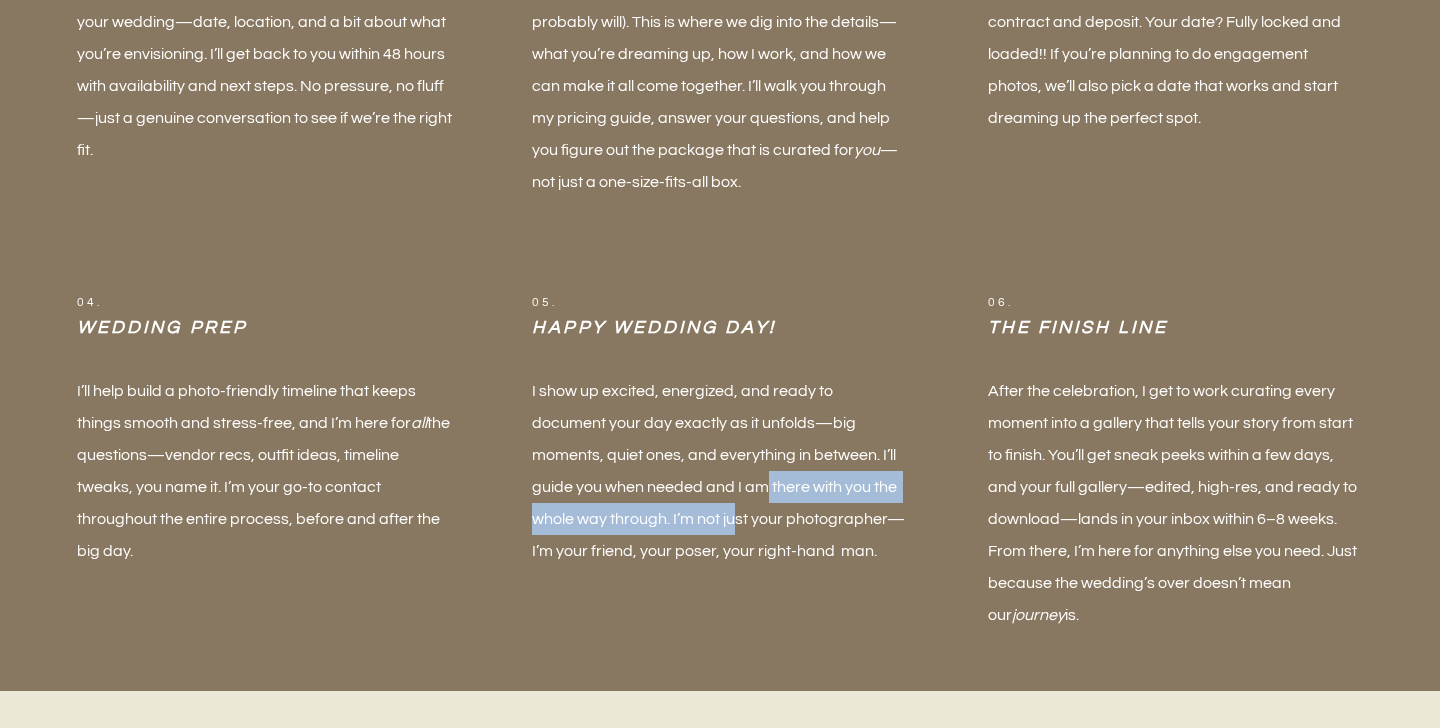 drag, startPoint x: 650, startPoint y: 492, endPoint x: 655, endPoint y: 518, distance: 26.476404 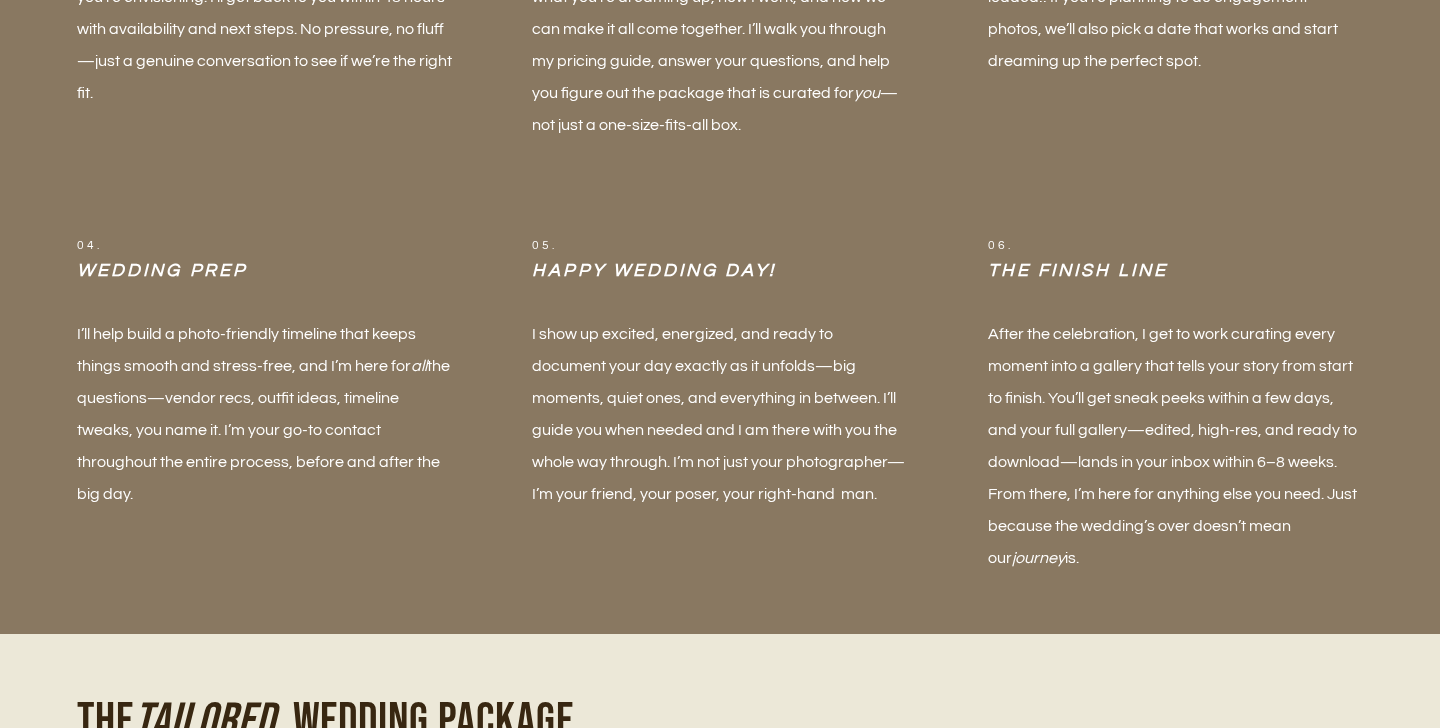 scroll, scrollTop: 1738, scrollLeft: 0, axis: vertical 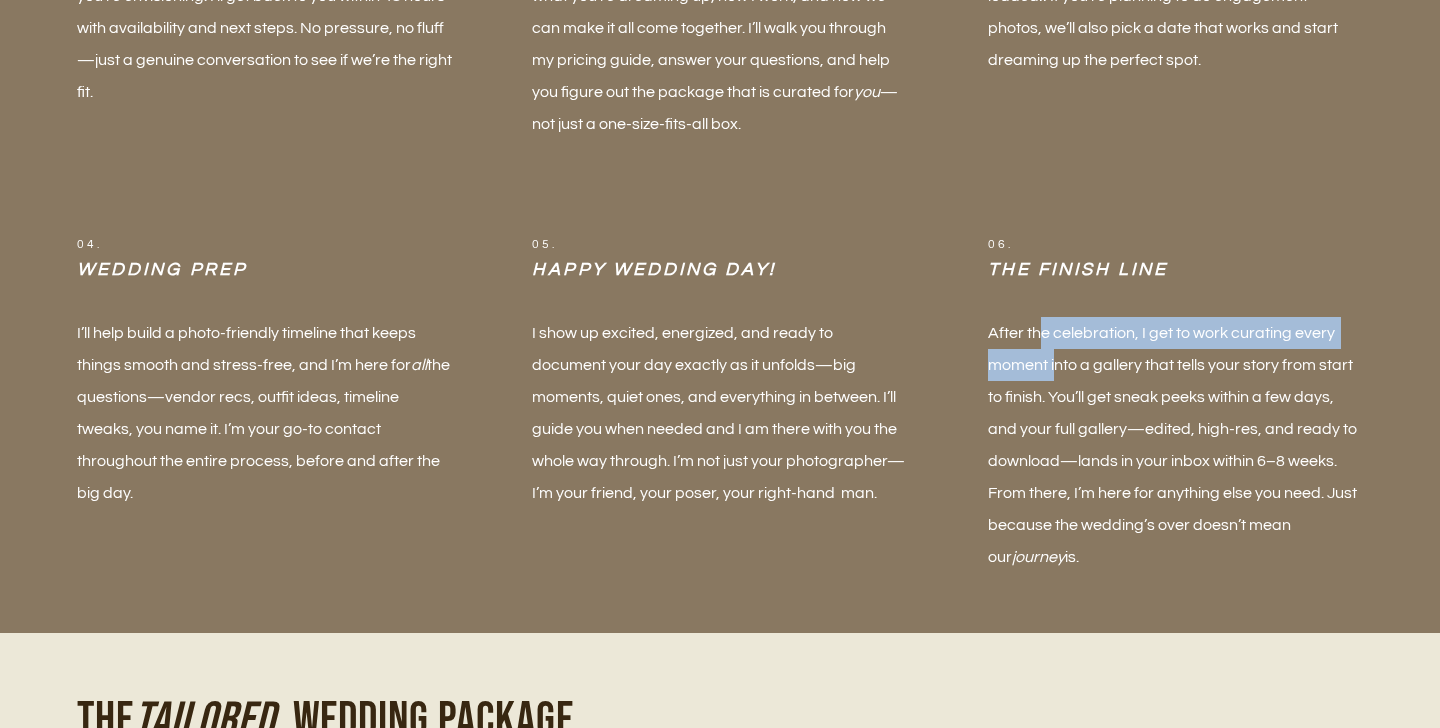 drag, startPoint x: 1040, startPoint y: 340, endPoint x: 1055, endPoint y: 361, distance: 25.806976 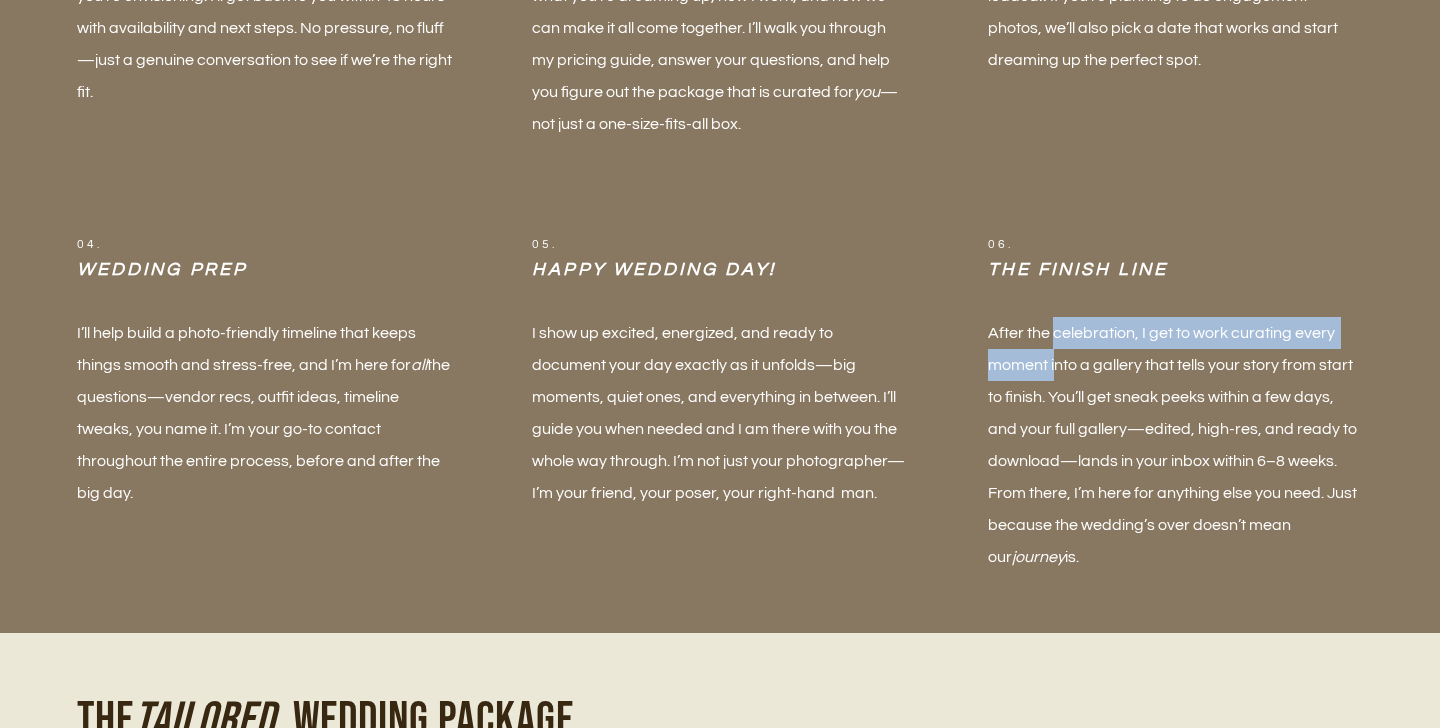 drag, startPoint x: 1055, startPoint y: 344, endPoint x: 1055, endPoint y: 377, distance: 33 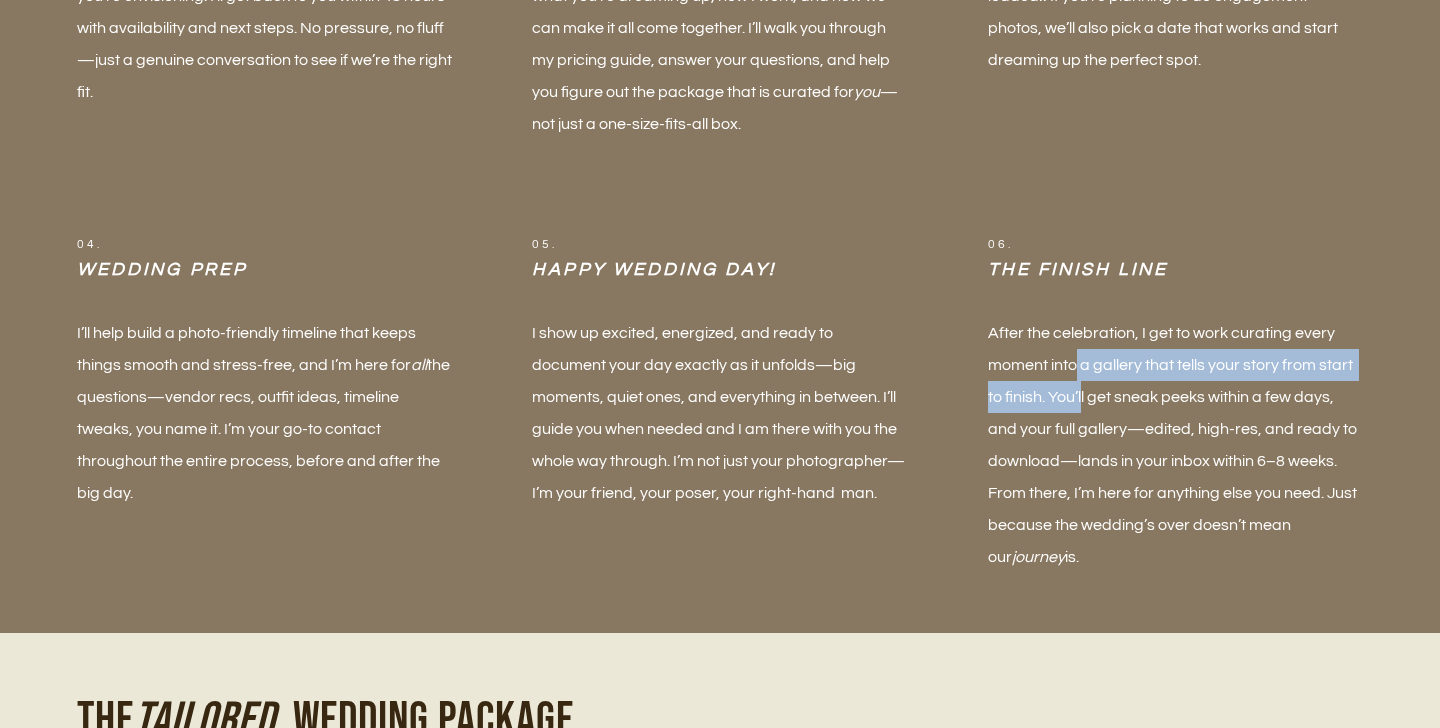 drag, startPoint x: 1077, startPoint y: 352, endPoint x: 1082, endPoint y: 397, distance: 45.276924 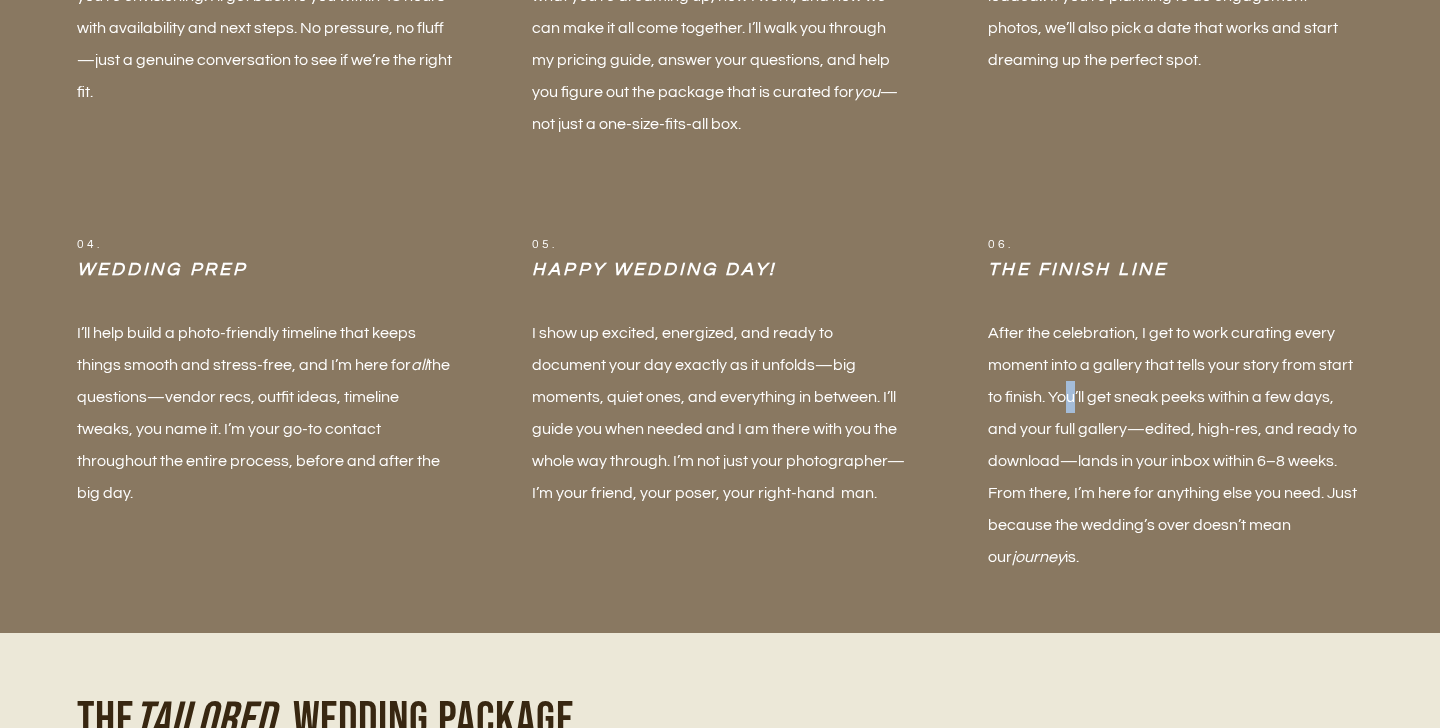 drag, startPoint x: 1068, startPoint y: 390, endPoint x: 1074, endPoint y: 414, distance: 24.738634 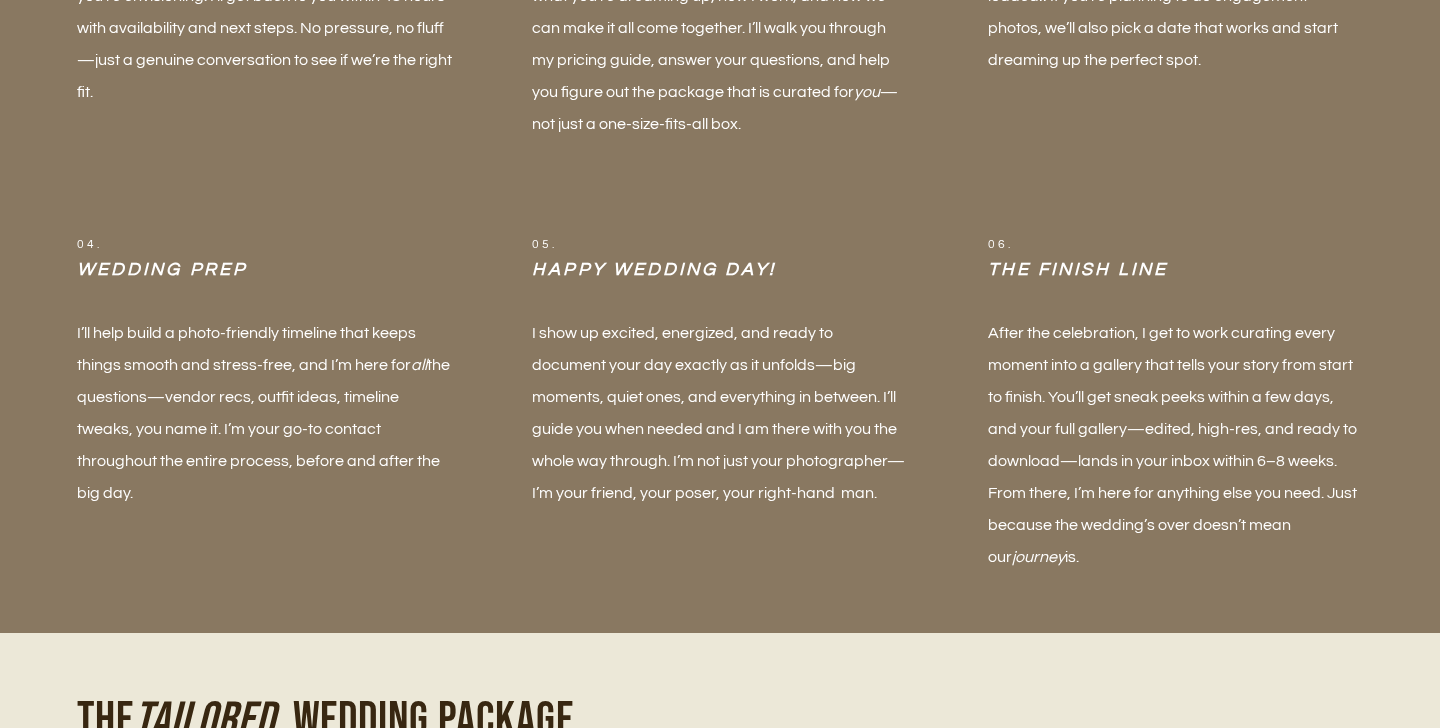 click on "After the celebration, I get to work curating every moment into a gallery that tells your story from start to finish. You’ll get sneak peeks within a few days, and your full gallery—edited, high-res, and ready to download—lands in your inbox within 6–8 weeks. From there, I’m here for anything else you need. Just because the wedding’s over doesn’t mean our  journey  is." at bounding box center [1175, 445] 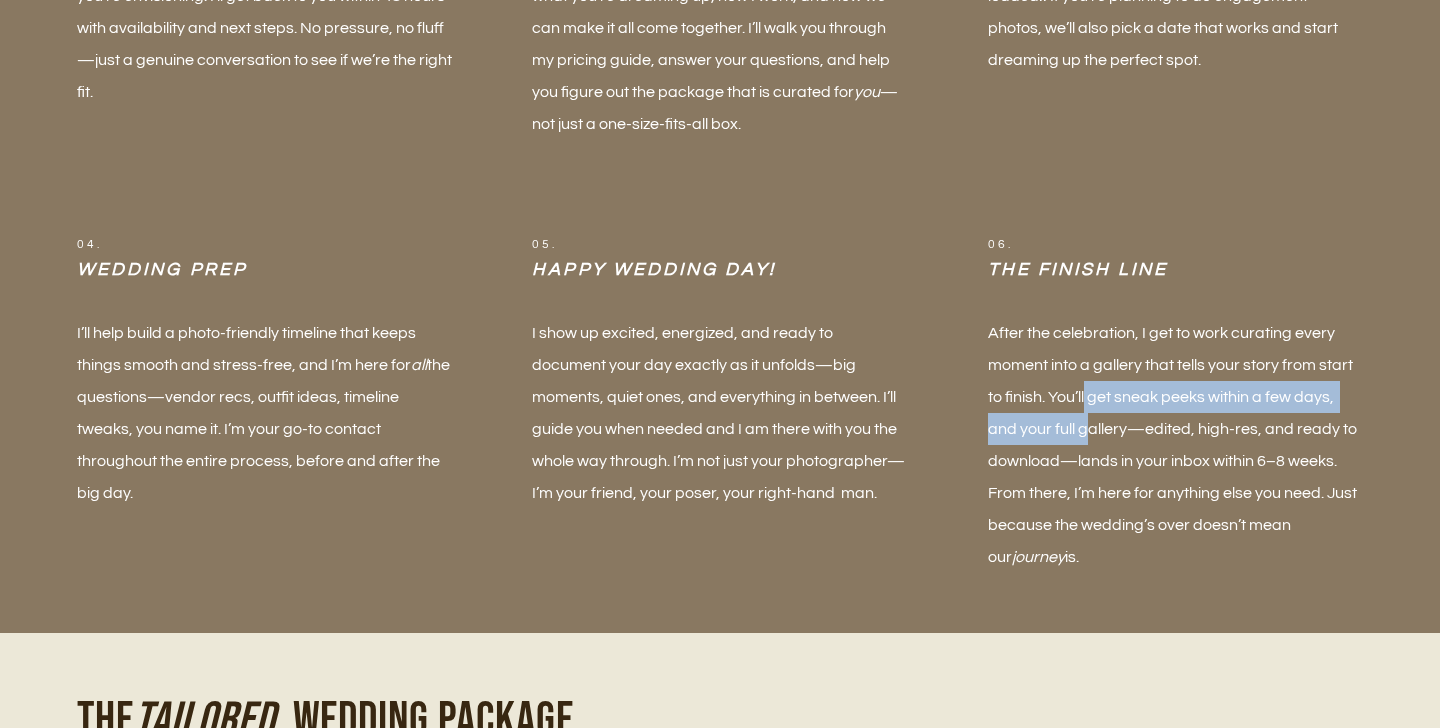 drag, startPoint x: 1085, startPoint y: 387, endPoint x: 1087, endPoint y: 428, distance: 41.04875 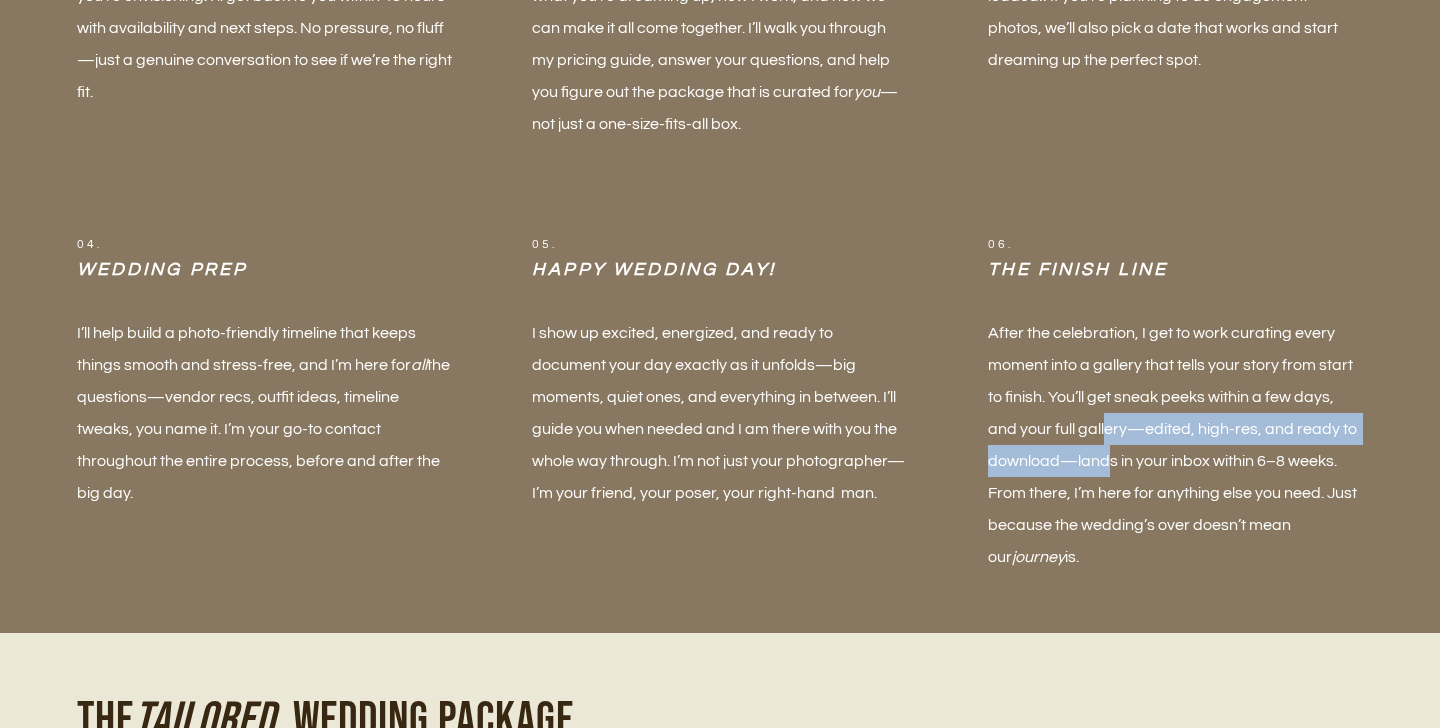drag, startPoint x: 1107, startPoint y: 419, endPoint x: 1109, endPoint y: 453, distance: 34.058773 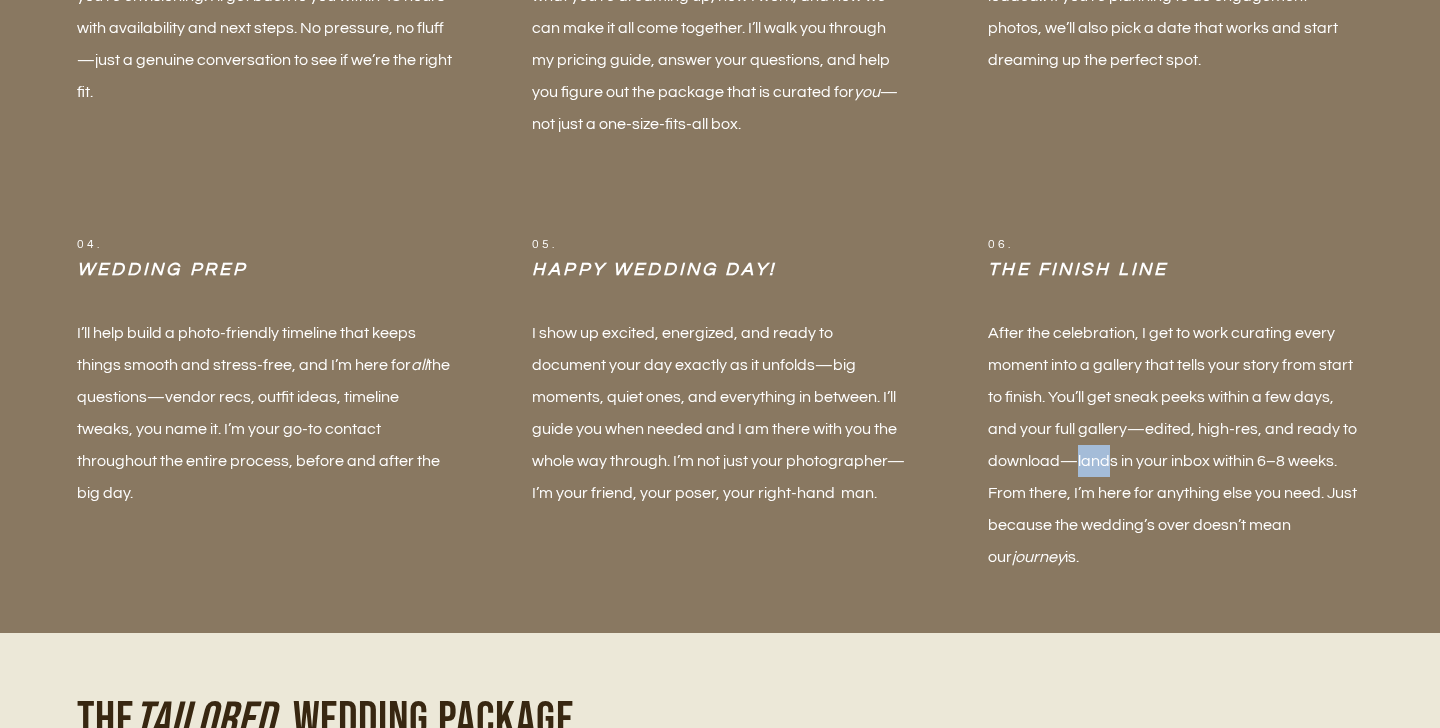 drag, startPoint x: 1077, startPoint y: 460, endPoint x: 1114, endPoint y: 473, distance: 39.217342 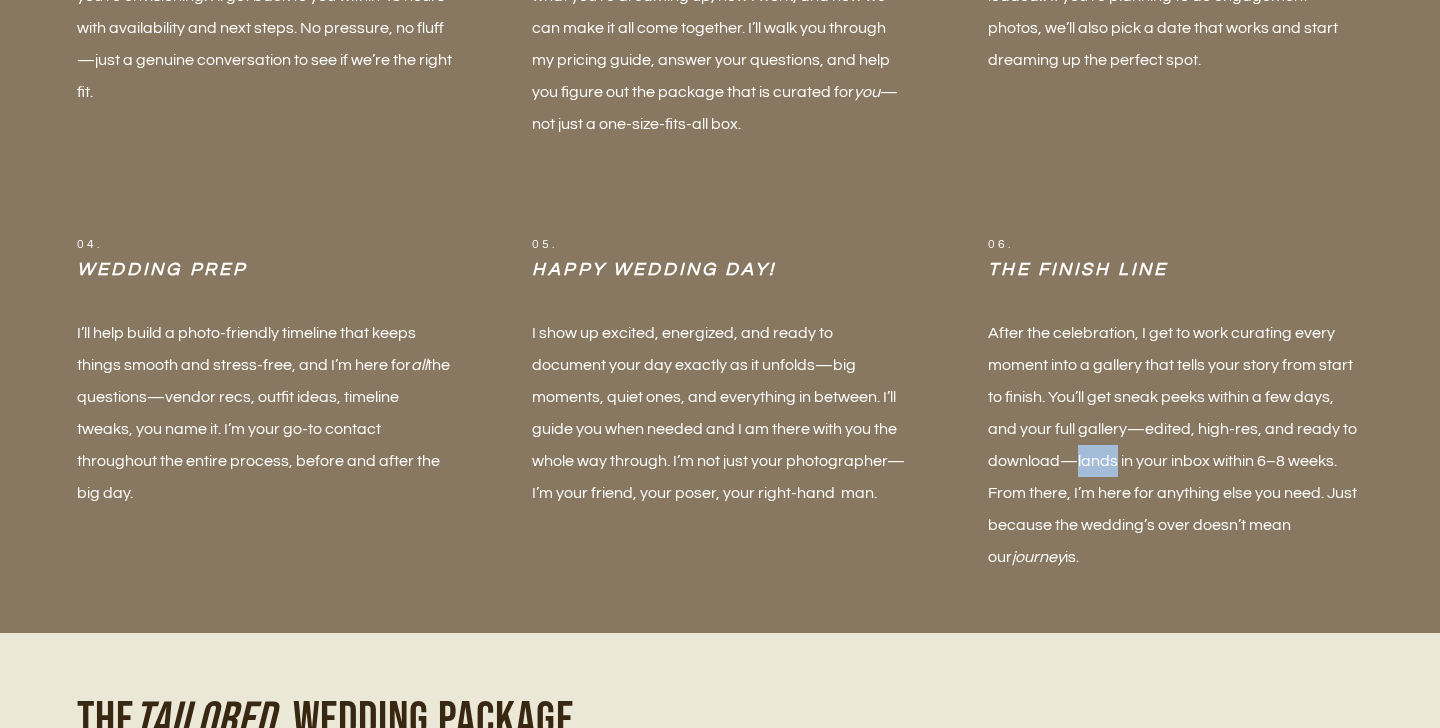 click on "After the celebration, I get to work curating every moment into a gallery that tells your story from start to finish. You’ll get sneak peeks within a few days, and your full gallery—edited, high-res, and ready to download—lands in your inbox within 6–8 weeks. From there, I’m here for anything else you need. Just because the wedding’s over doesn’t mean our  journey  is." at bounding box center [1175, 445] 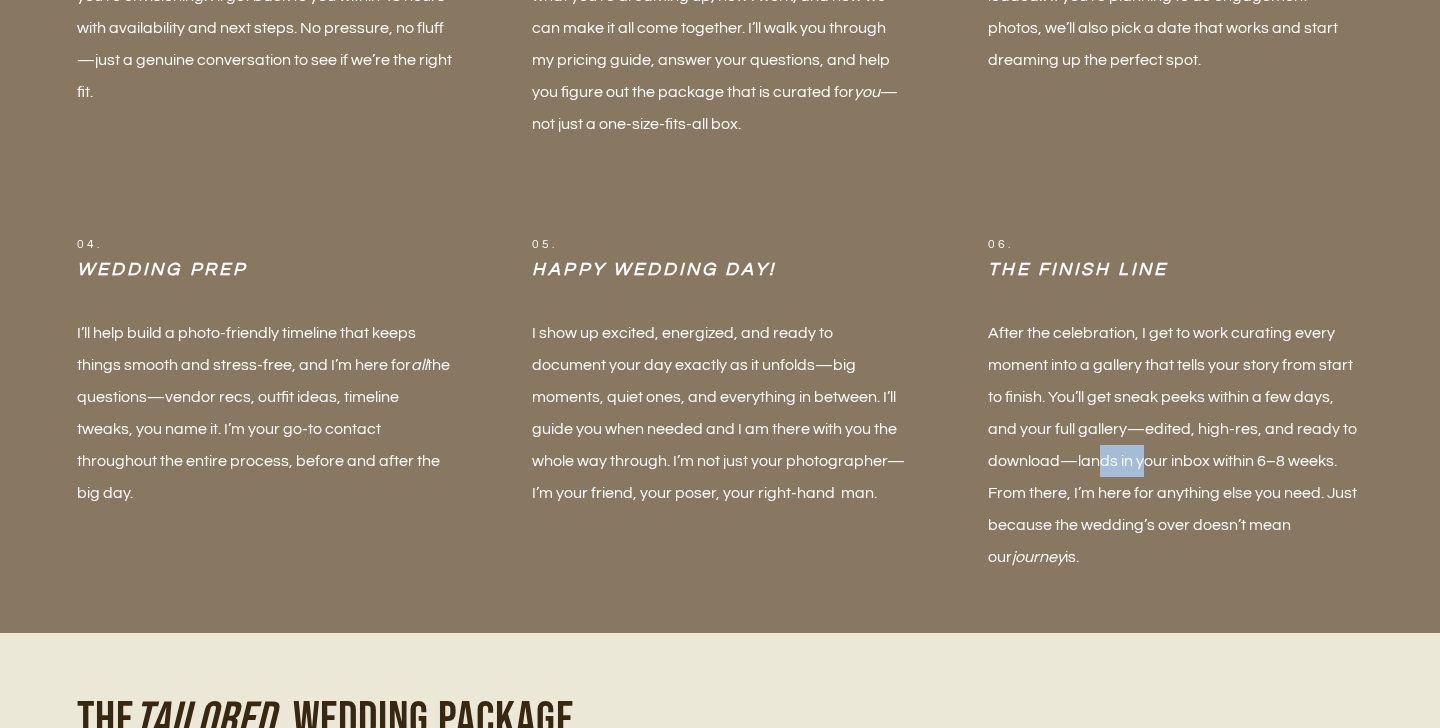 drag, startPoint x: 1098, startPoint y: 454, endPoint x: 1148, endPoint y: 470, distance: 52.49762 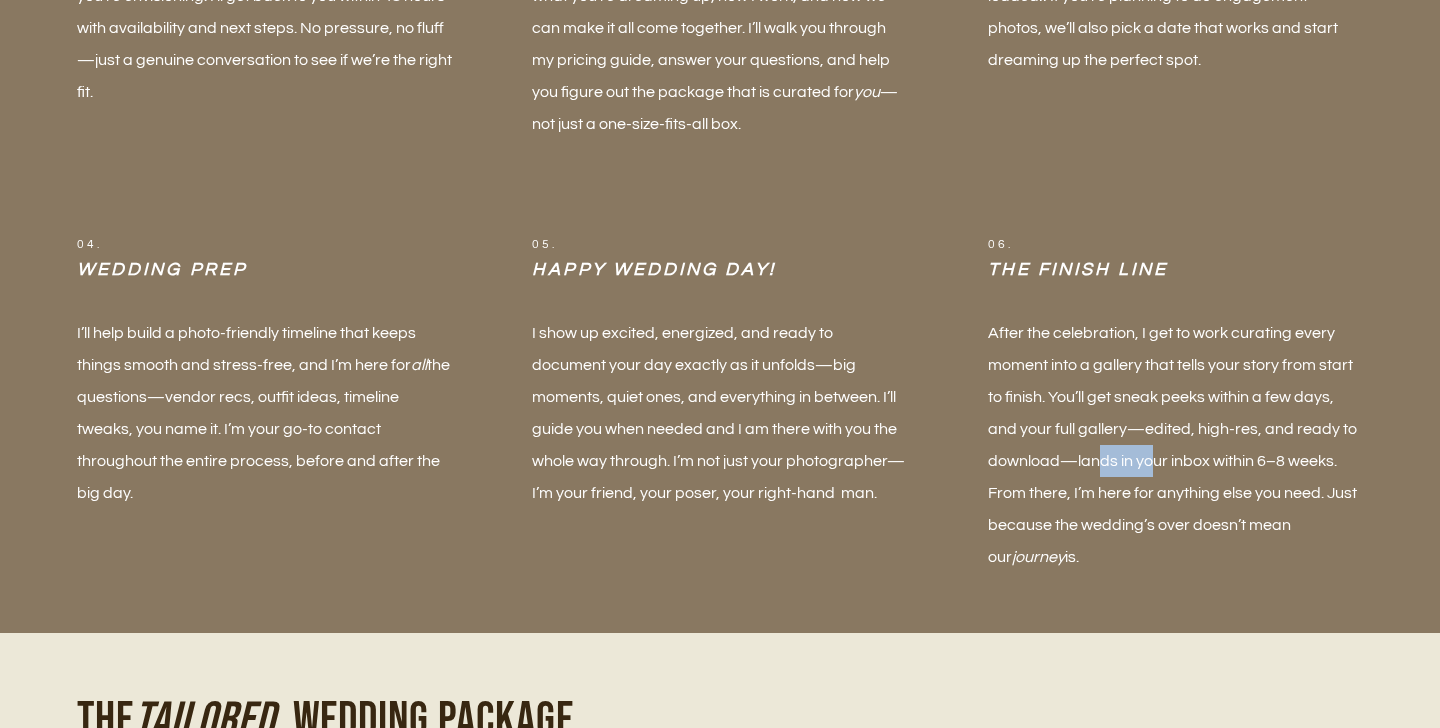 click on "After the celebration, I get to work curating every moment into a gallery that tells your story from start to finish. You’ll get sneak peeks within a few days, and your full gallery—edited, high-res, and ready to download—lands in your inbox within 6–8 weeks. From there, I’m here for anything else you need. Just because the wedding’s over doesn’t mean our  journey  is." at bounding box center (1175, 445) 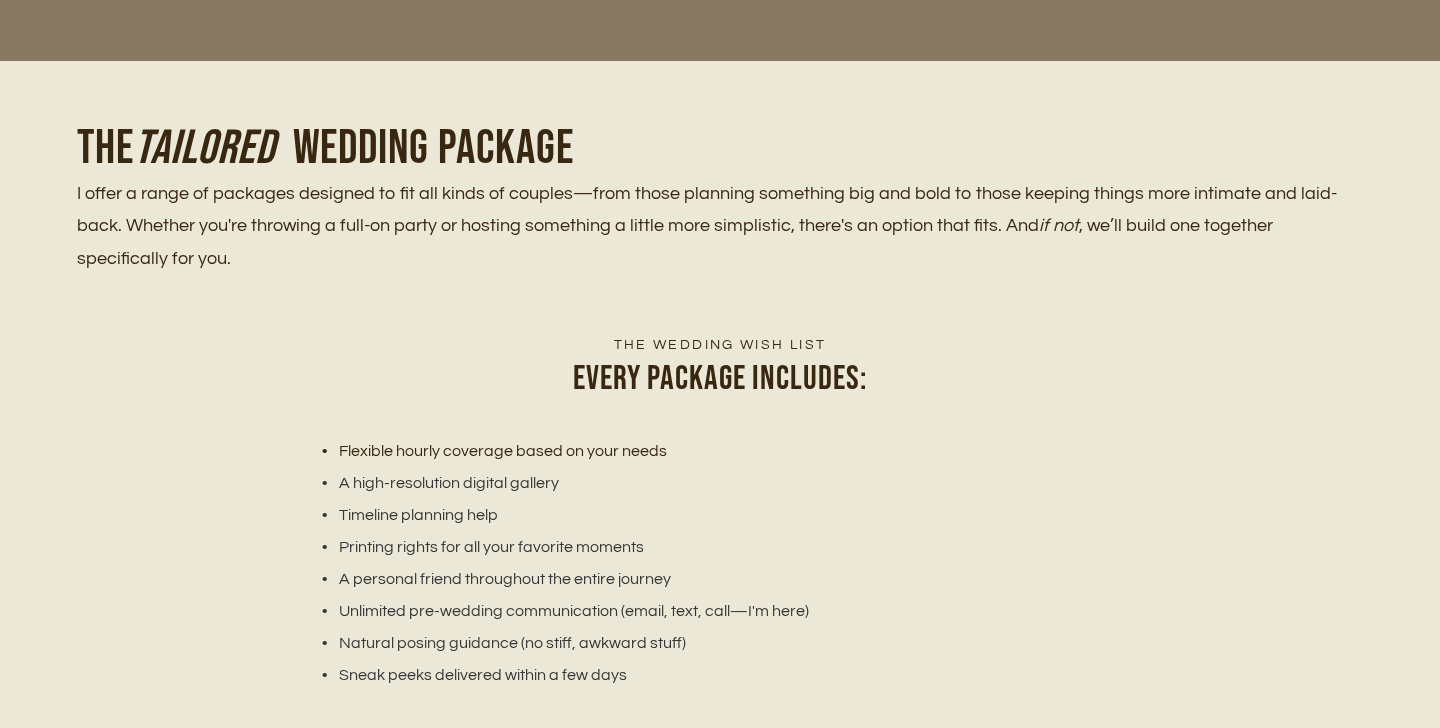 scroll, scrollTop: 2414, scrollLeft: 0, axis: vertical 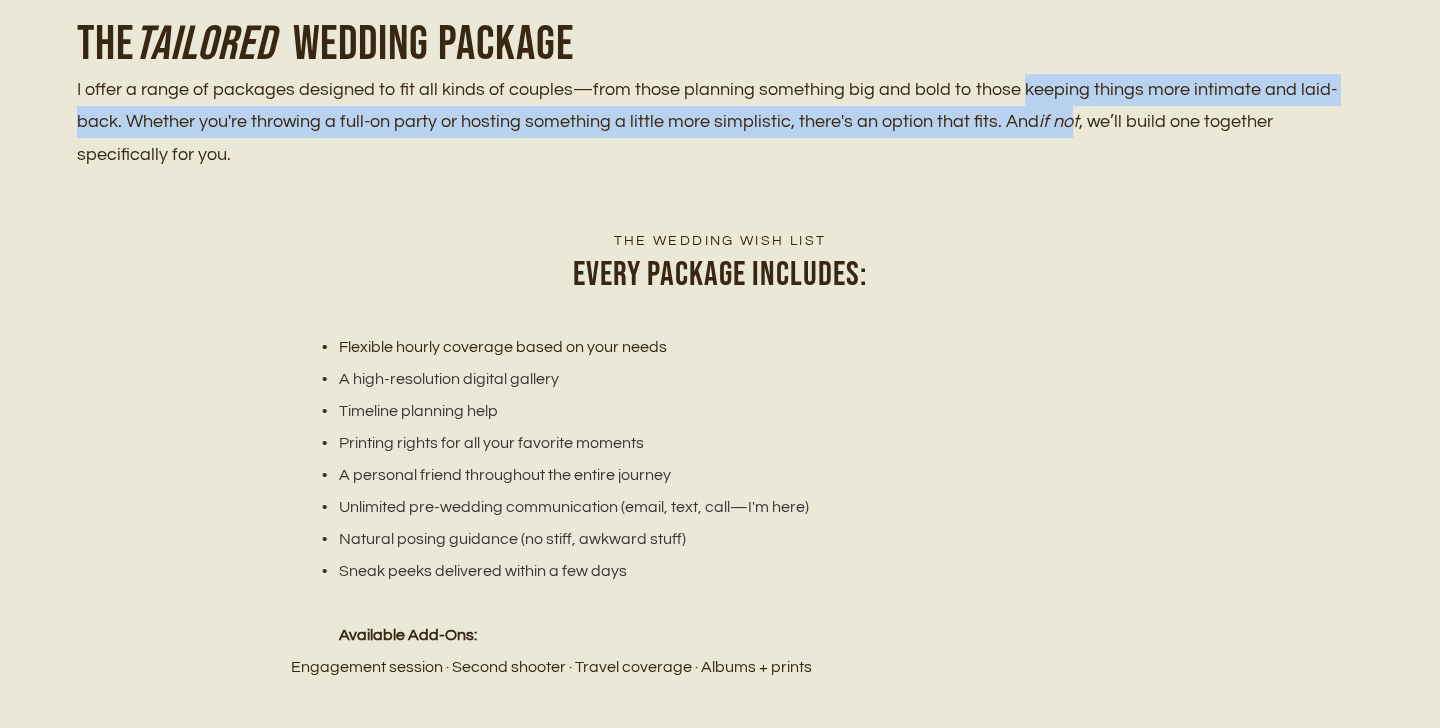 drag, startPoint x: 1012, startPoint y: 92, endPoint x: 1012, endPoint y: 132, distance: 40 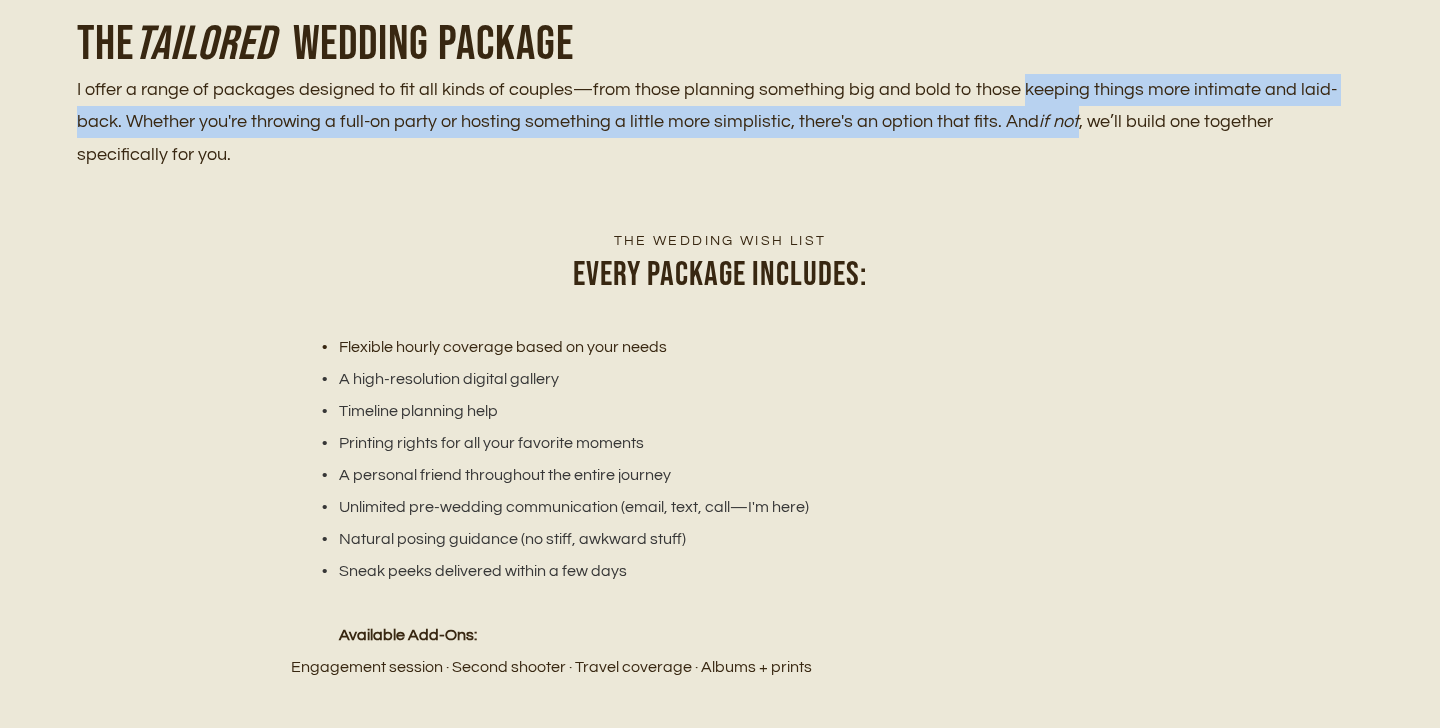 click on "I offer a range of packages designed to fit all kinds of couples—from those planning something big and bold to those keeping things more intimate and laid-back. Whether you're throwing a full-on party or hosting something a little more simplistic, there's an option that fits. And  if not , we’ll build one together specifically for you." at bounding box center (720, 122) 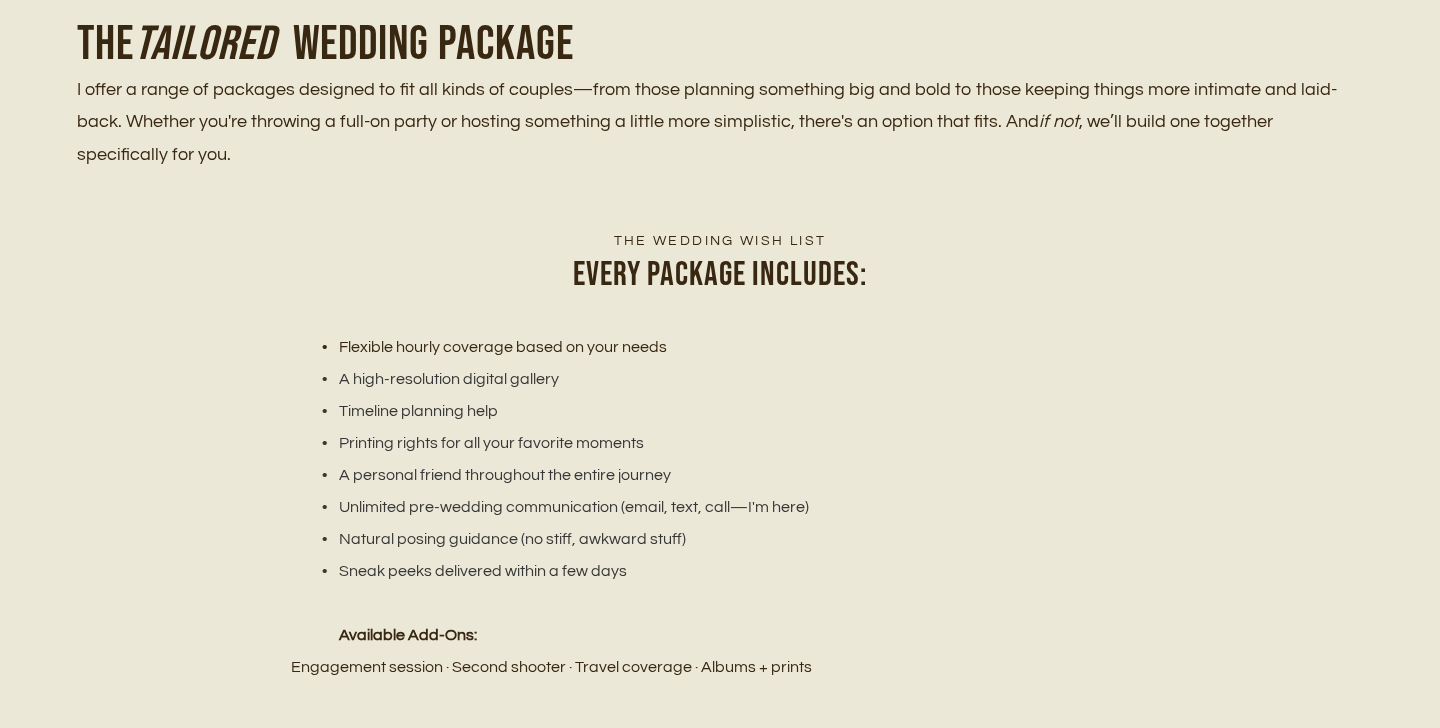 click on "I offer a range of packages designed to fit all kinds of couples—from those planning something big and bold to those keeping things more intimate and laid-back. Whether you're throwing a full-on party or hosting something a little more simplistic, there's an option that fits. And  if not , we’ll build one together specifically for you." at bounding box center [720, 122] 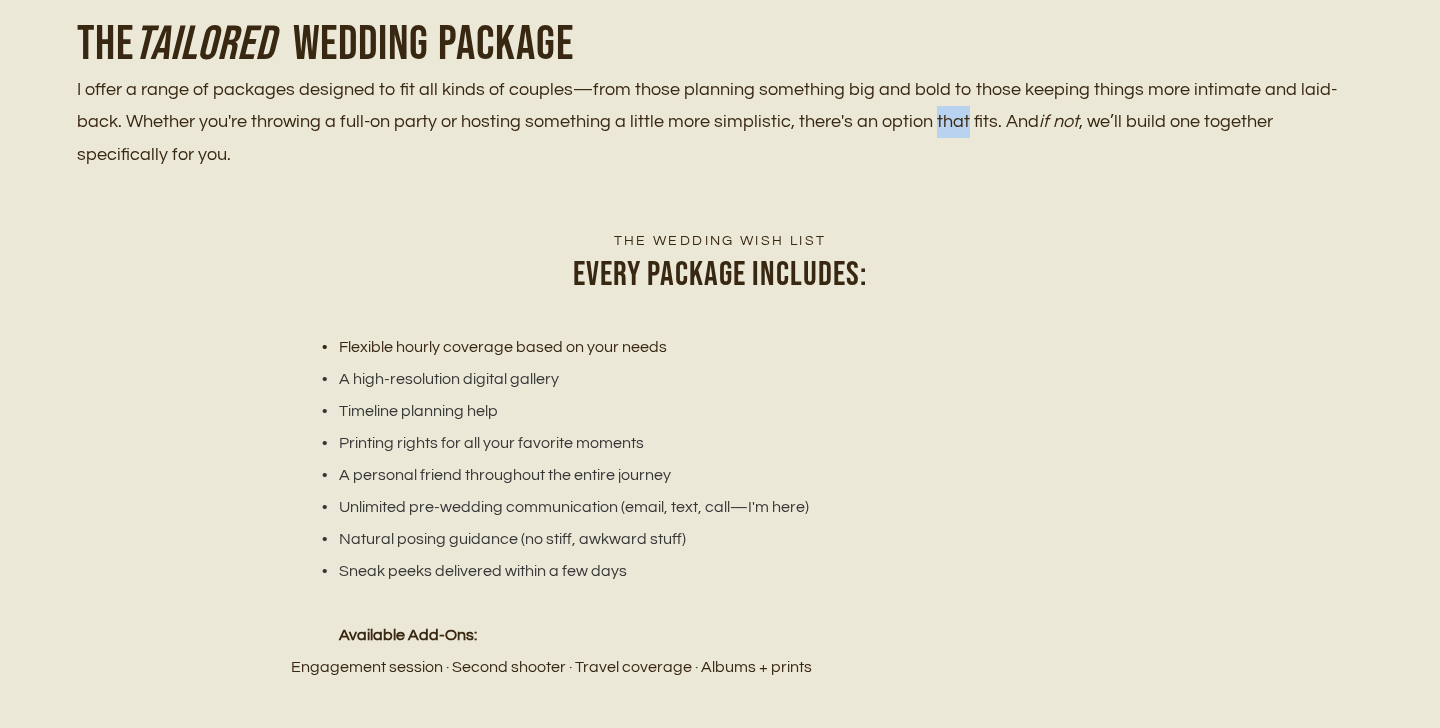 click on "I offer a range of packages designed to fit all kinds of couples—from those planning something big and bold to those keeping things more intimate and laid-back. Whether you're throwing a full-on party or hosting something a little more simplistic, there's an option that fits. And  if not , we’ll build one together specifically for you." at bounding box center [720, 122] 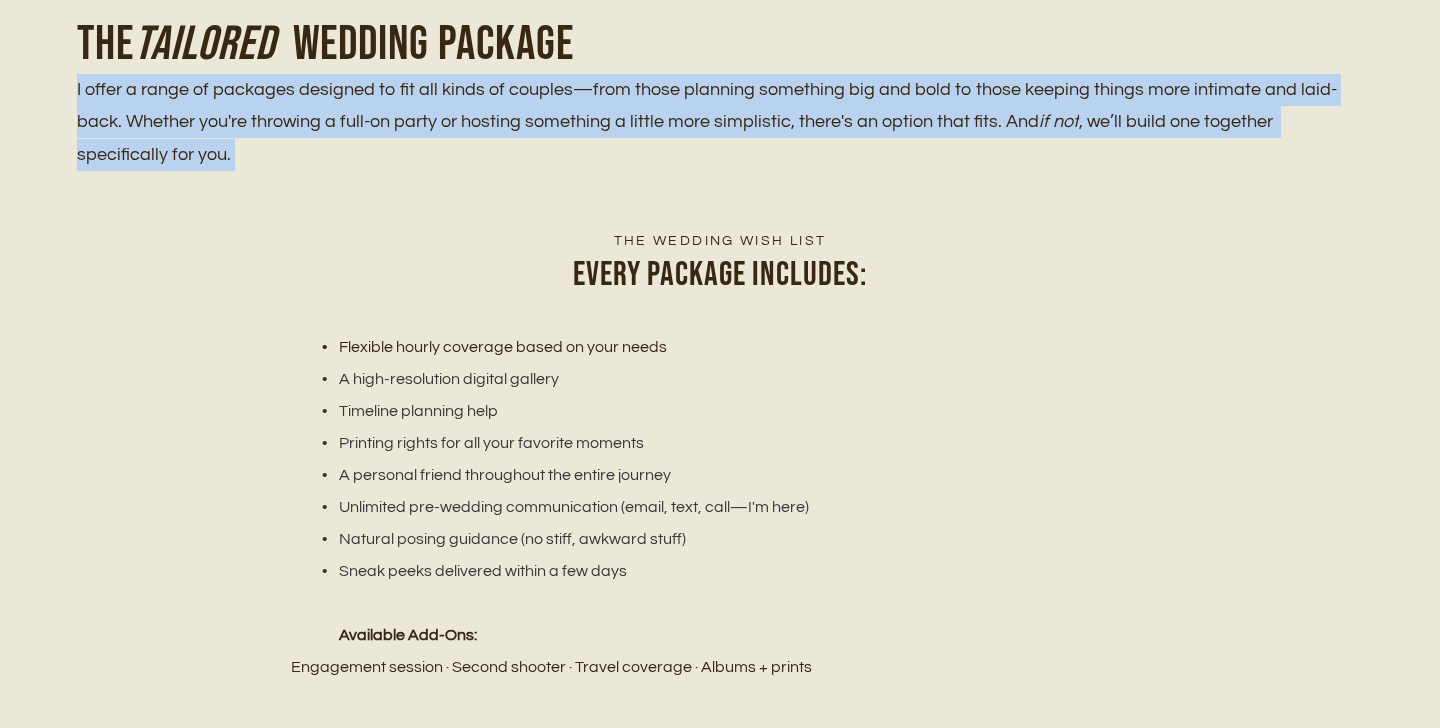 click on "I offer a range of packages designed to fit all kinds of couples—from those planning something big and bold to those keeping things more intimate and laid-back. Whether you're throwing a full-on party or hosting something a little more simplistic, there's an option that fits. And  if not , we’ll build one together specifically for you." at bounding box center [720, 122] 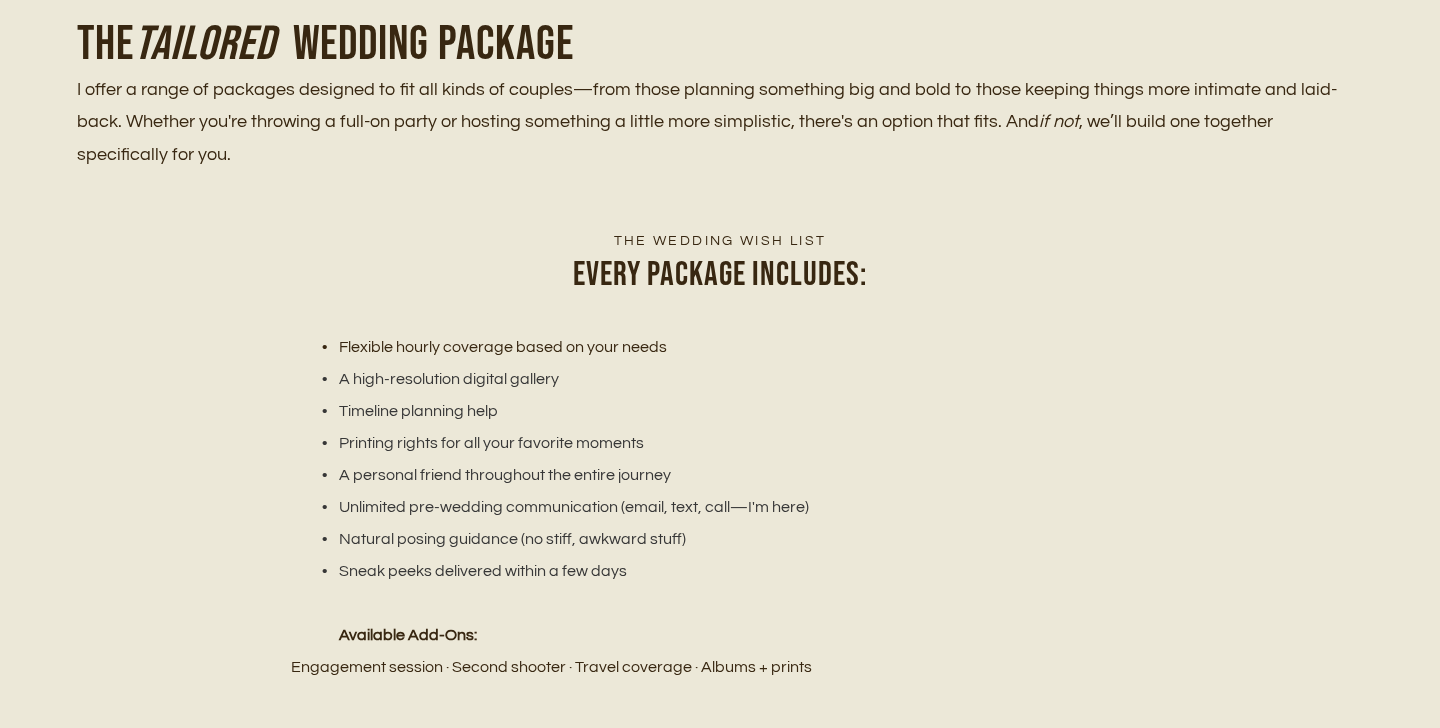 click on "I offer a range of packages designed to fit all kinds of couples—from those planning something big and bold to those keeping things more intimate and laid-back. Whether you're throwing a full-on party or hosting something a little more simplistic, there's an option that fits. And  if not , we’ll build one together specifically for you." at bounding box center [720, 122] 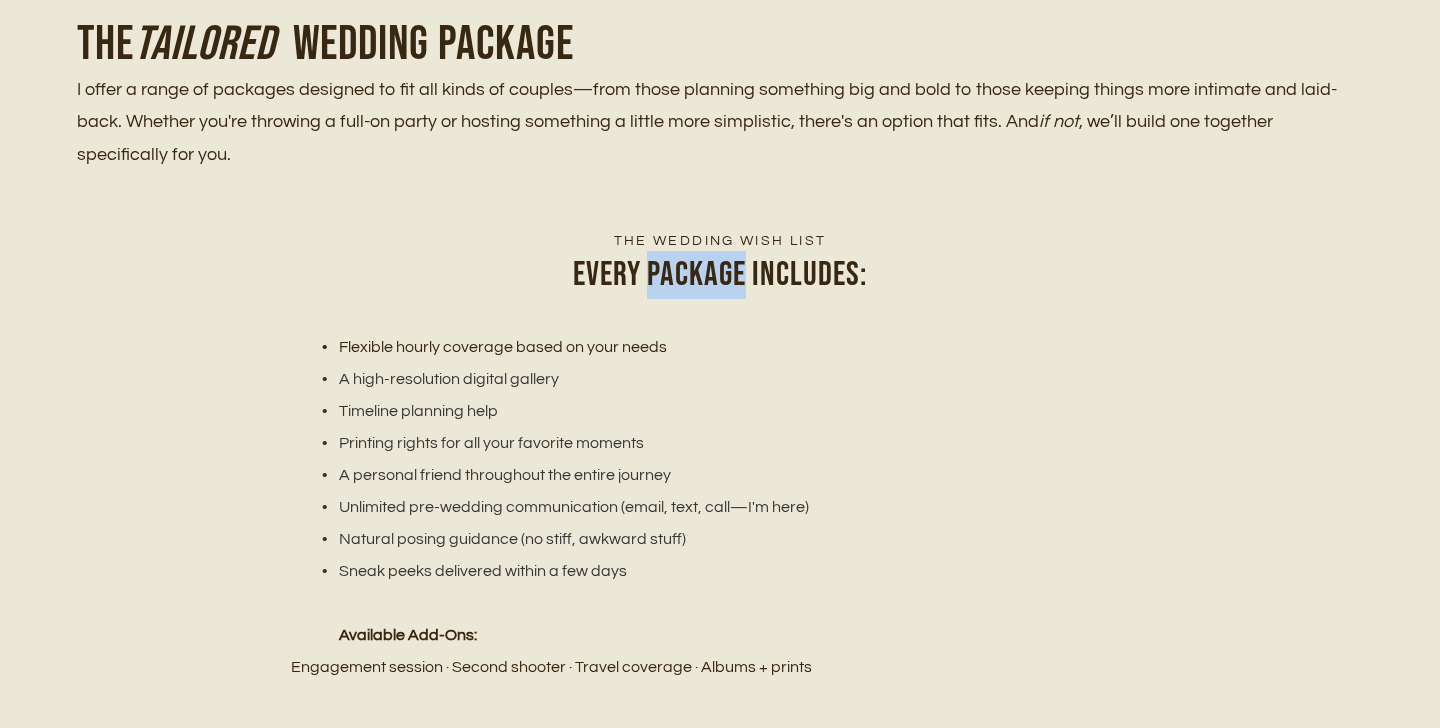 click on "Every package includes:" at bounding box center [719, 275] 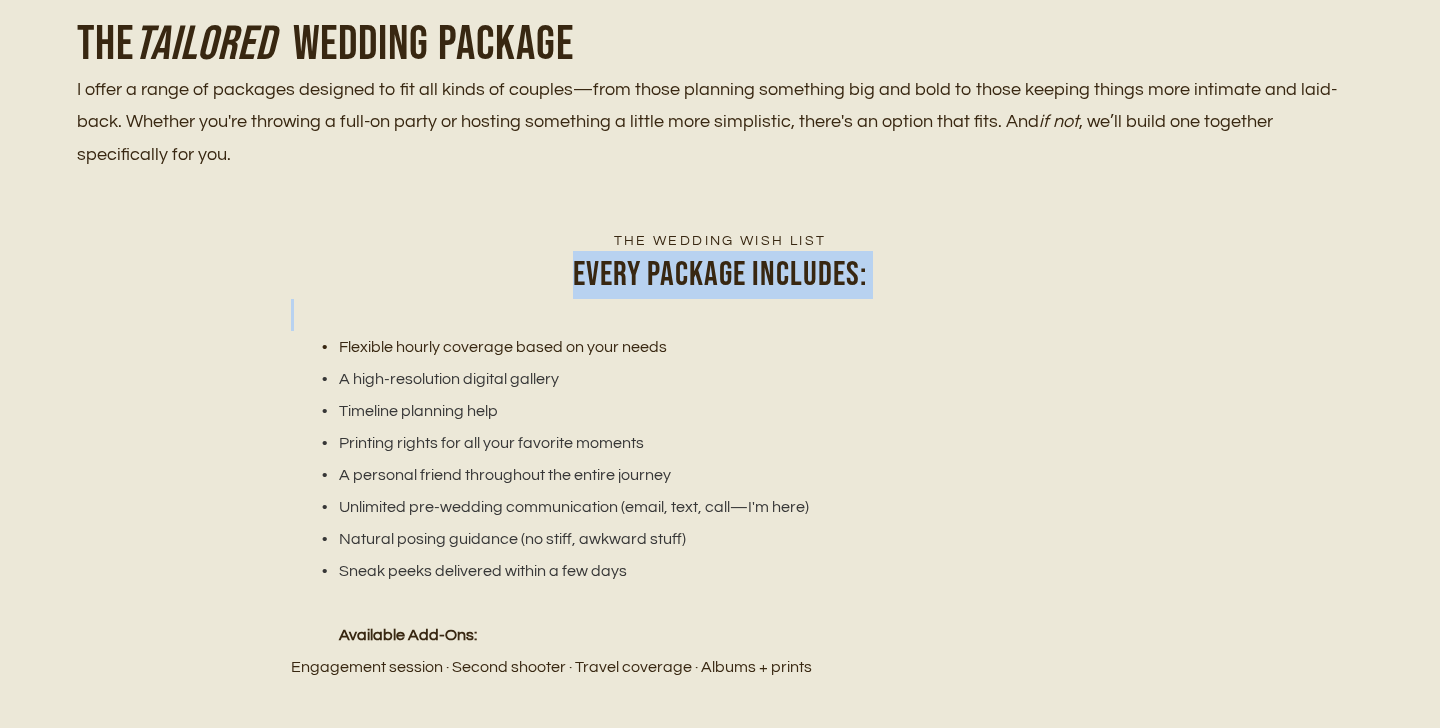 click on "Every package includes:" at bounding box center [719, 275] 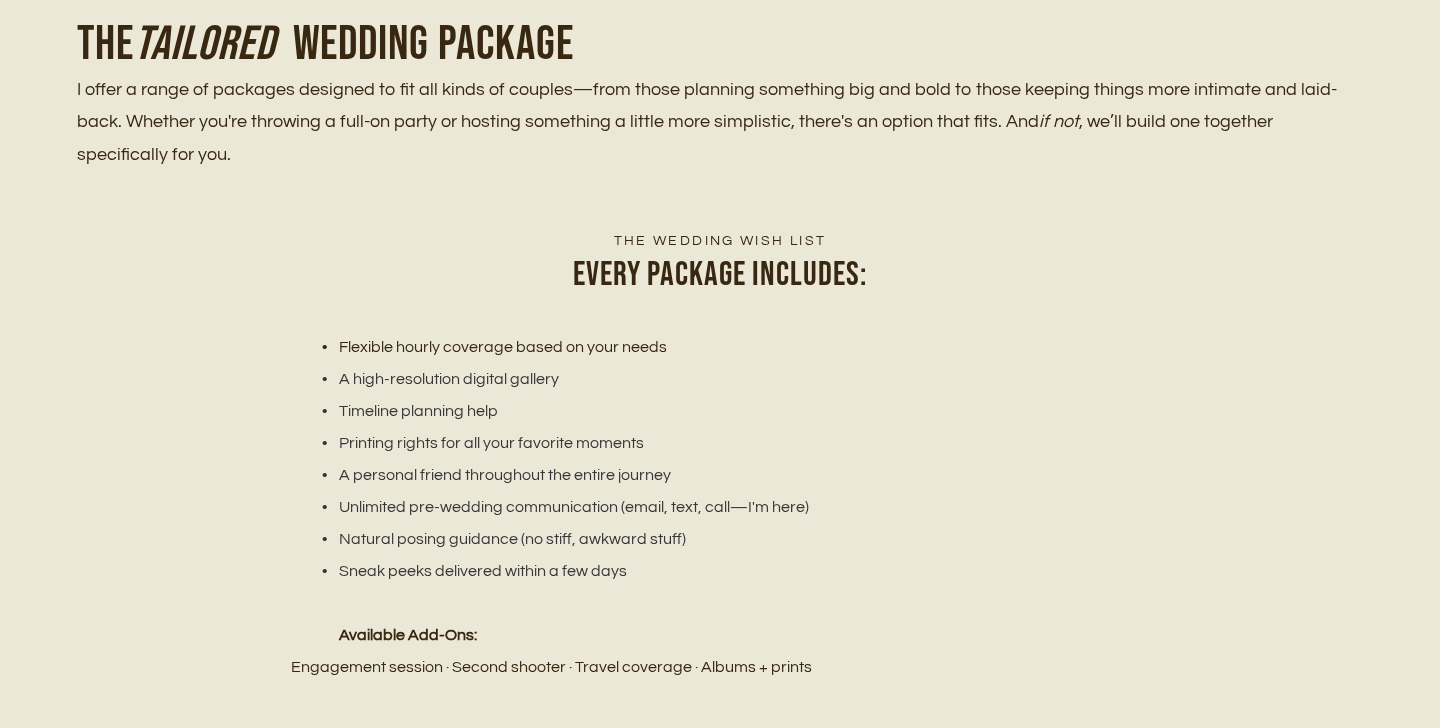 click at bounding box center (719, 315) 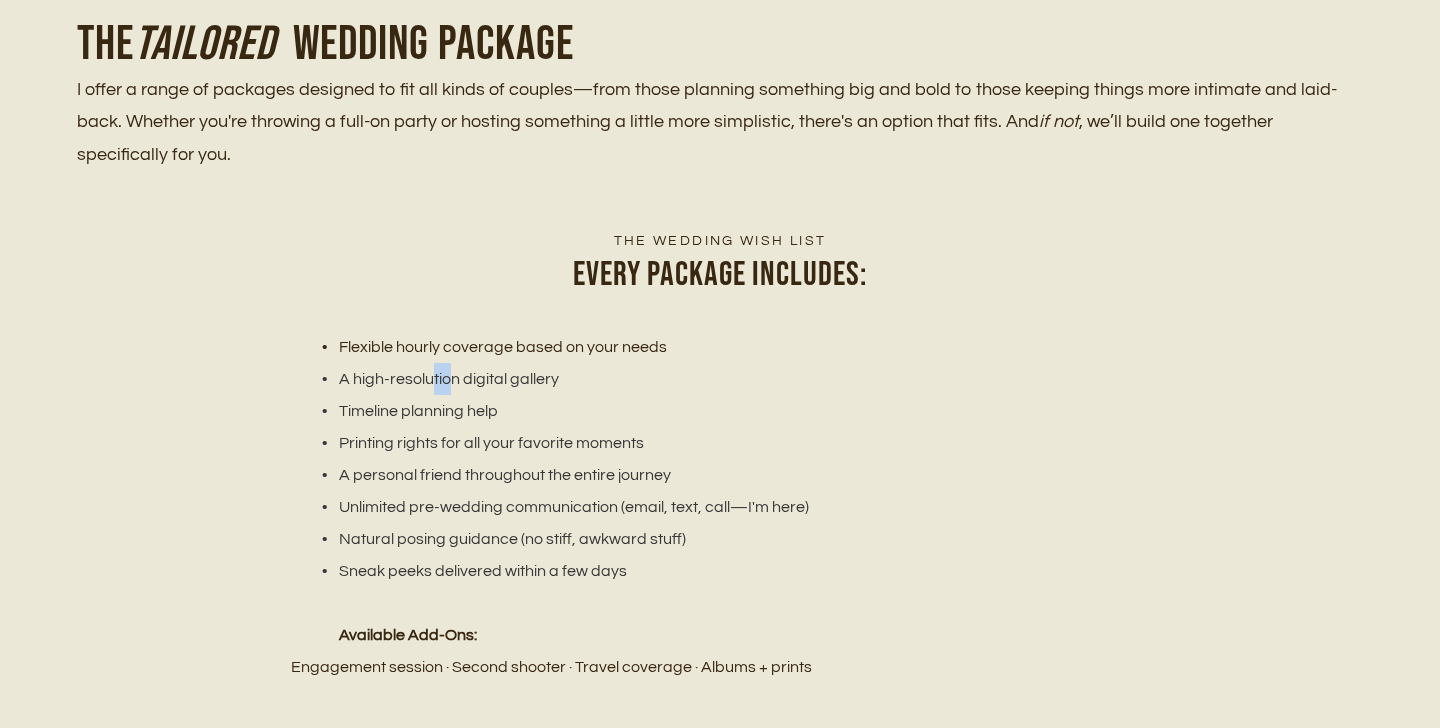 drag, startPoint x: 434, startPoint y: 382, endPoint x: 461, endPoint y: 394, distance: 29.546574 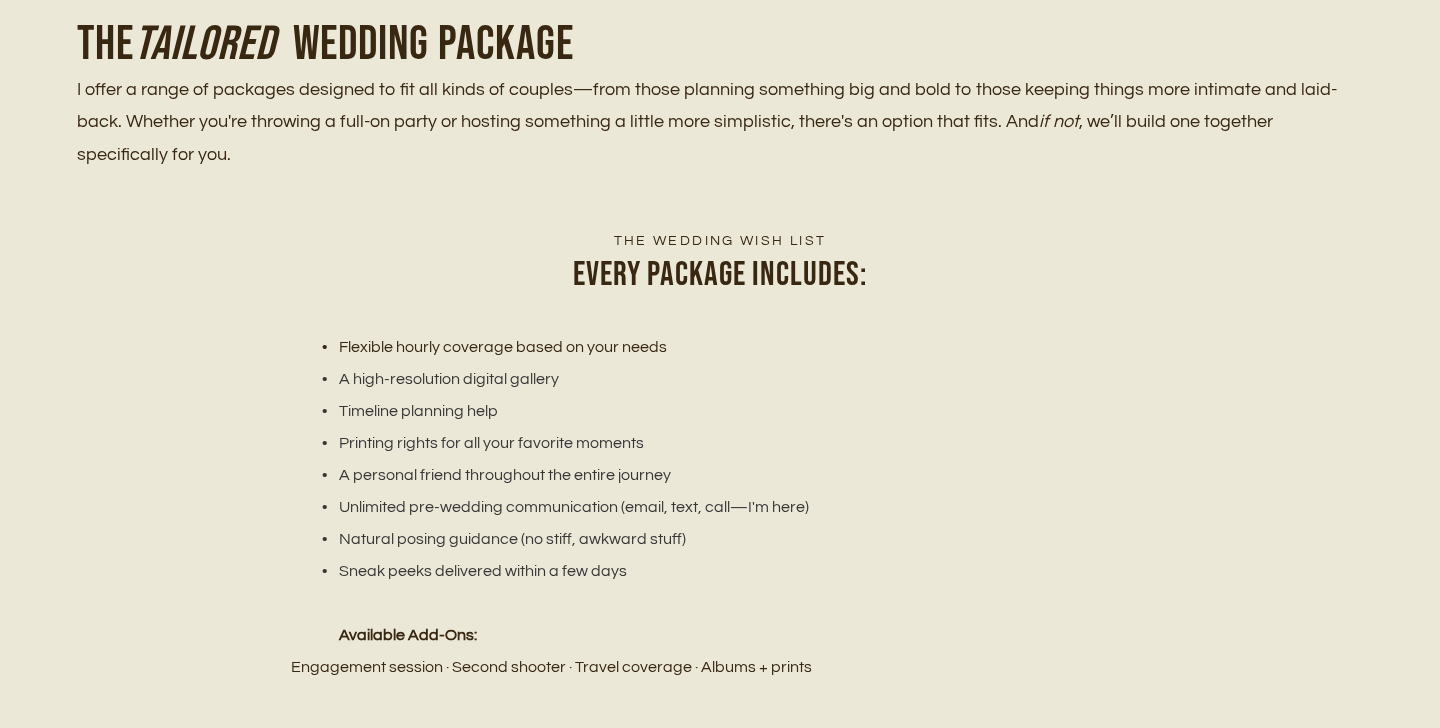 click on "Timeline planning help" at bounding box center (731, 411) 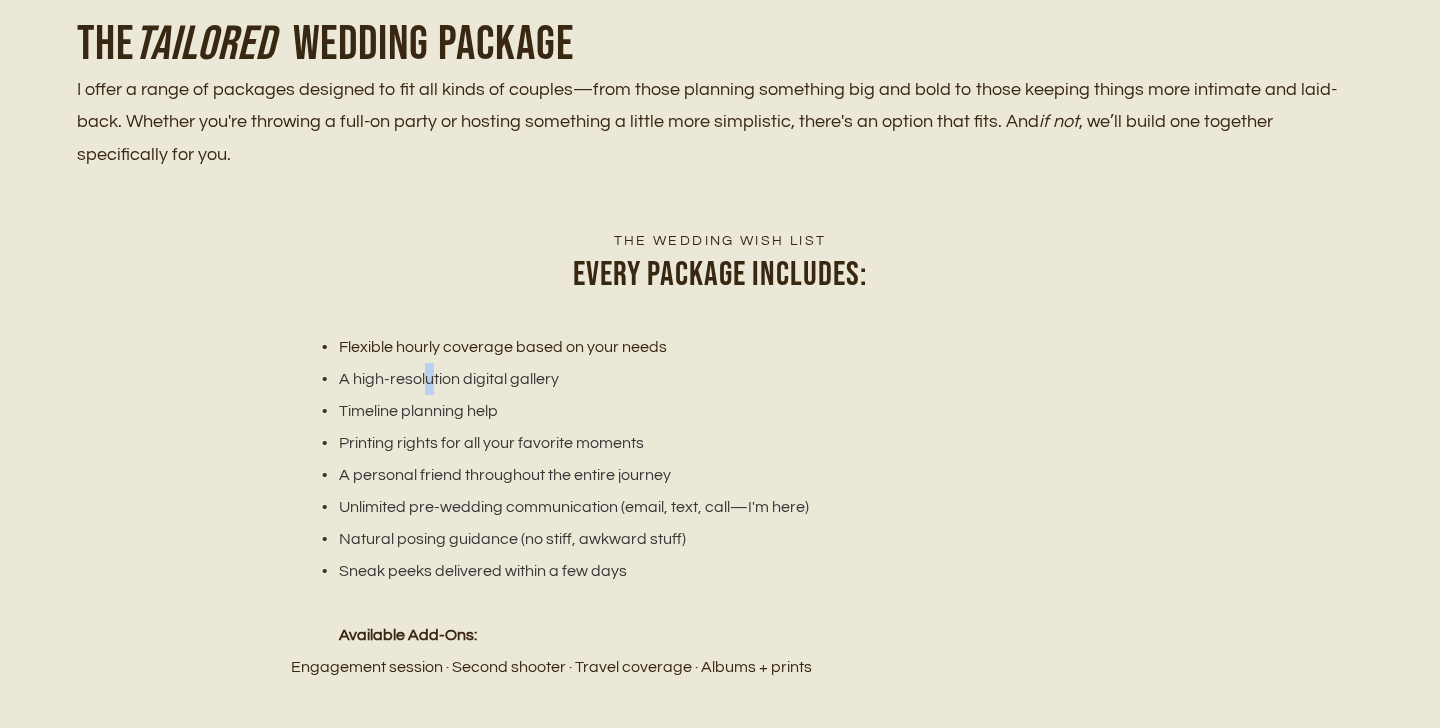 drag, startPoint x: 425, startPoint y: 365, endPoint x: 431, endPoint y: 387, distance: 22.803509 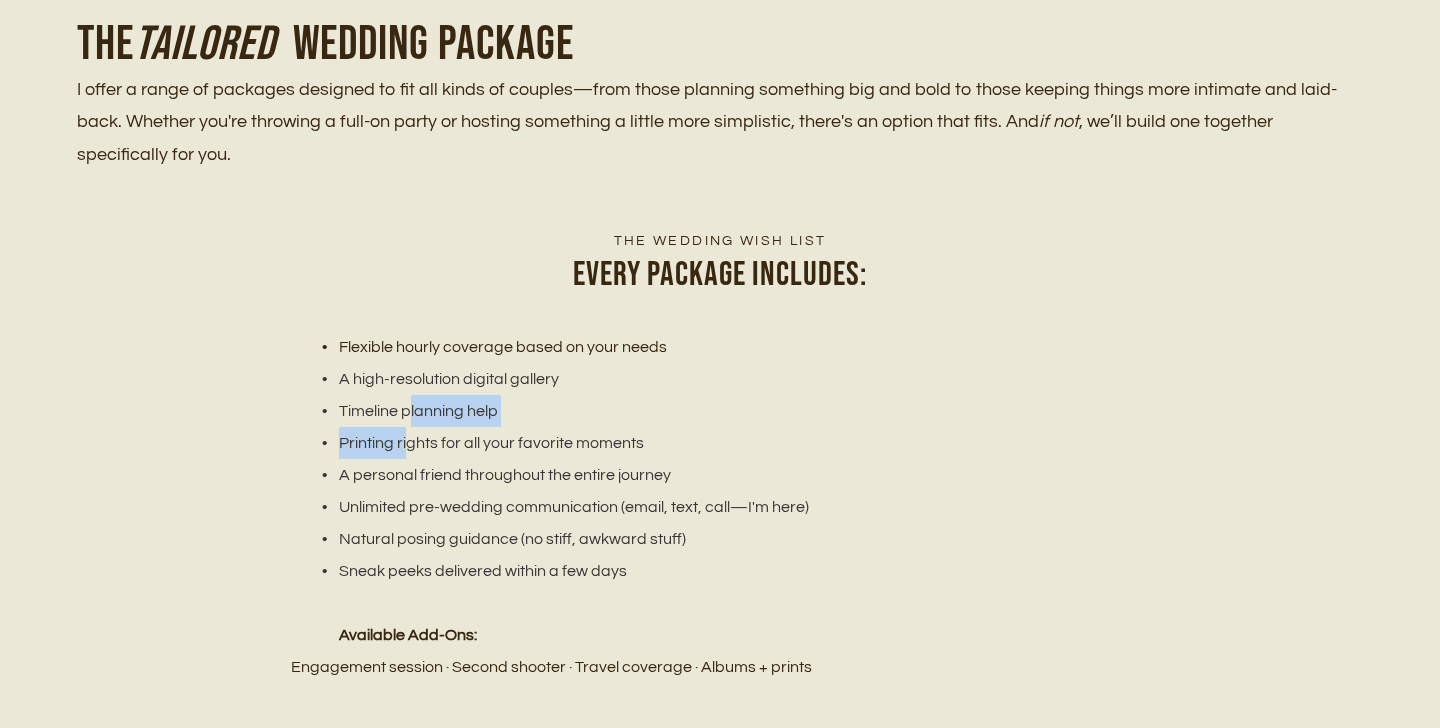 drag, startPoint x: 408, startPoint y: 413, endPoint x: 411, endPoint y: 429, distance: 16.27882 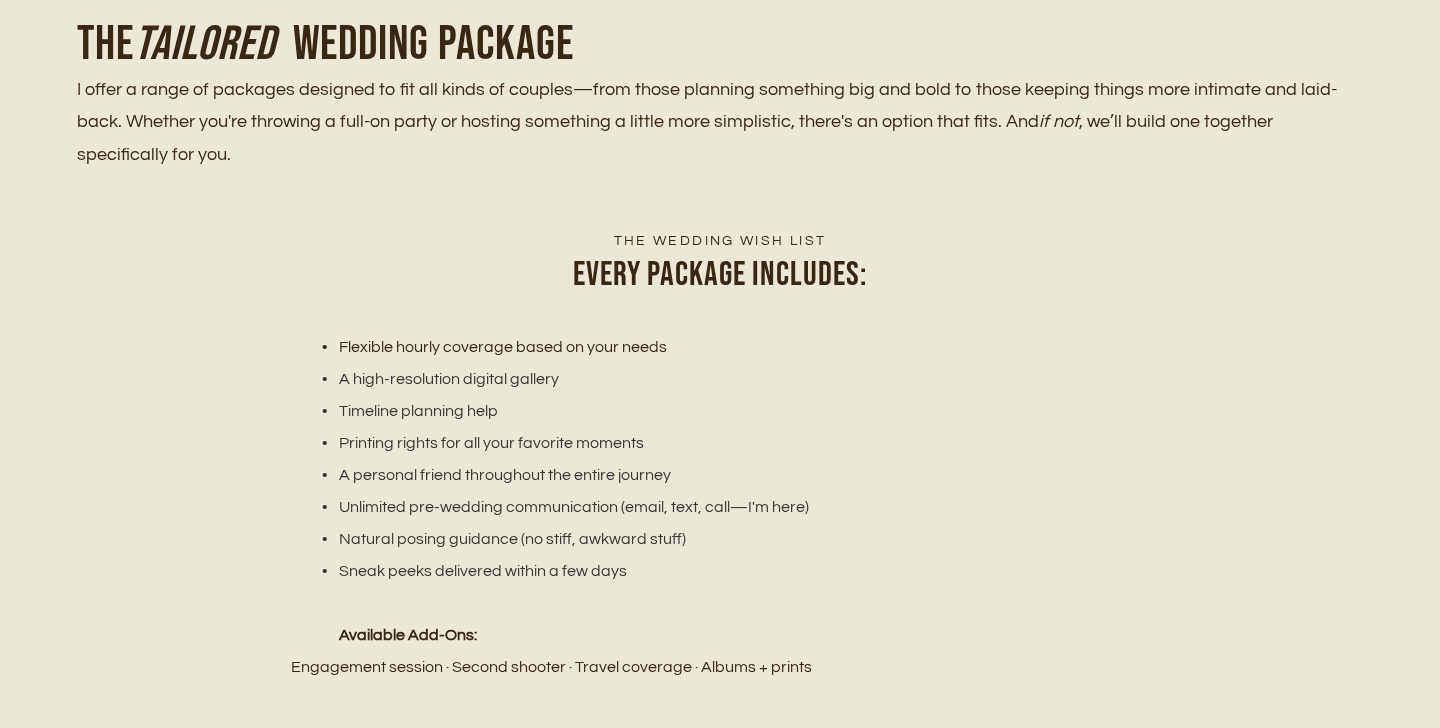 scroll, scrollTop: 2442, scrollLeft: 0, axis: vertical 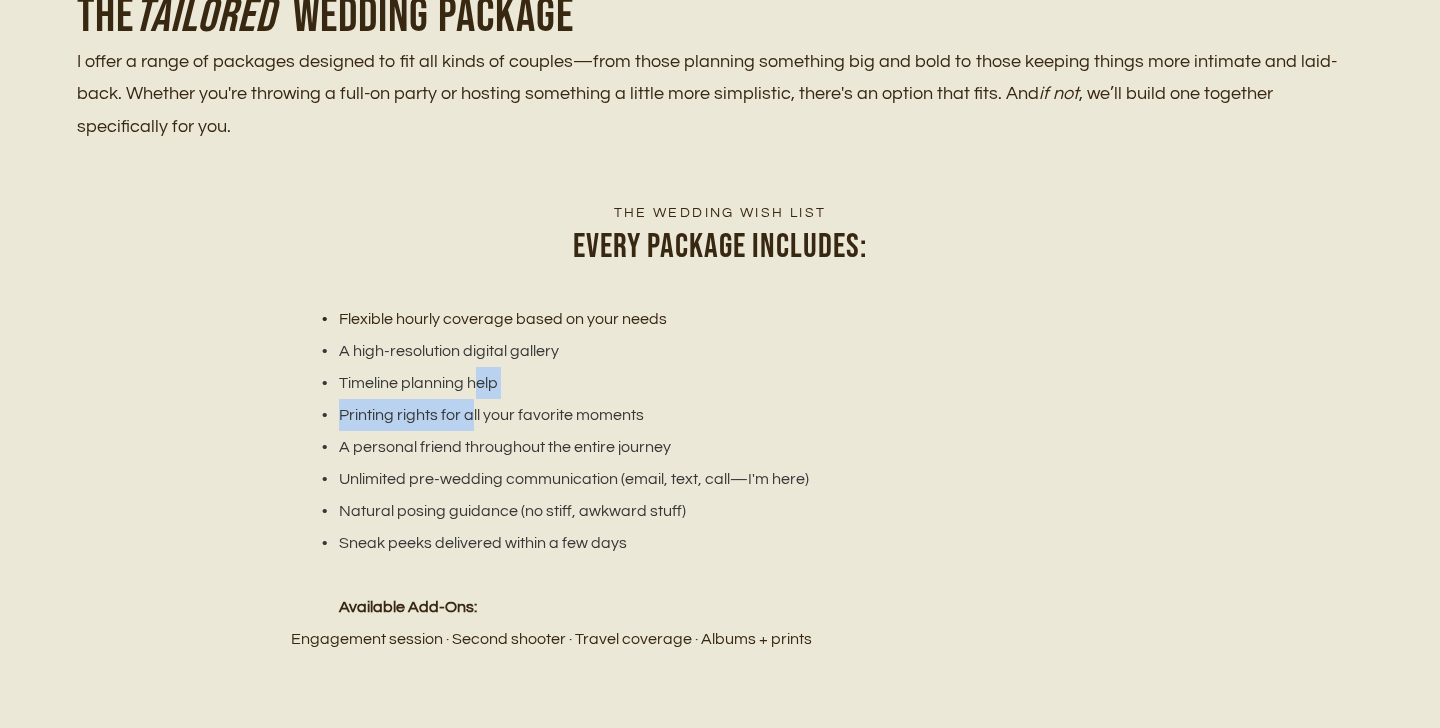 drag, startPoint x: 474, startPoint y: 388, endPoint x: 474, endPoint y: 431, distance: 43 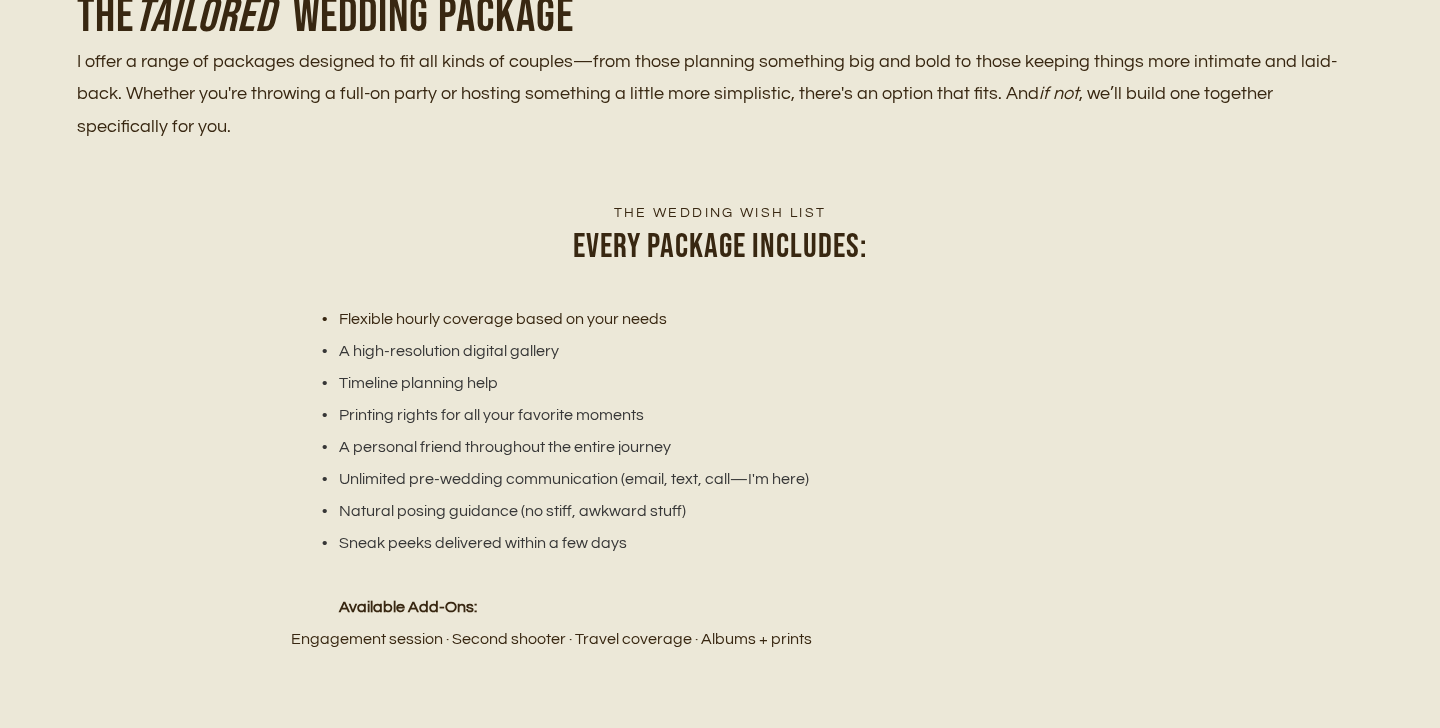 click on "A personal friend throughout the entire journey" at bounding box center (731, 447) 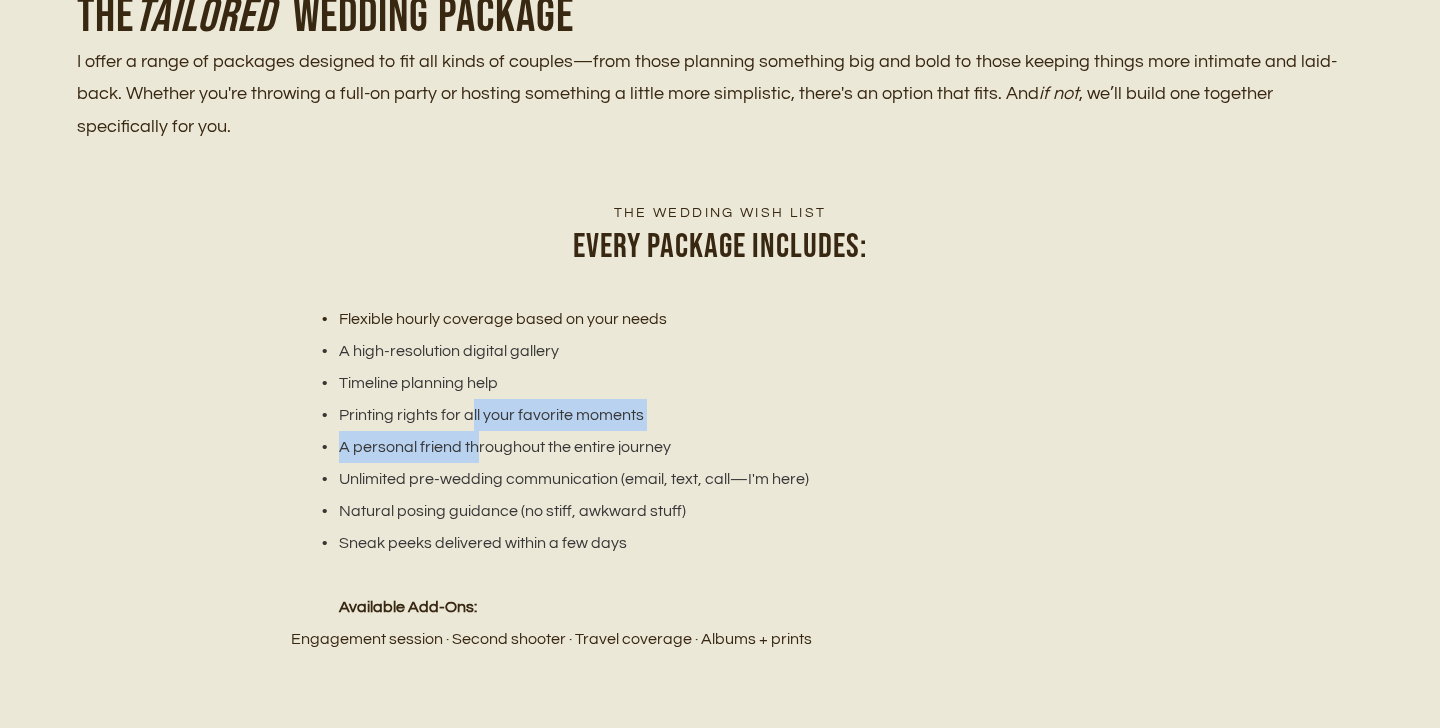 drag, startPoint x: 474, startPoint y: 403, endPoint x: 477, endPoint y: 444, distance: 41.109608 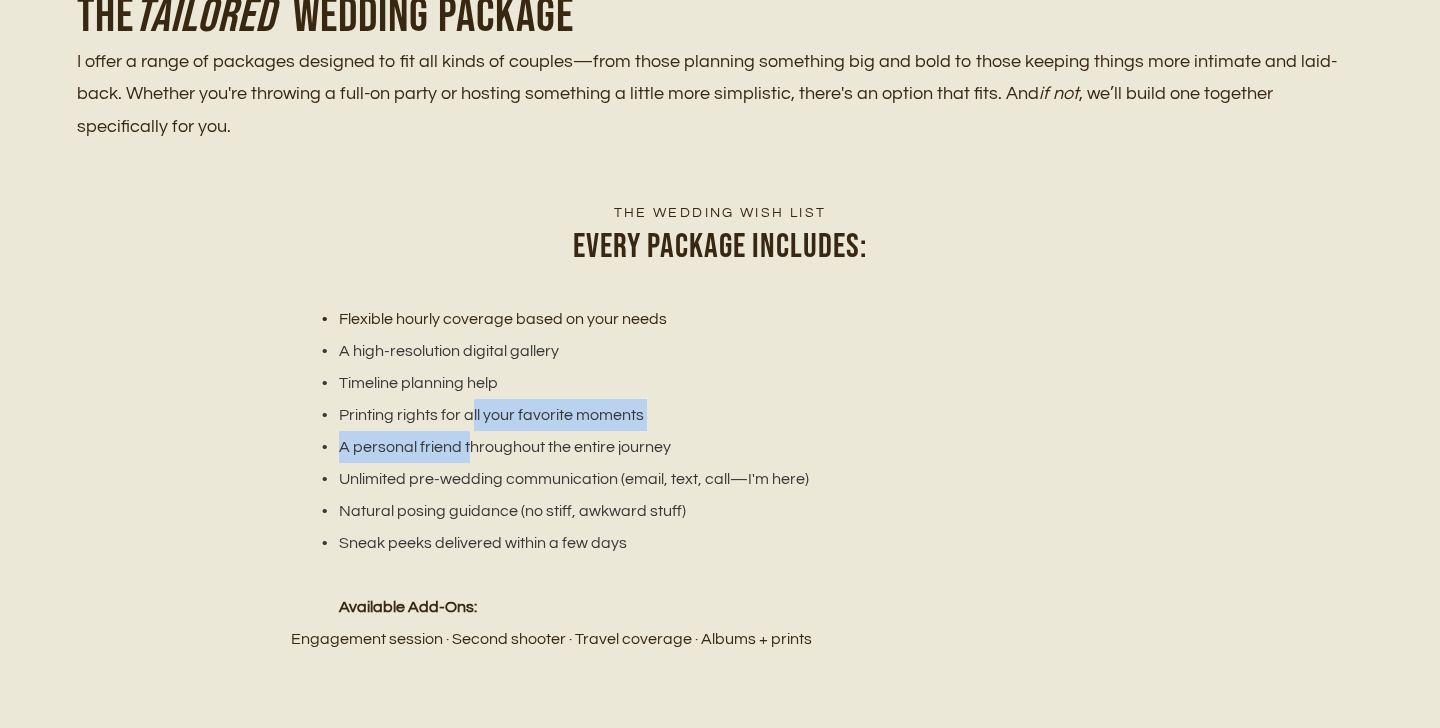 drag, startPoint x: 470, startPoint y: 416, endPoint x: 470, endPoint y: 441, distance: 25 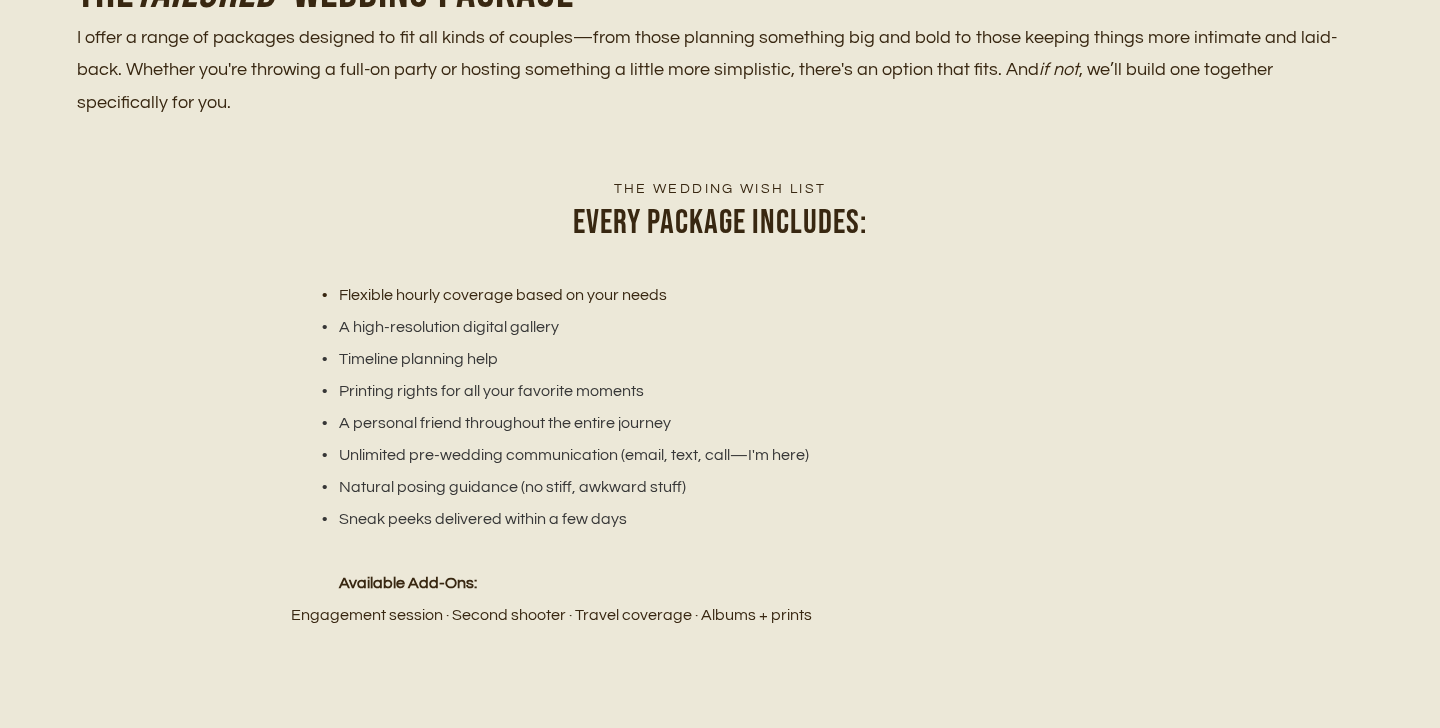 scroll, scrollTop: 2468, scrollLeft: 0, axis: vertical 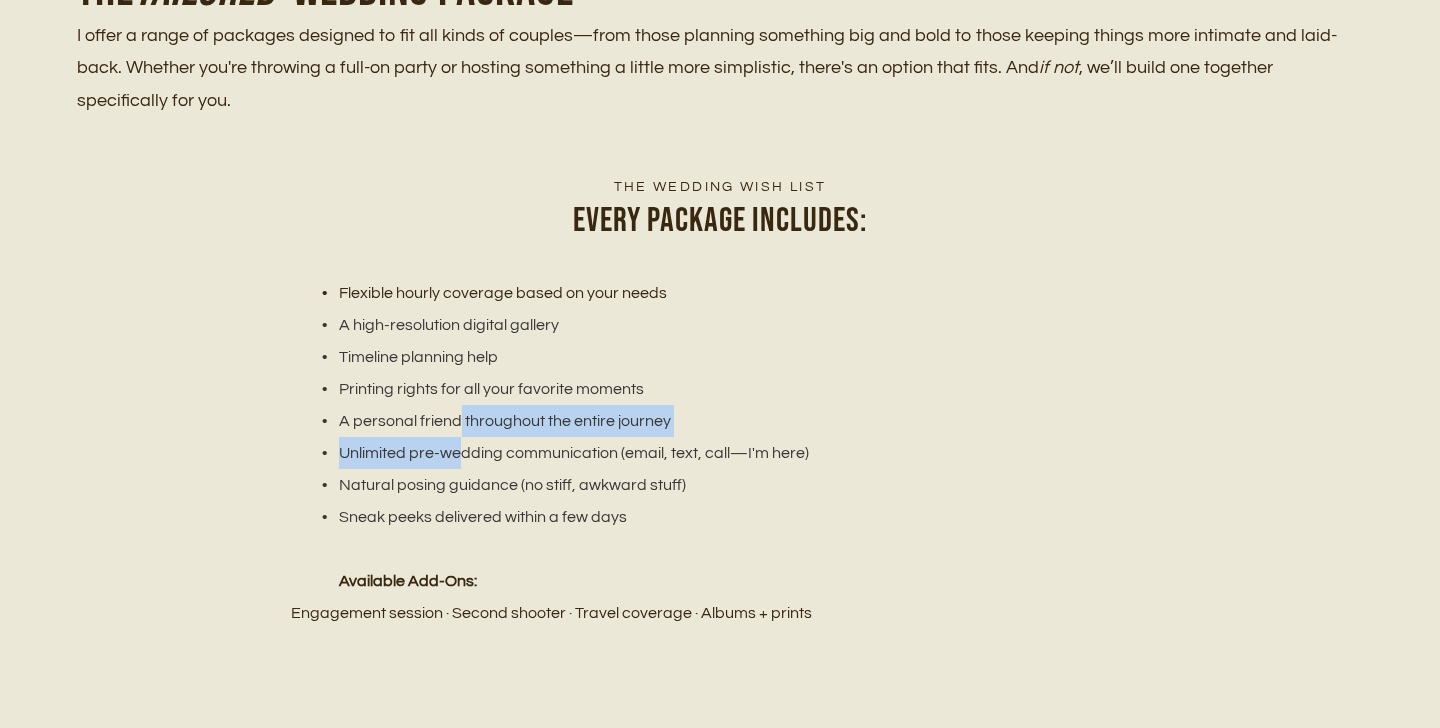 drag, startPoint x: 460, startPoint y: 419, endPoint x: 460, endPoint y: 457, distance: 38 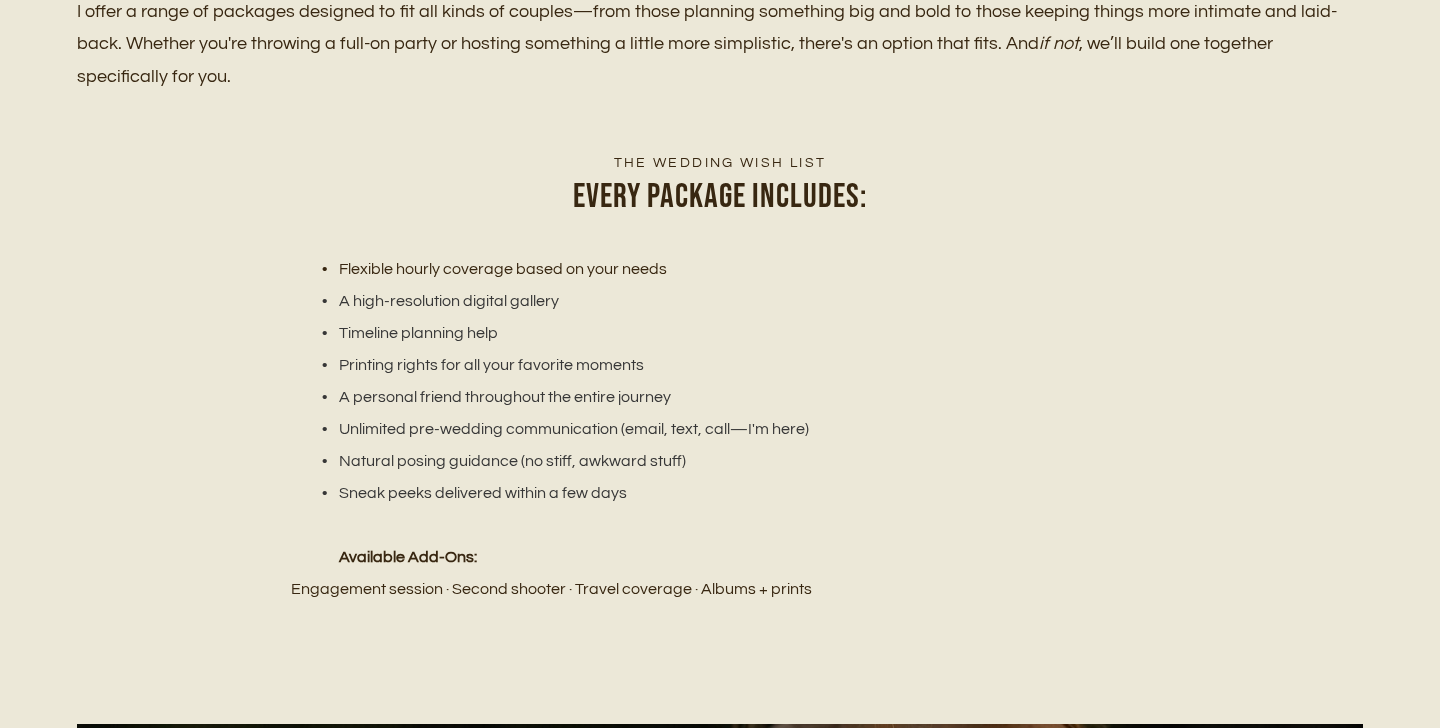 scroll, scrollTop: 2494, scrollLeft: 0, axis: vertical 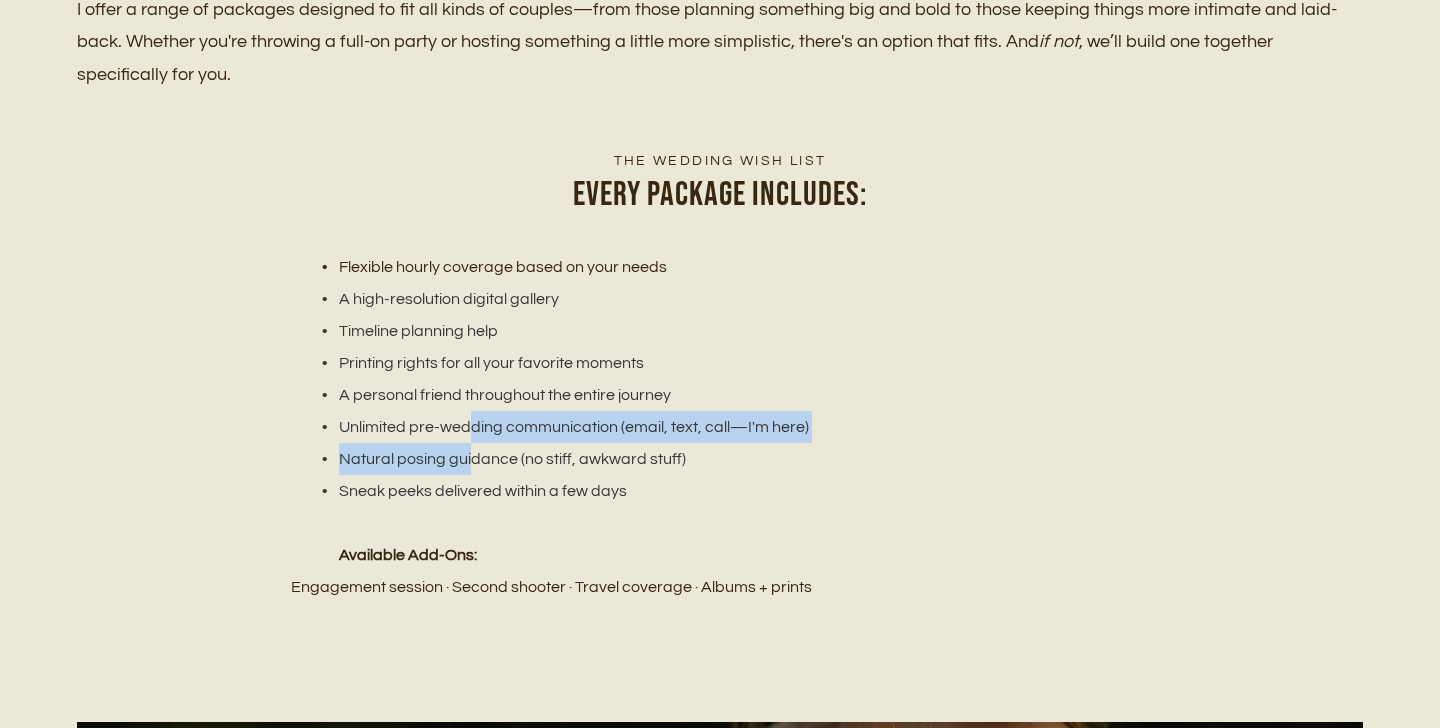 drag, startPoint x: 469, startPoint y: 417, endPoint x: 469, endPoint y: 446, distance: 29 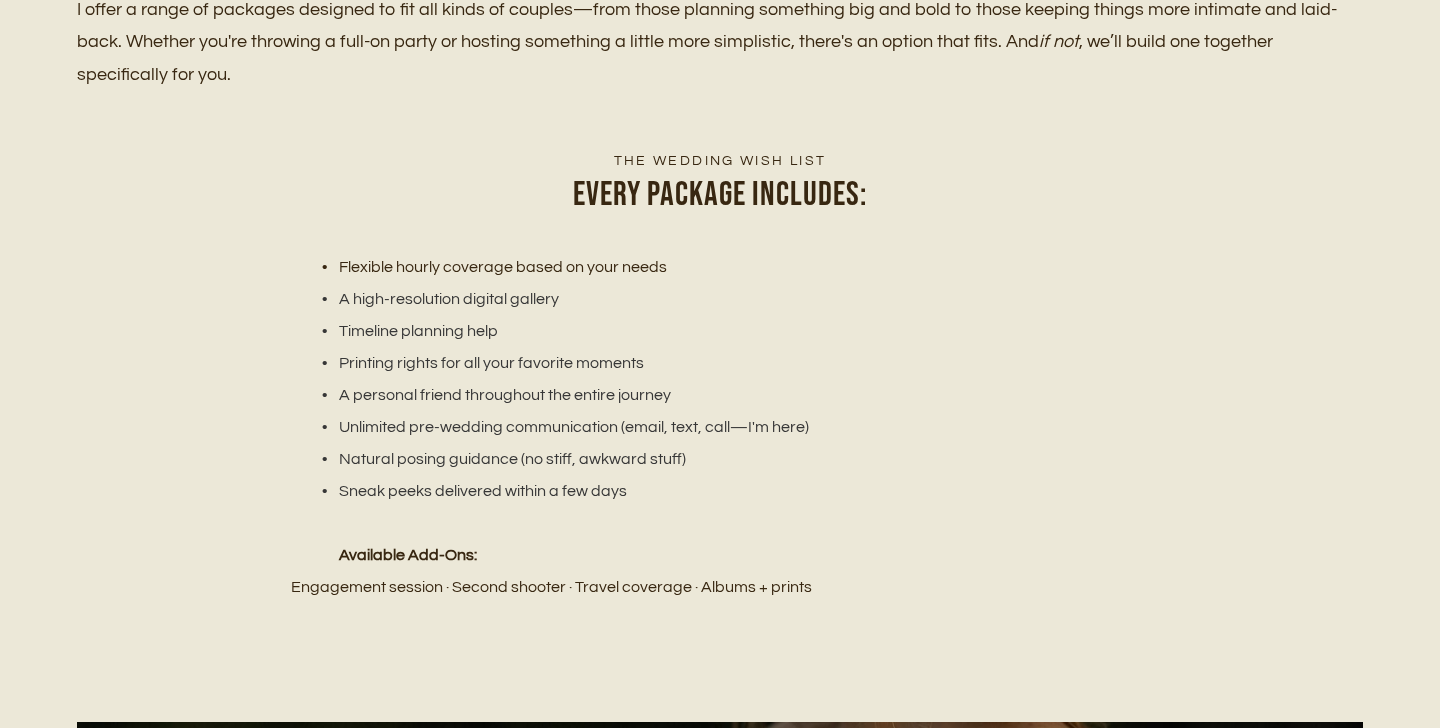 drag, startPoint x: 466, startPoint y: 413, endPoint x: 466, endPoint y: 445, distance: 32 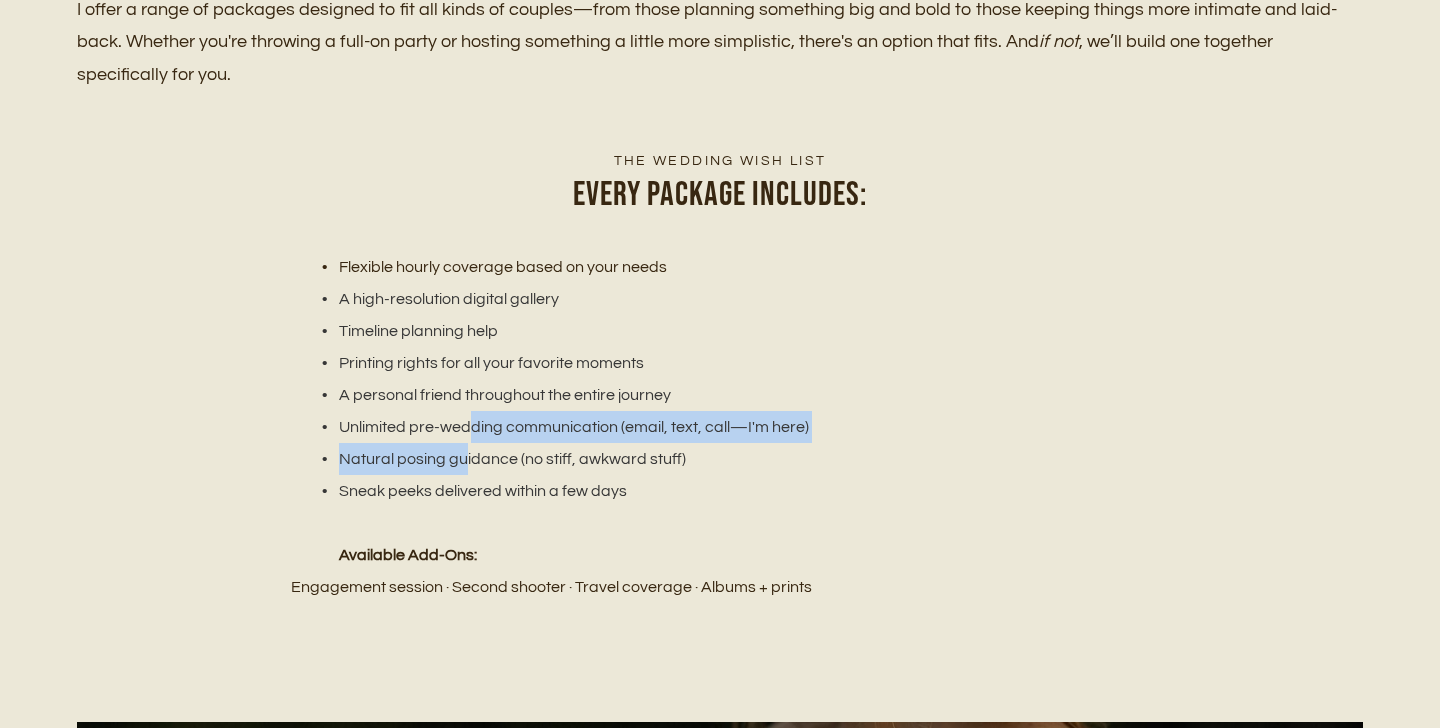 click on "Natural posing guidance (no stiff, awkward stuff)" at bounding box center [731, 459] 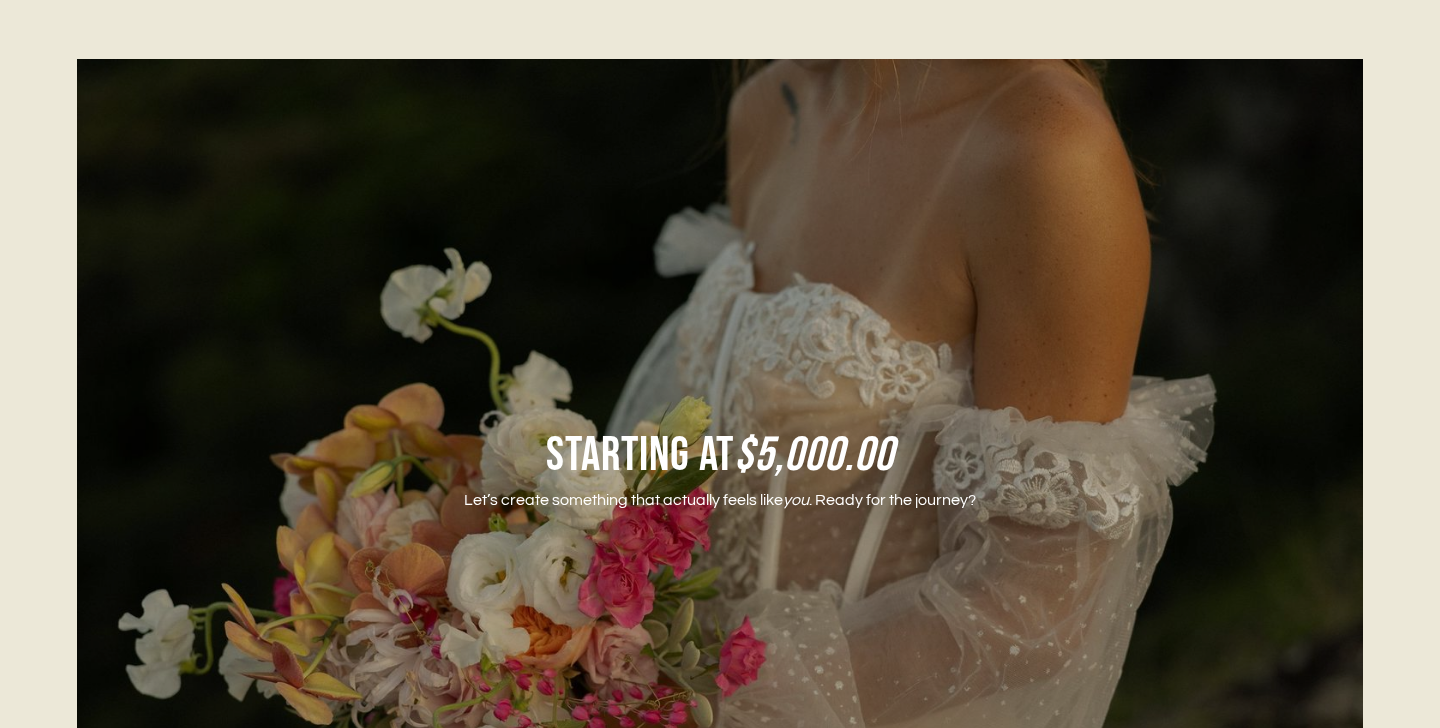 scroll, scrollTop: 3158, scrollLeft: 0, axis: vertical 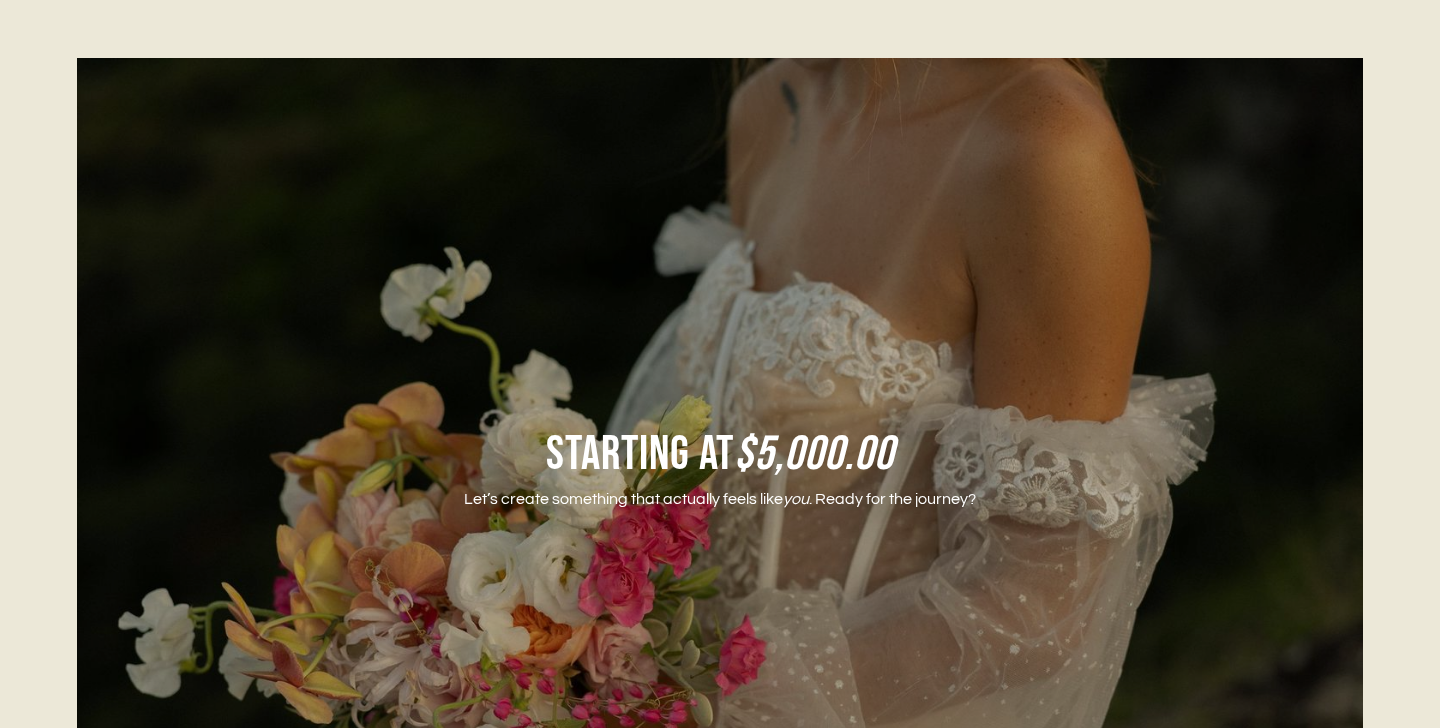click on "Let’s create something that actually feels like  you . Ready for the journey?" at bounding box center (720, 499) 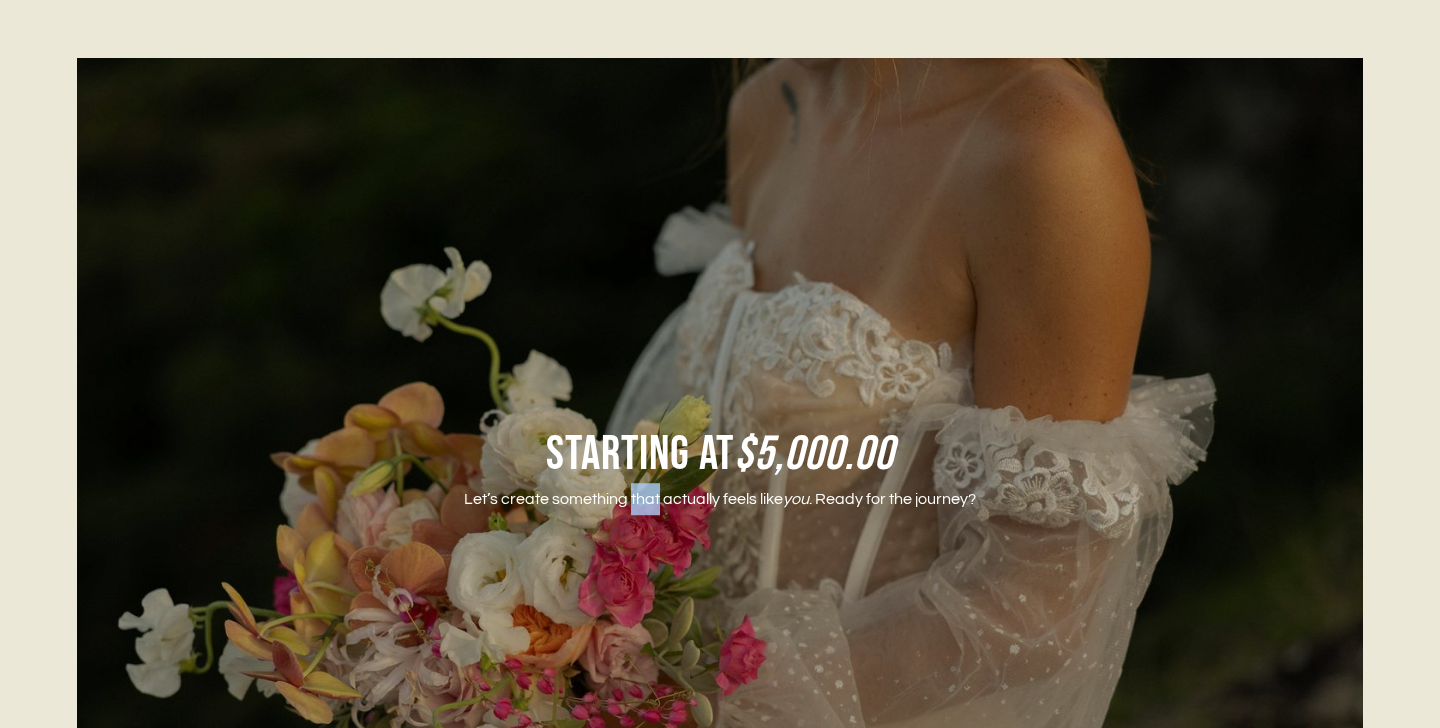 click on "Let’s create something that actually feels like  you . Ready for the journey?" at bounding box center [720, 499] 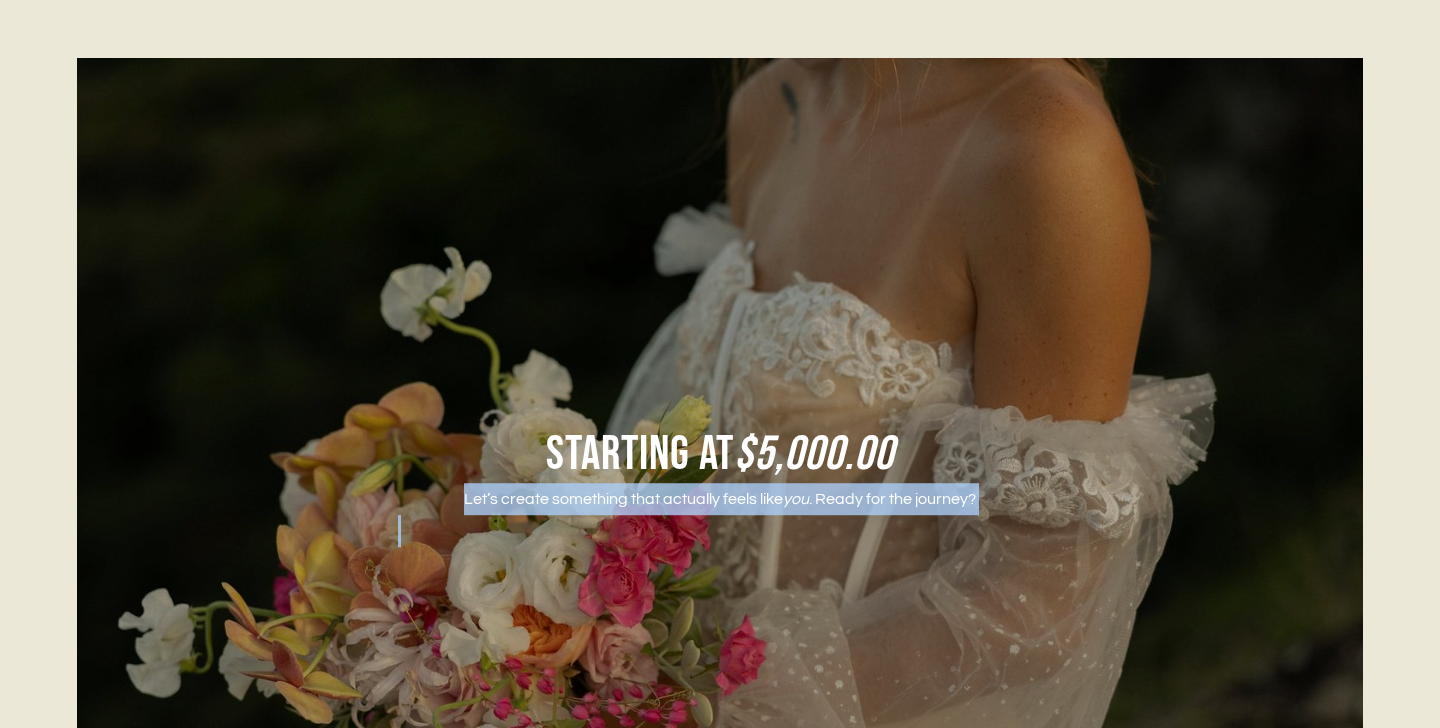 click on "Let’s create something that actually feels like  you . Ready for the journey?" at bounding box center (720, 499) 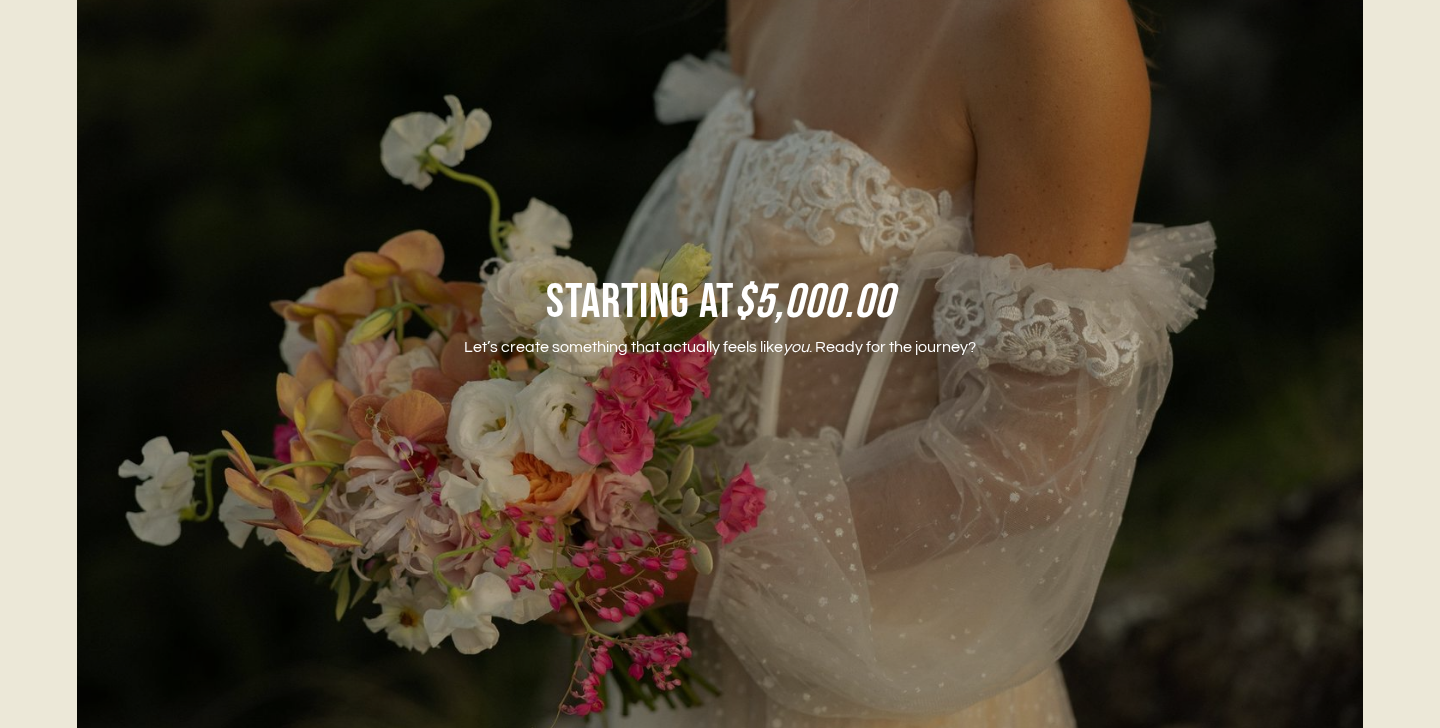 scroll, scrollTop: 3323, scrollLeft: 0, axis: vertical 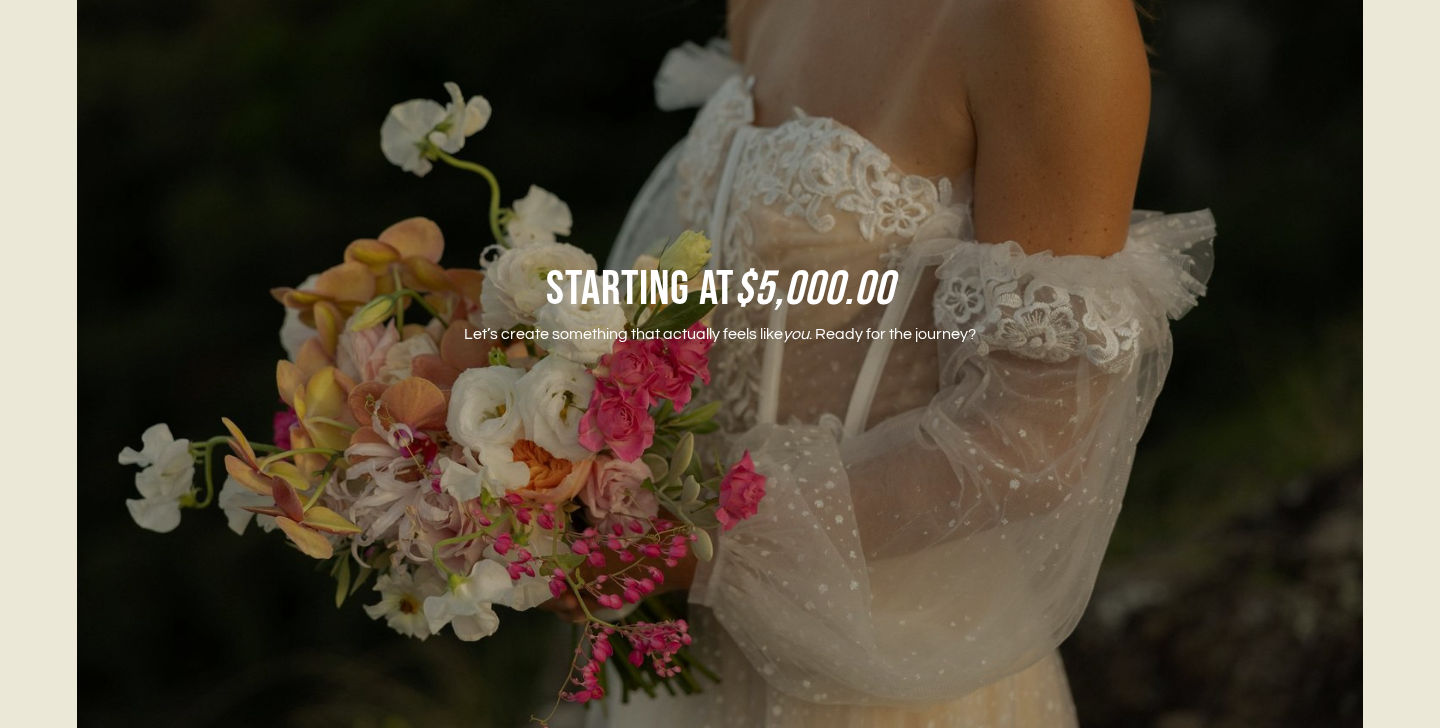 click on "starting at  $5,000.00" at bounding box center [720, 290] 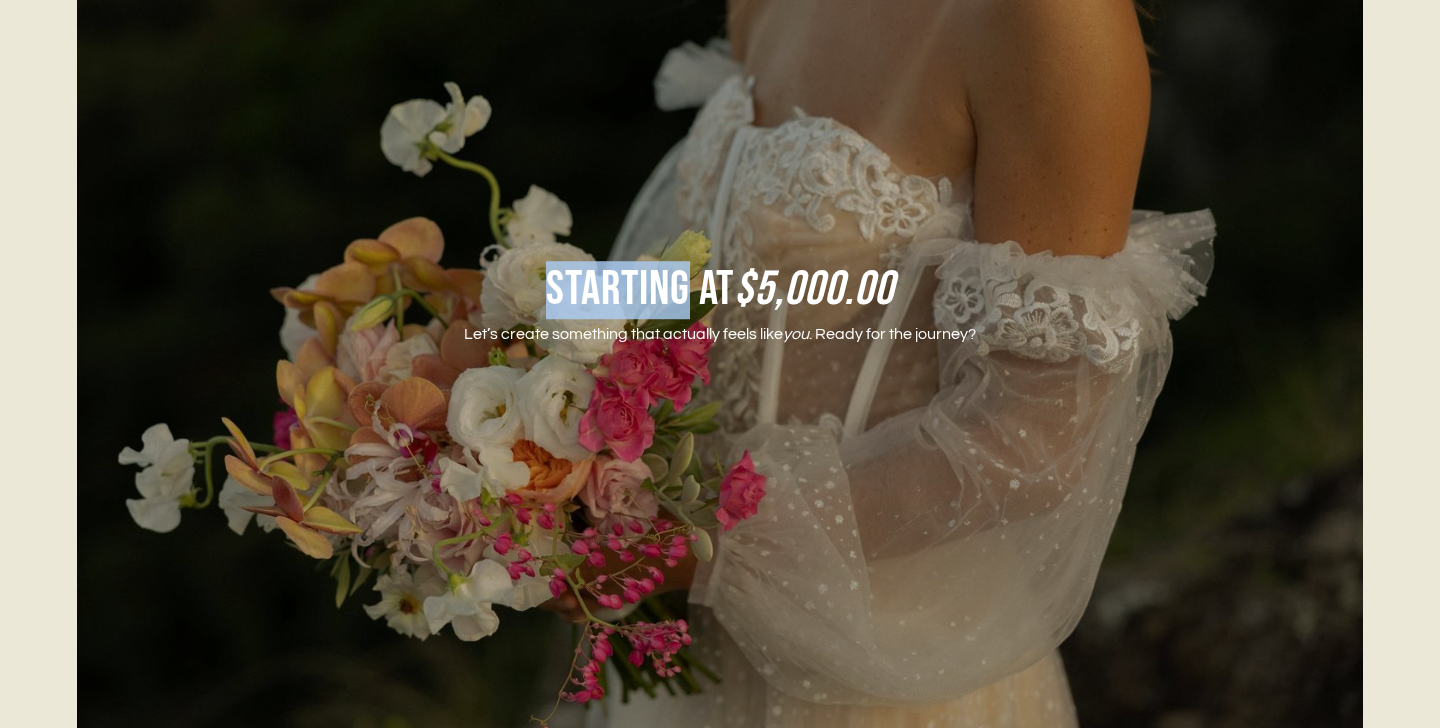 click on "starting at  $5,000.00" at bounding box center (720, 290) 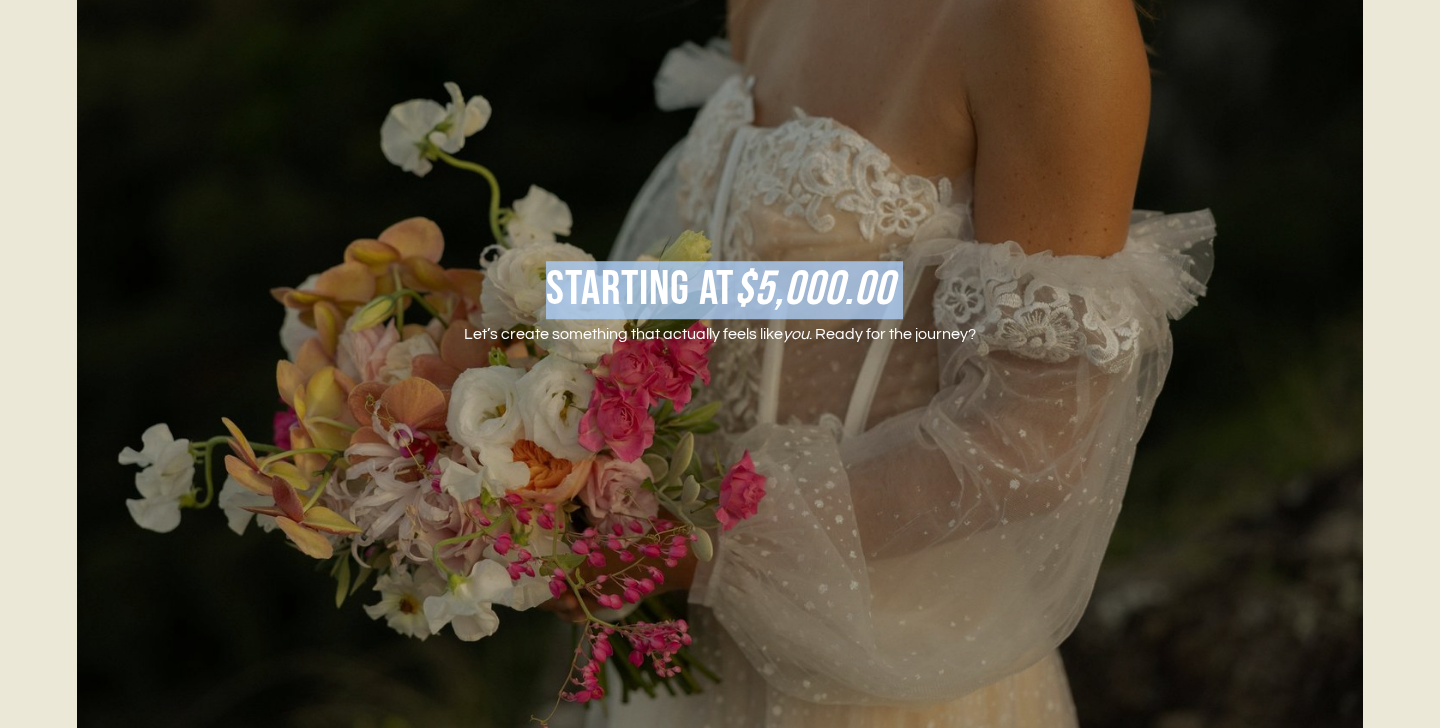 click on "starting at  $5,000.00" at bounding box center [720, 290] 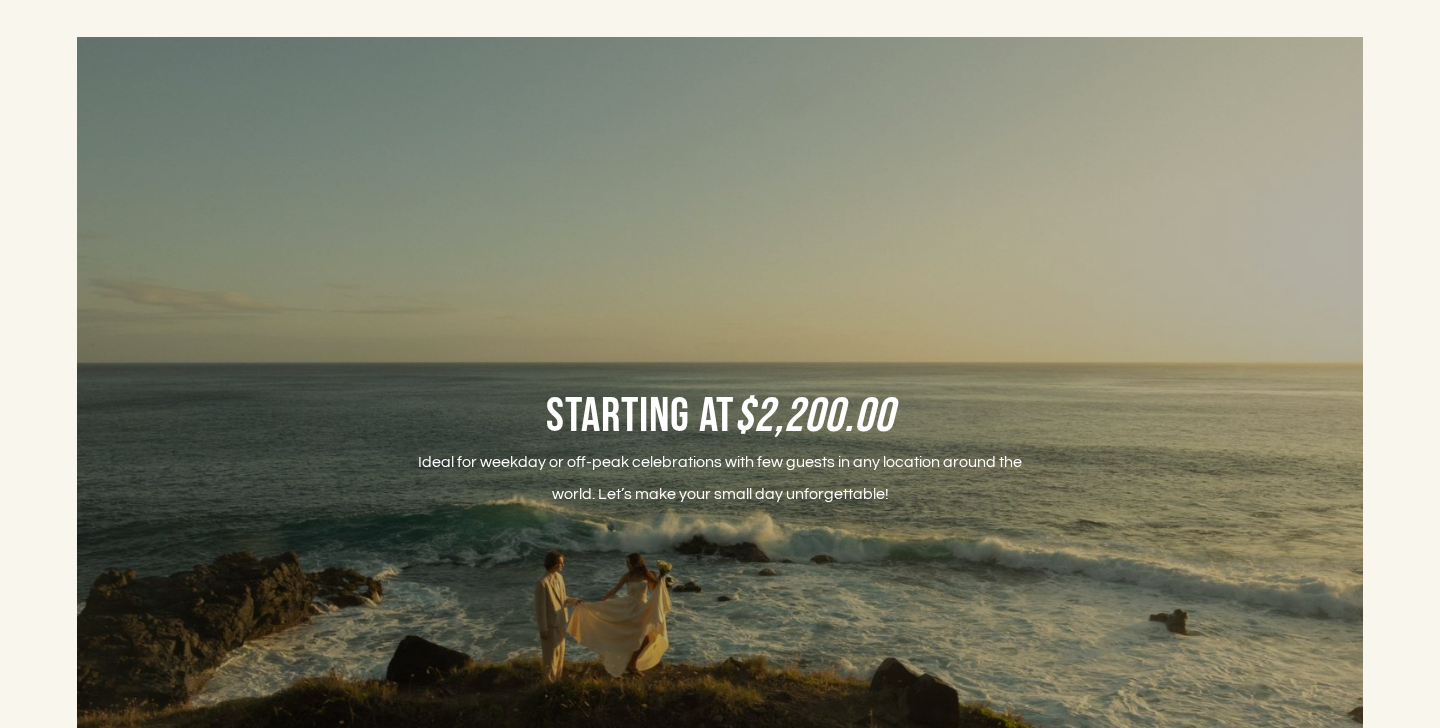 scroll, scrollTop: 5069, scrollLeft: 0, axis: vertical 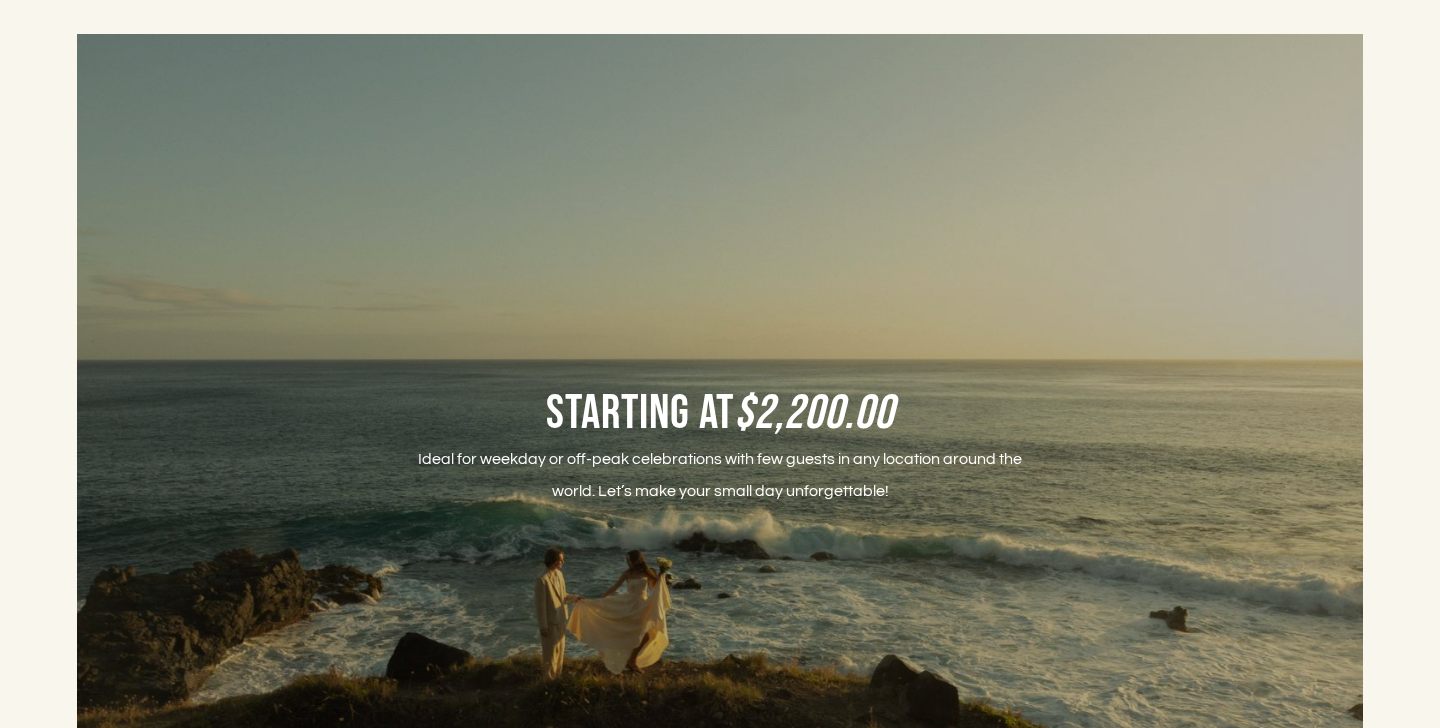 click on "Ideal for weekday or off-peak celebrations with few guests in any location around the world. Let’s make your small day unforgettable!" at bounding box center [720, 475] 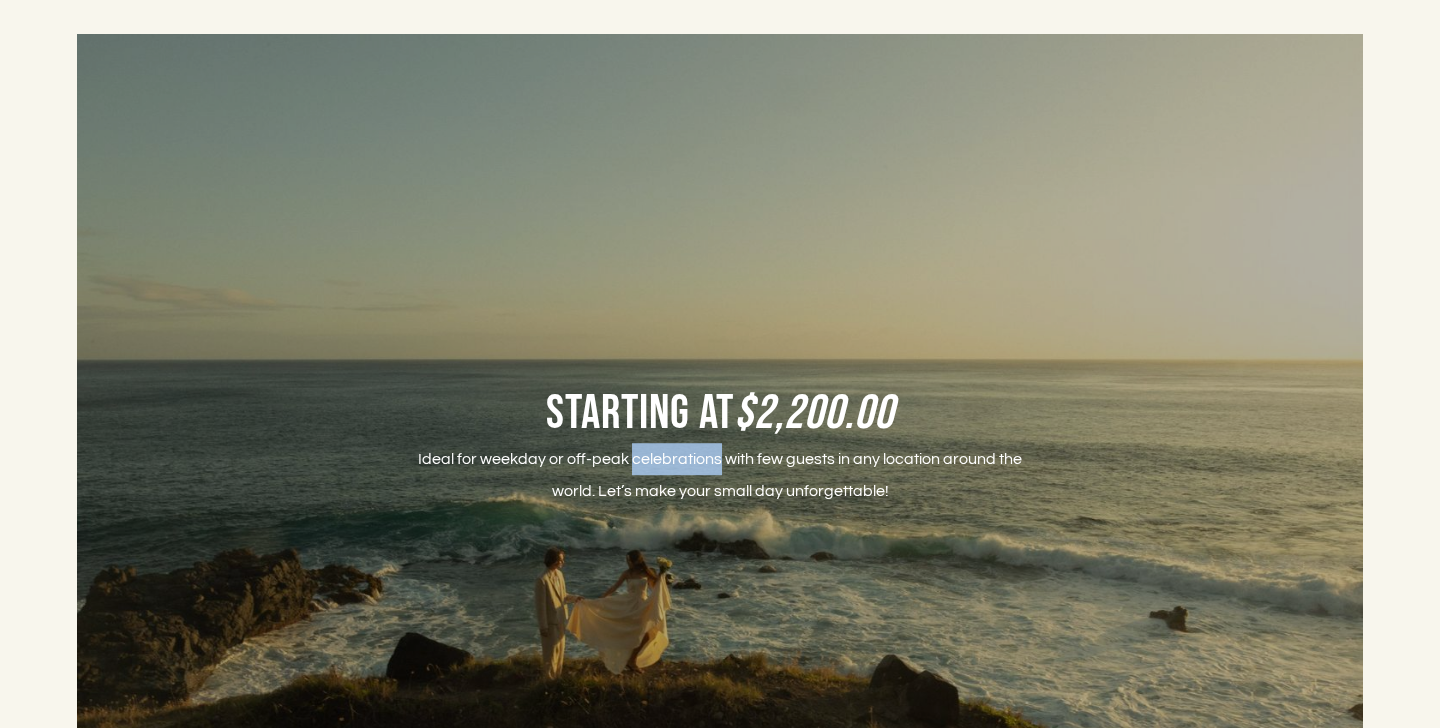 click on "Ideal for weekday or off-peak celebrations with few guests in any location around the world. Let’s make your small day unforgettable!" at bounding box center (720, 475) 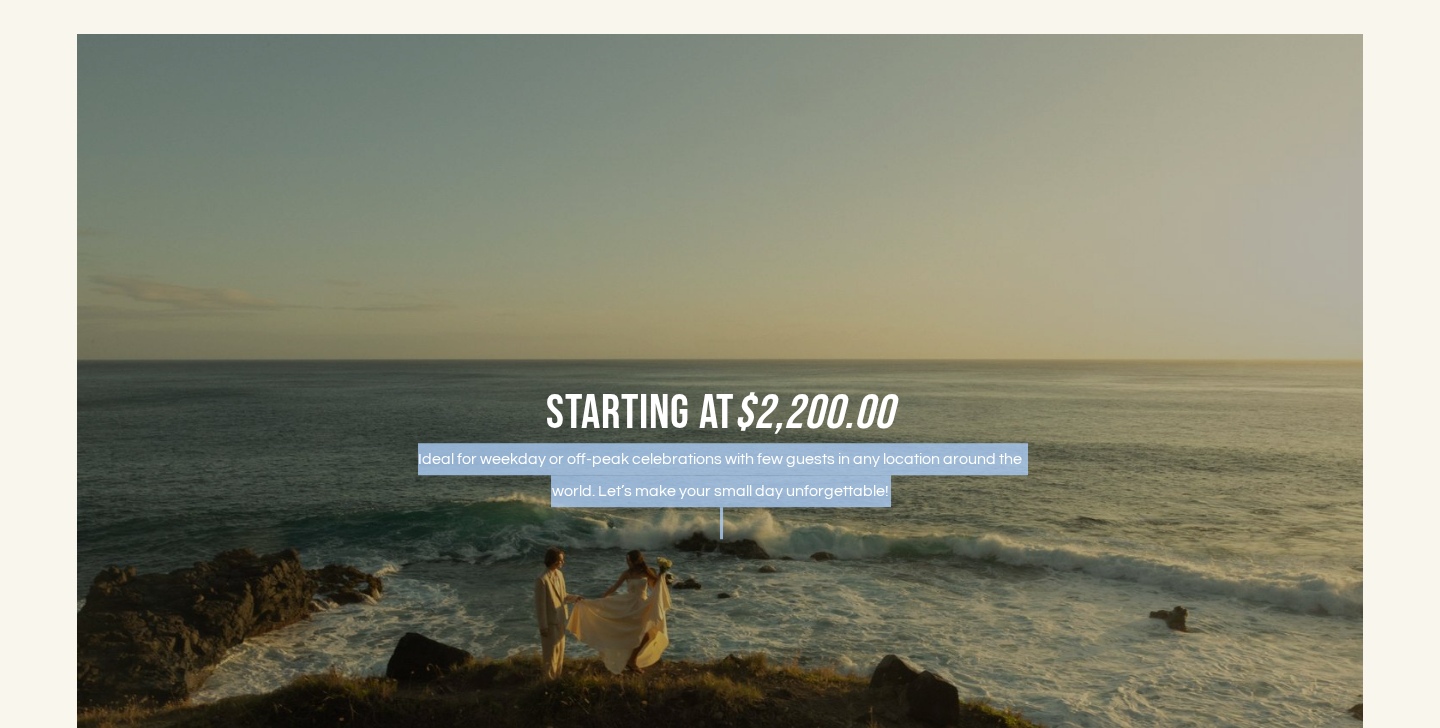 click on "Ideal for weekday or off-peak celebrations with few guests in any location around the world. Let’s make your small day unforgettable!" at bounding box center [720, 475] 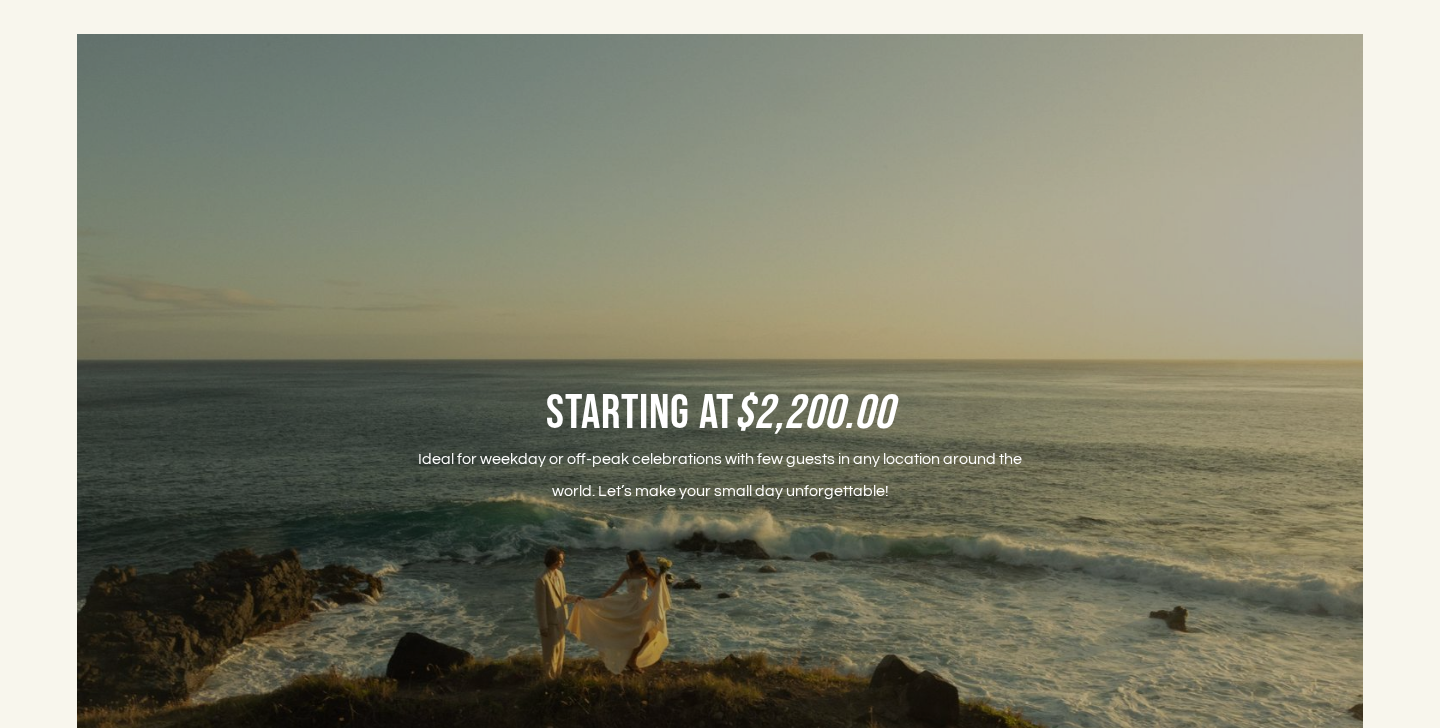 click on "Ideal for weekday or off-peak celebrations with few guests in any location around the world. Let’s make your small day unforgettable!" at bounding box center (720, 475) 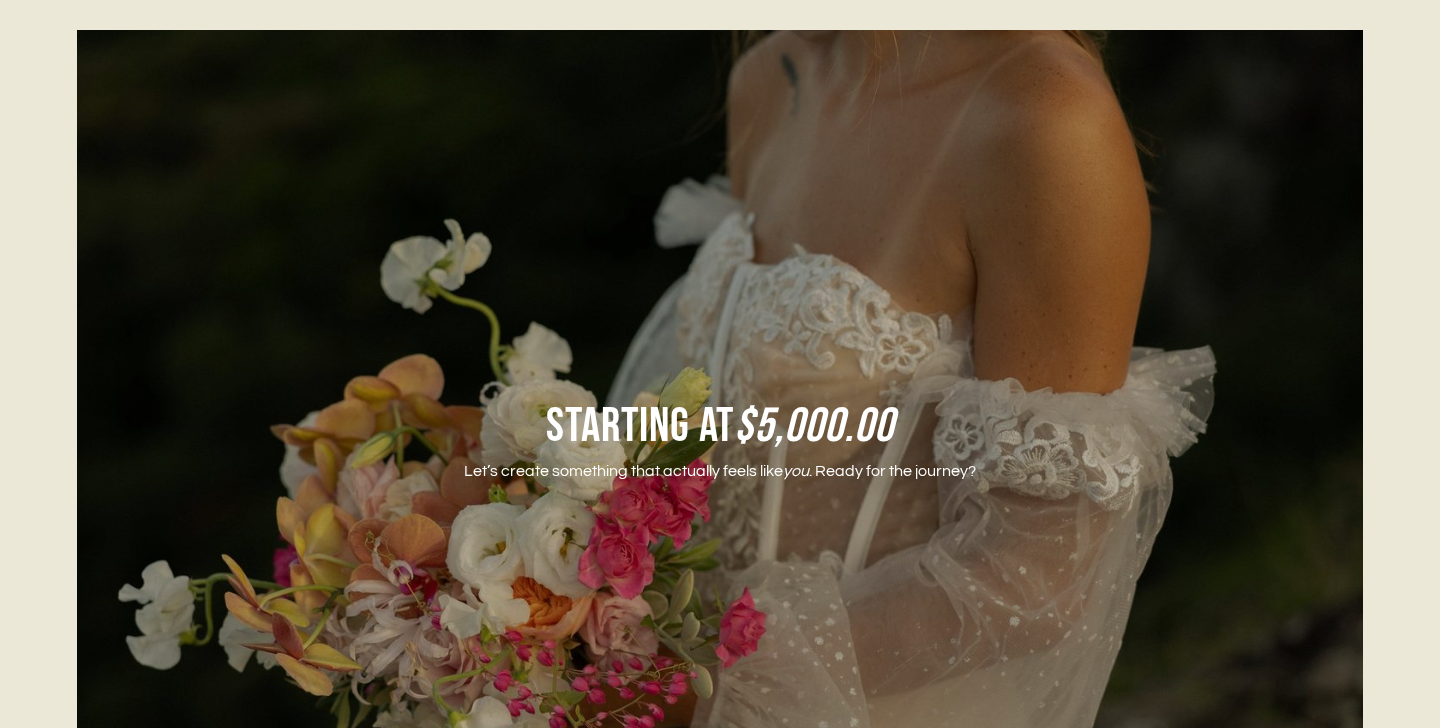 scroll, scrollTop: 3223, scrollLeft: 0, axis: vertical 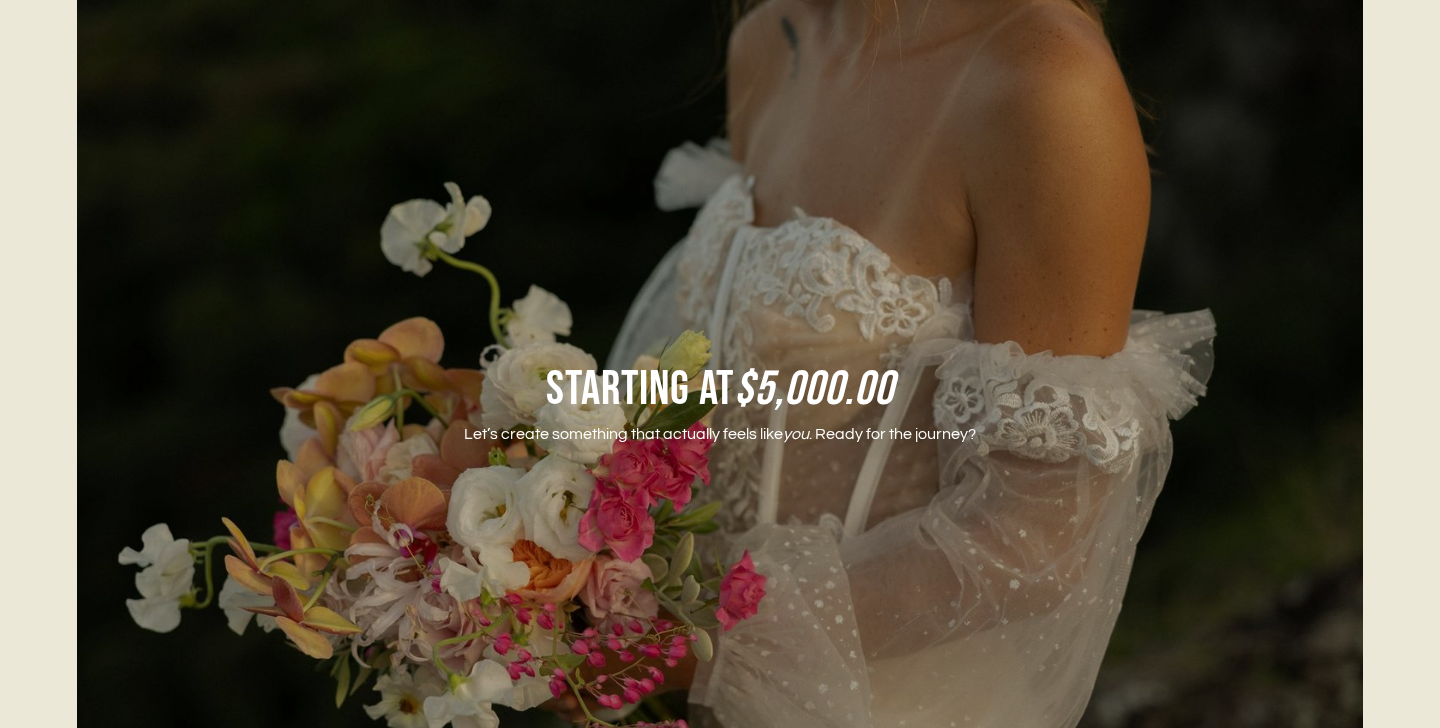 click on "starting at  $5,000.00" at bounding box center [720, 390] 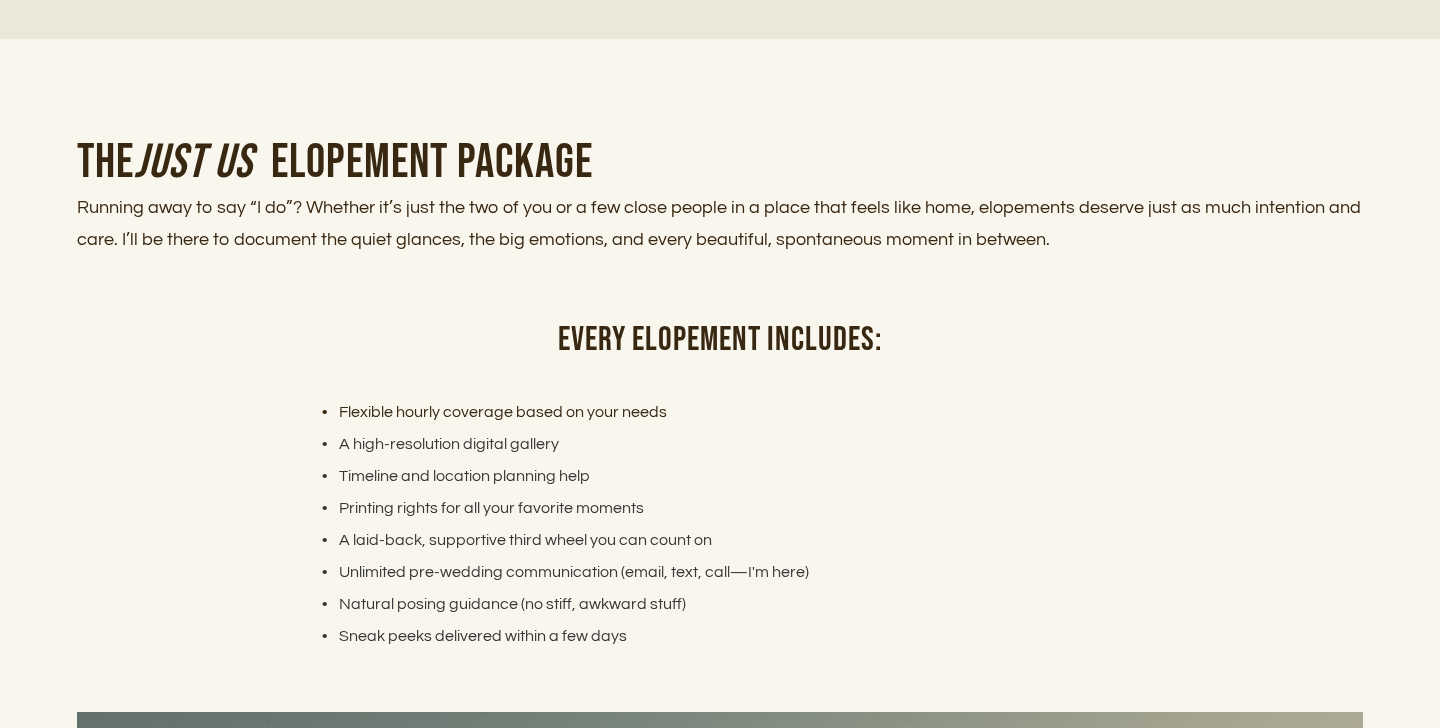 scroll, scrollTop: 4395, scrollLeft: 0, axis: vertical 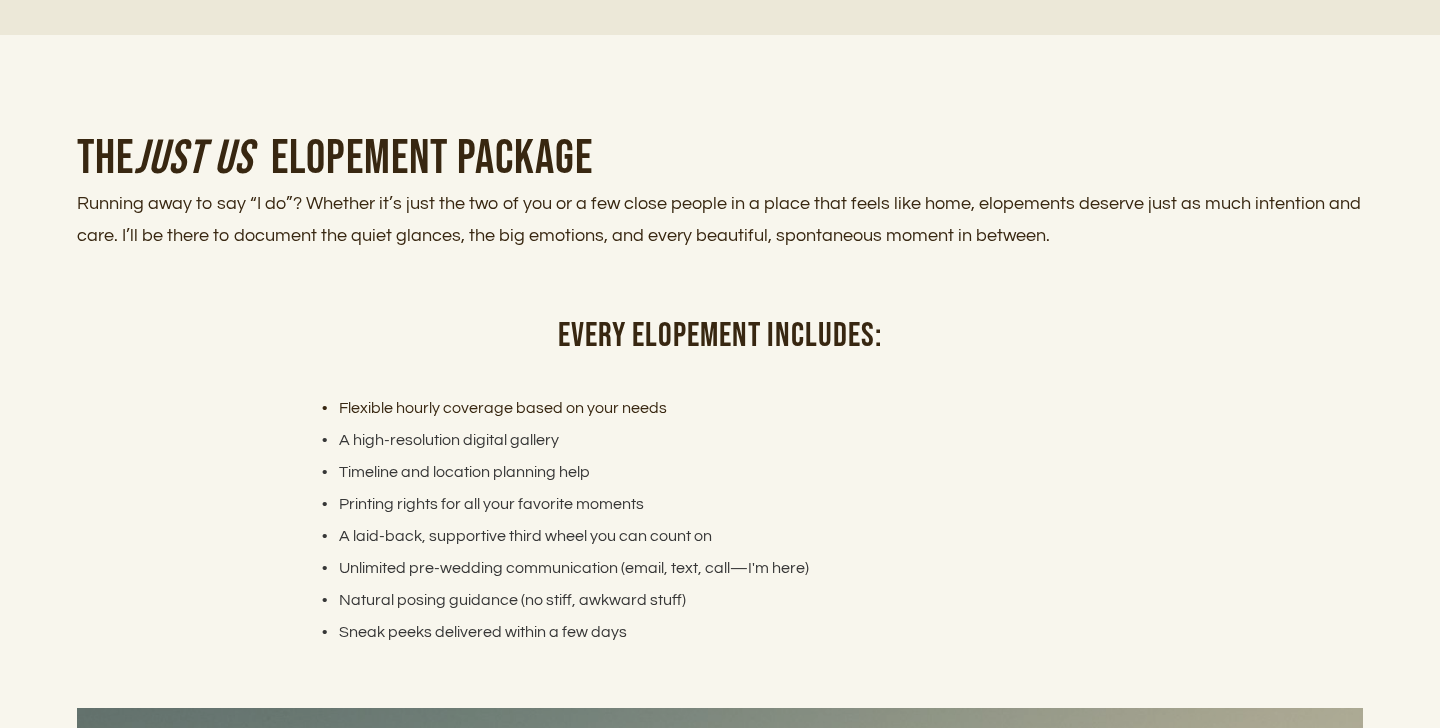 click on "Running away to say “I do”? Whether it’s just the two of you or a few close people in a place that feels like home, elopements deserve just as much intention and care. I’ll be there to document the quiet glances, the big emotions, and every beautiful, spontaneous moment in between." at bounding box center (720, 220) 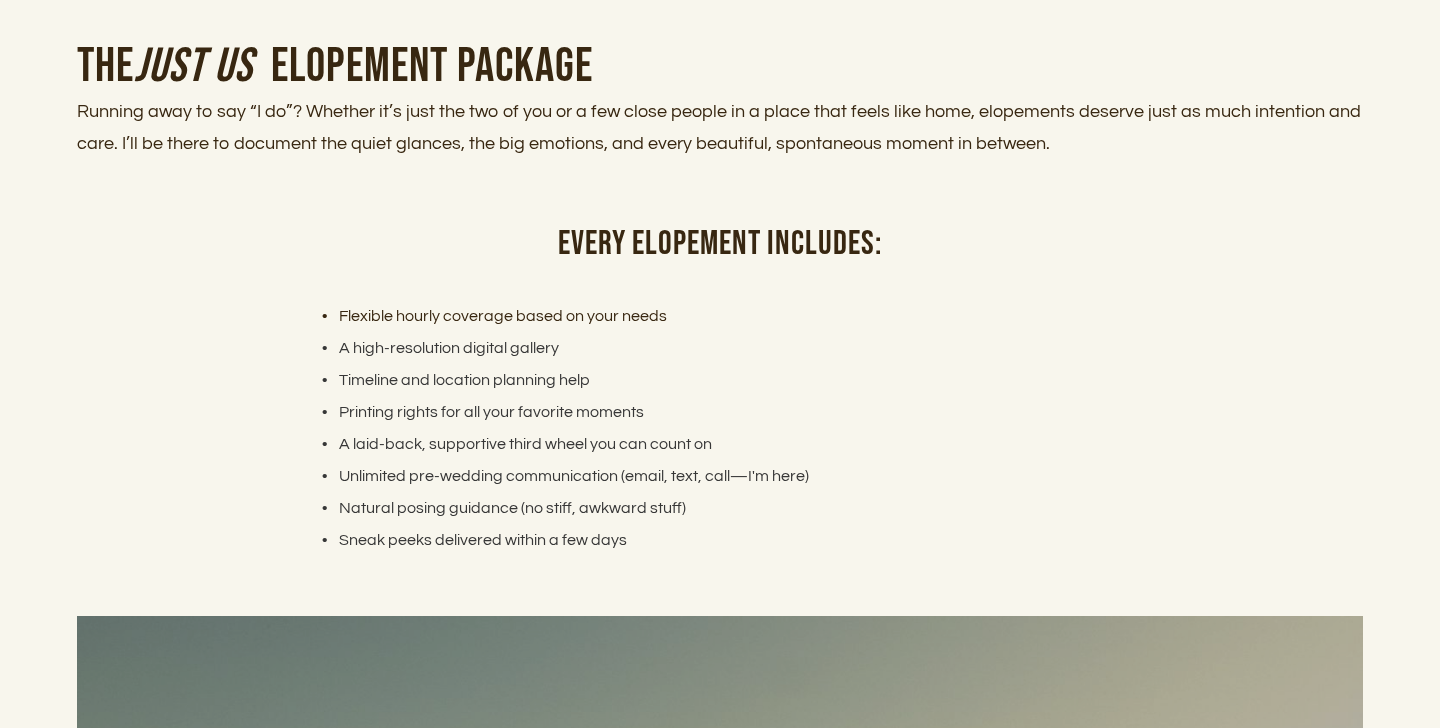 scroll, scrollTop: 4577, scrollLeft: 0, axis: vertical 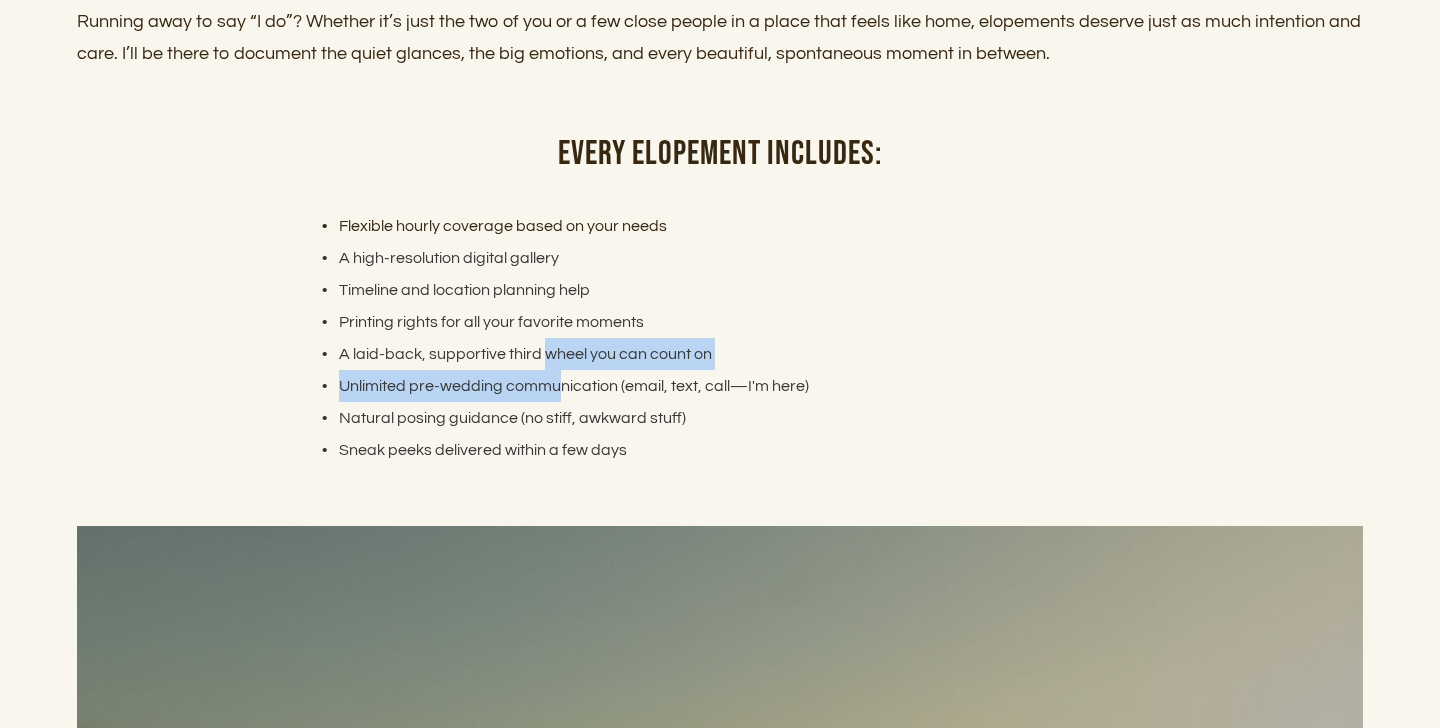 drag, startPoint x: 542, startPoint y: 341, endPoint x: 565, endPoint y: 396, distance: 59.615433 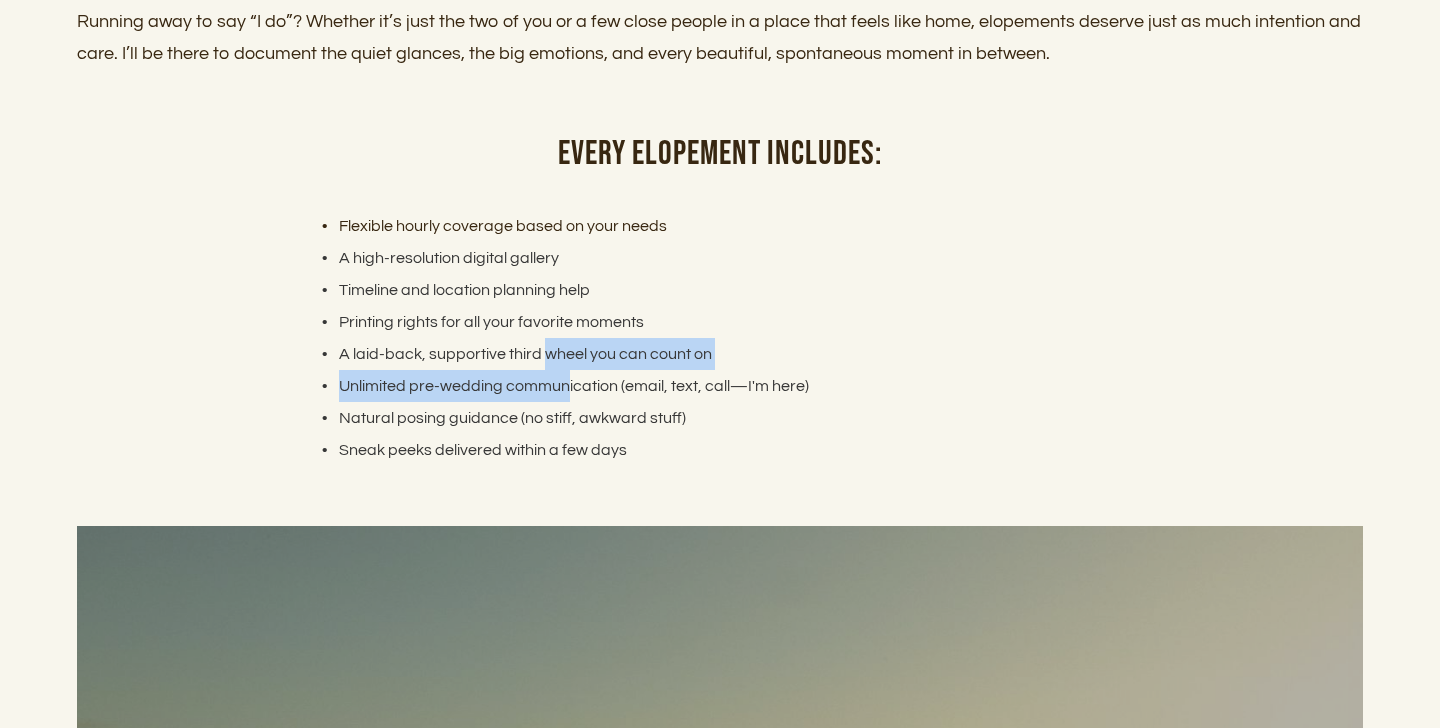 click on "Unlimited pre-wedding communication (email, text, call—I'm here)" at bounding box center [731, 386] 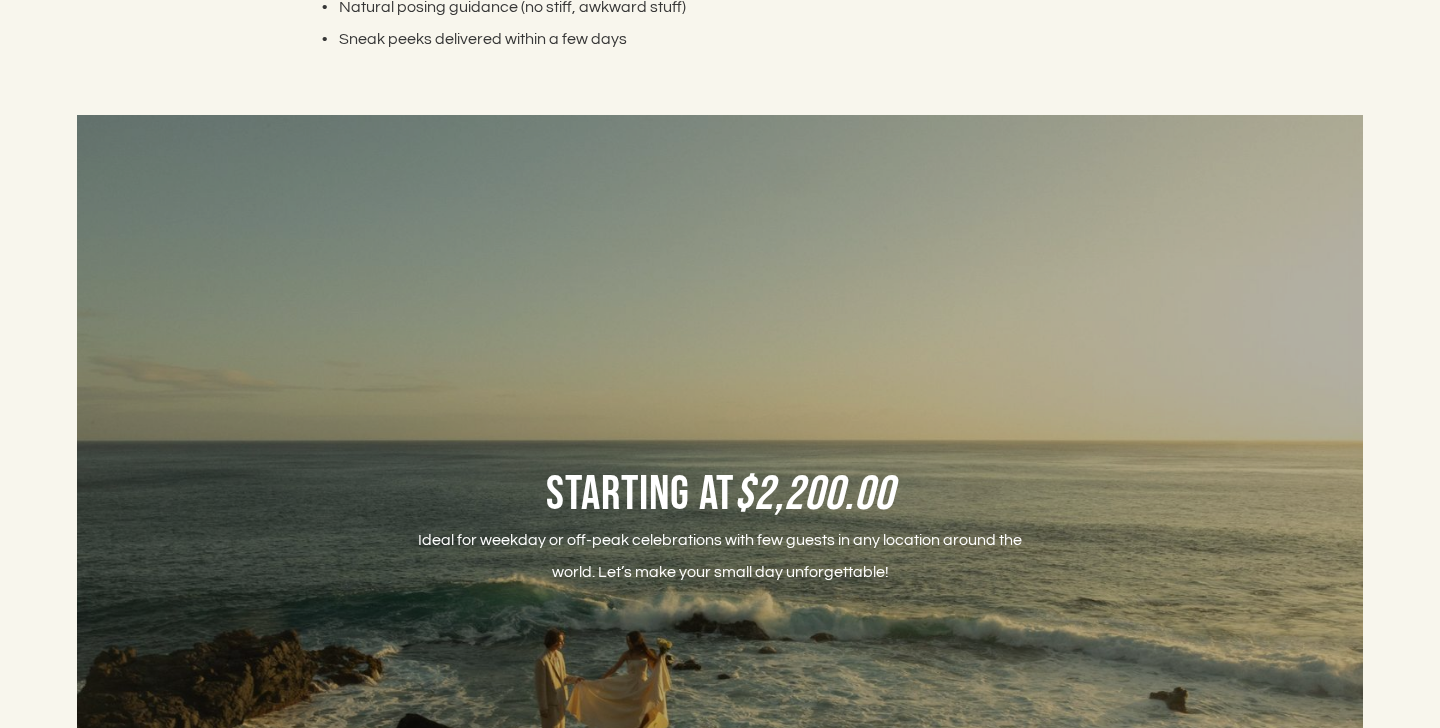 scroll, scrollTop: 5124, scrollLeft: 0, axis: vertical 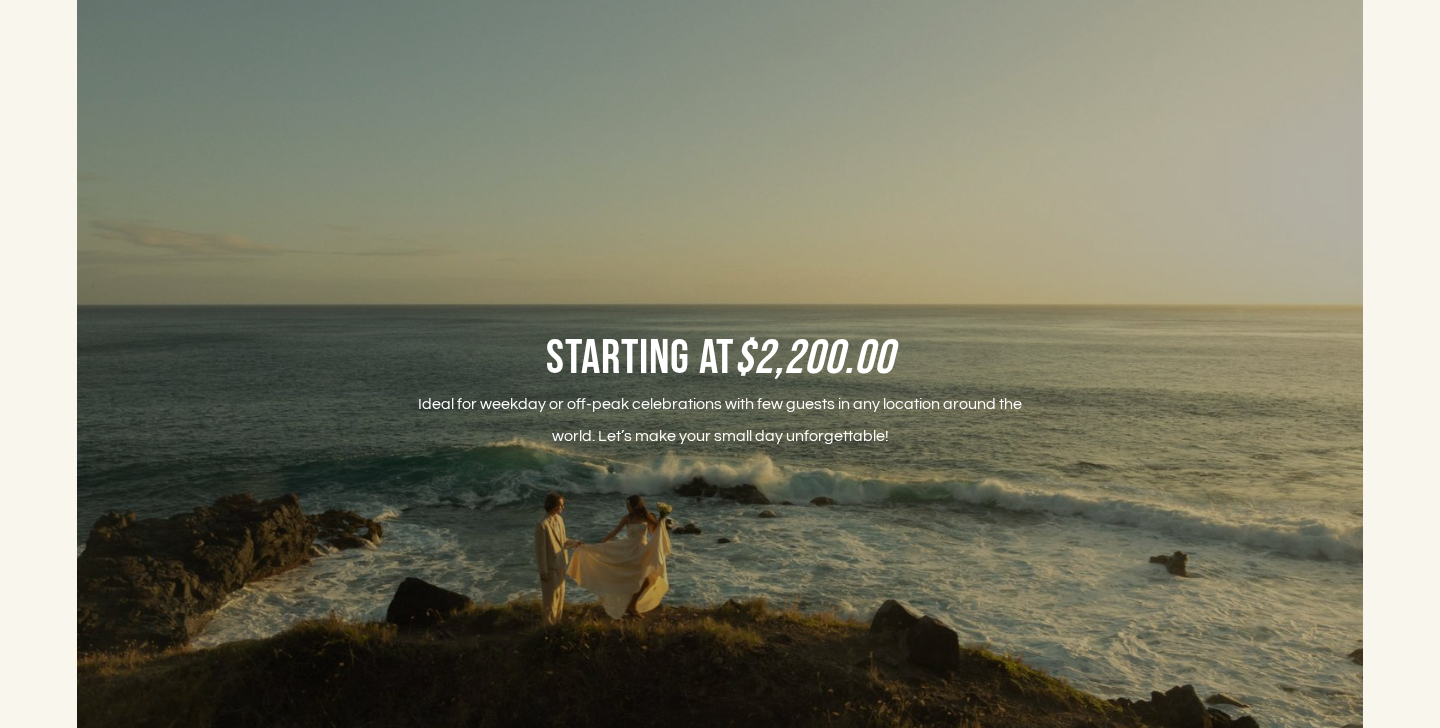 click on "Ideal for weekday or off-peak celebrations with few guests in any location around the world. Let’s make your small day unforgettable!" at bounding box center (720, 420) 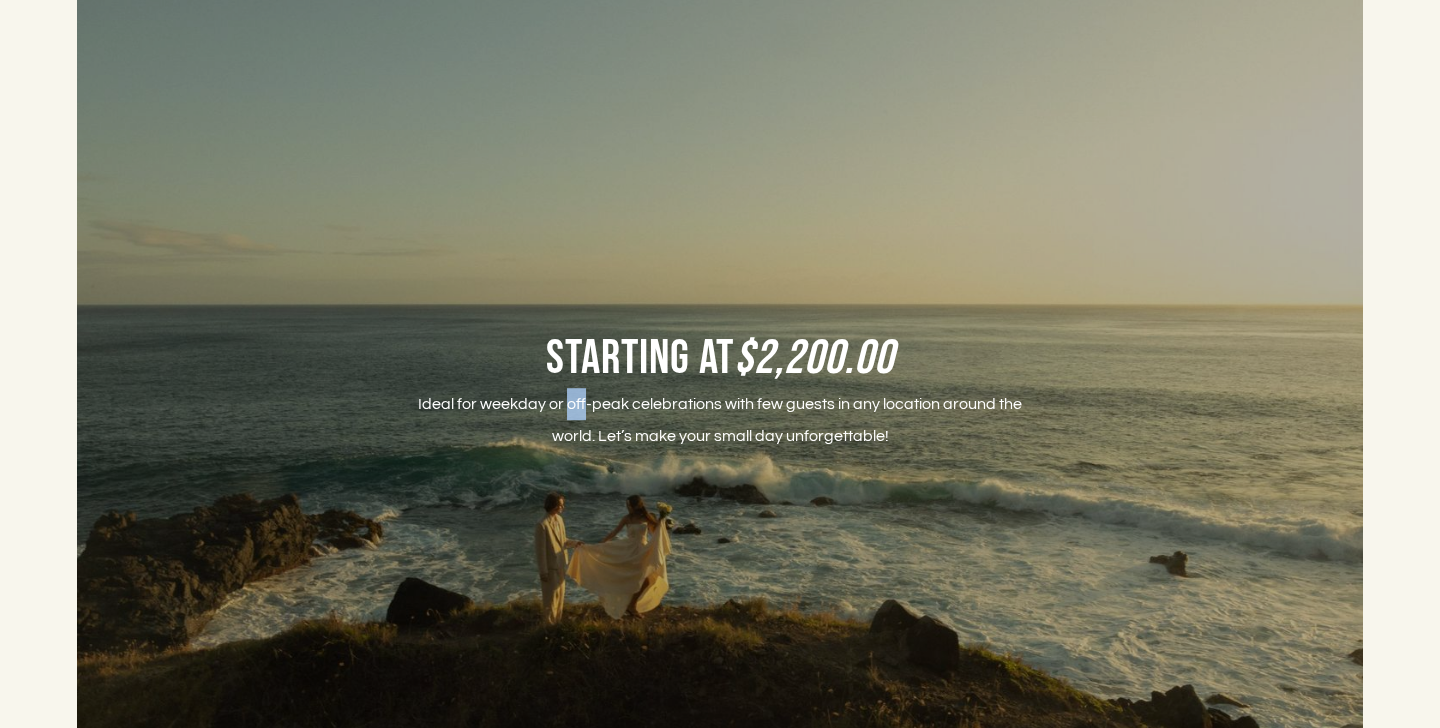 click on "Ideal for weekday or off-peak celebrations with few guests in any location around the world. Let’s make your small day unforgettable!" at bounding box center [720, 420] 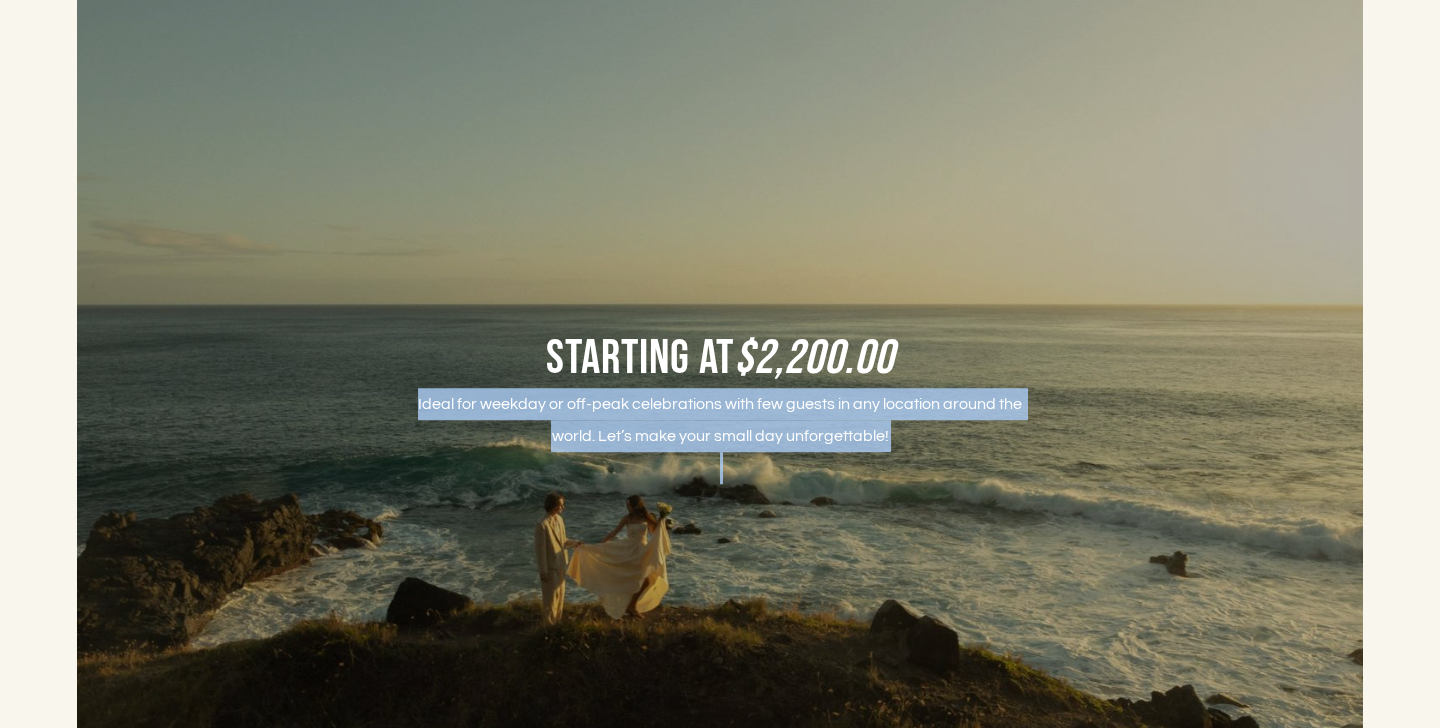 click on "Ideal for weekday or off-peak celebrations with few guests in any location around the world. Let’s make your small day unforgettable!" at bounding box center [720, 420] 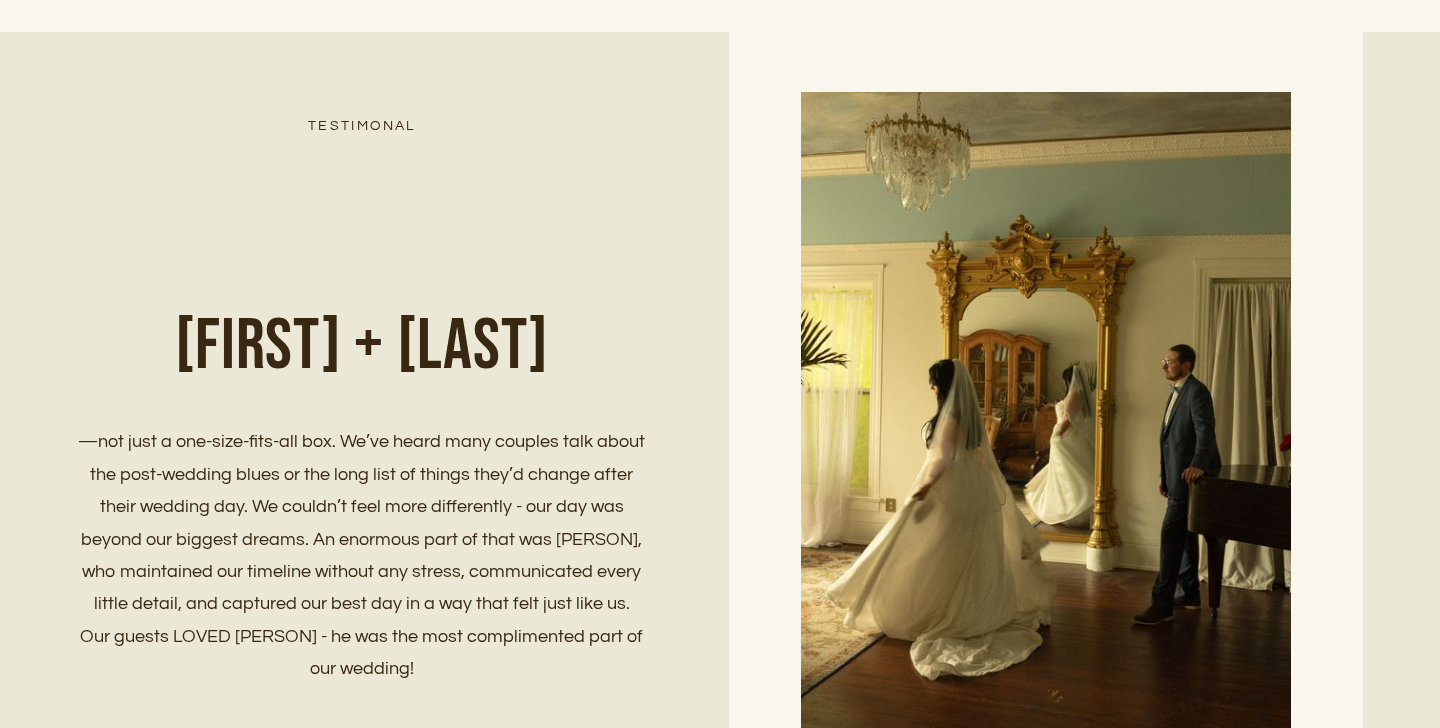 scroll, scrollTop: 6225, scrollLeft: 0, axis: vertical 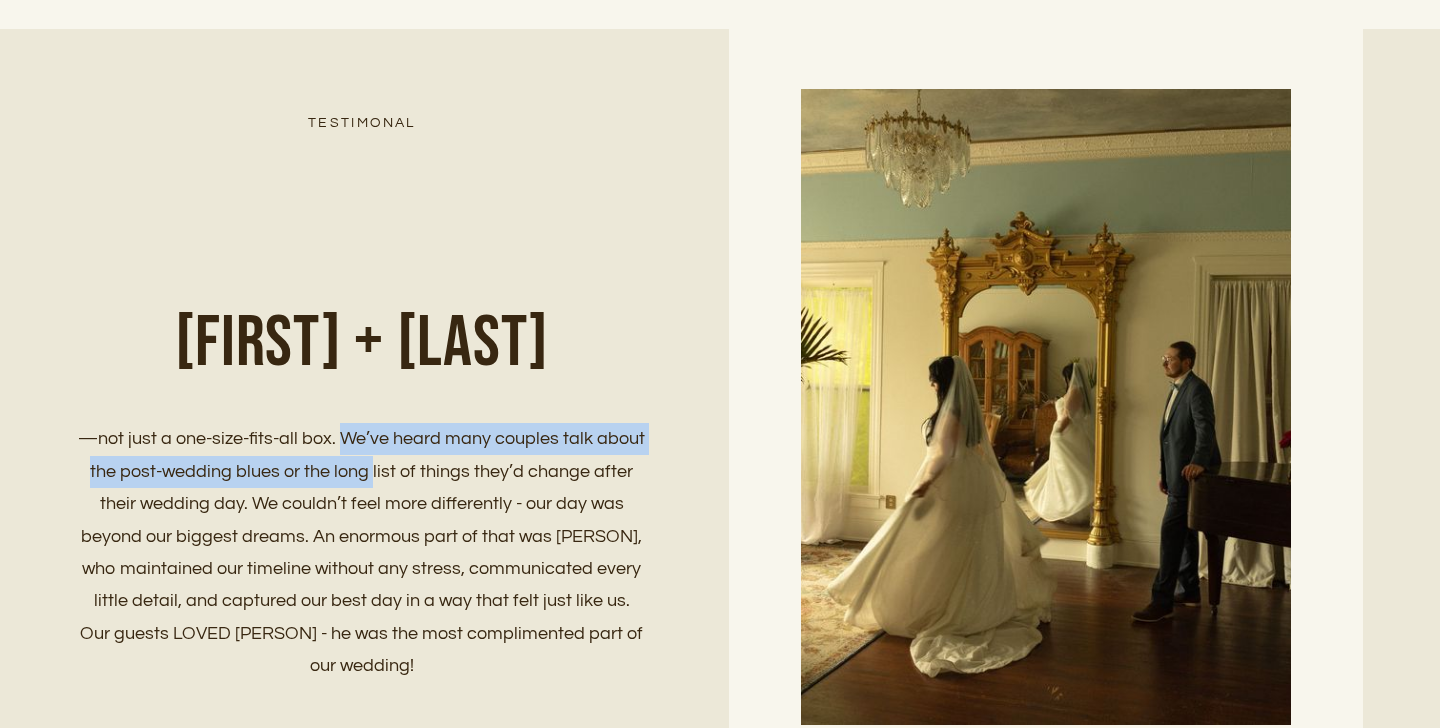 drag, startPoint x: 395, startPoint y: 451, endPoint x: 398, endPoint y: 483, distance: 32.140316 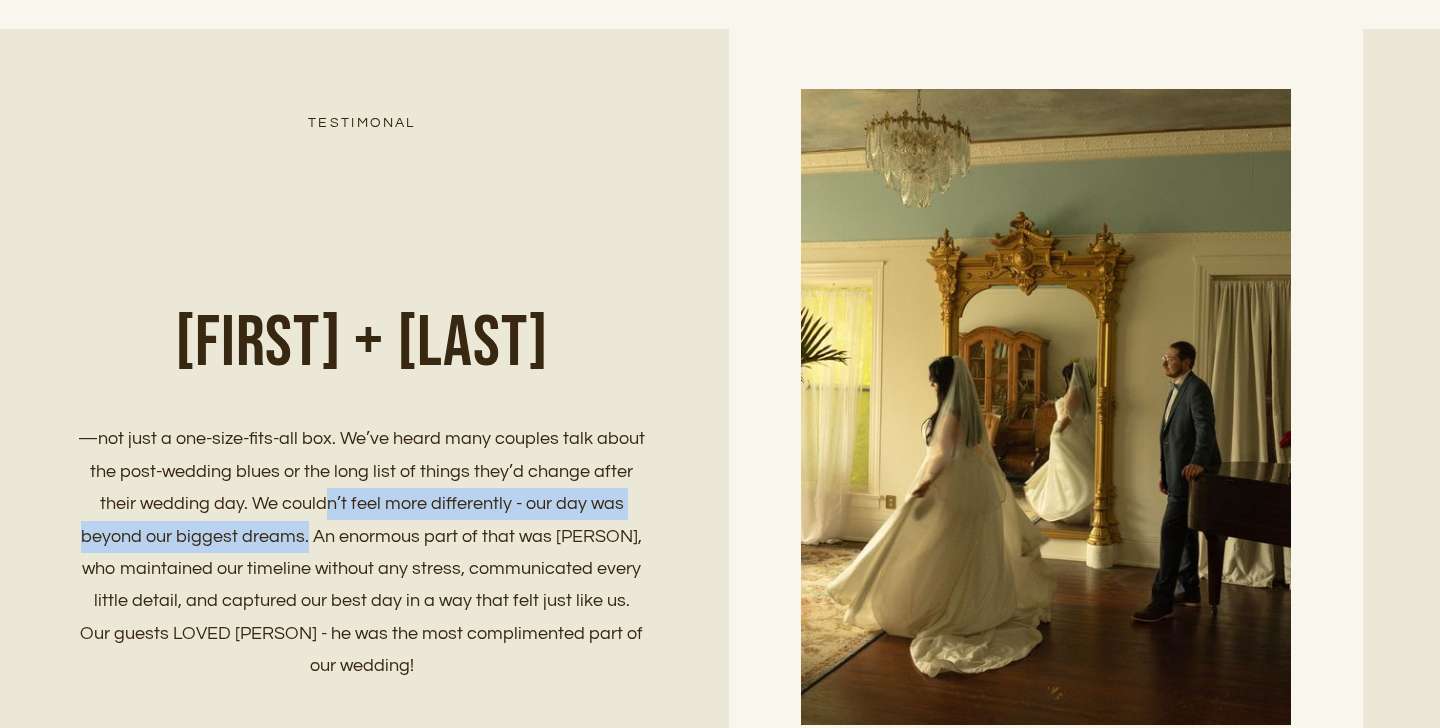 drag, startPoint x: 343, startPoint y: 491, endPoint x: 350, endPoint y: 532, distance: 41.59327 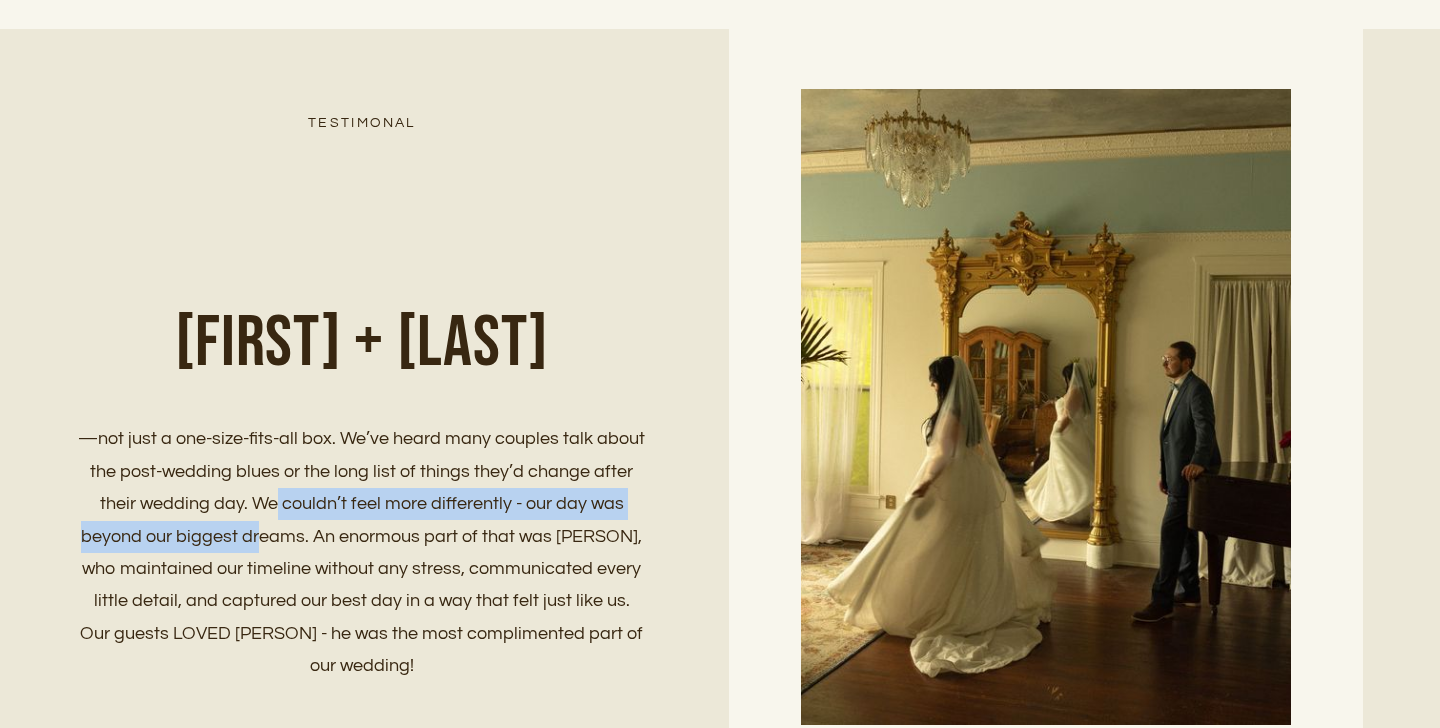 drag, startPoint x: 289, startPoint y: 519, endPoint x: 302, endPoint y: 545, distance: 29.068884 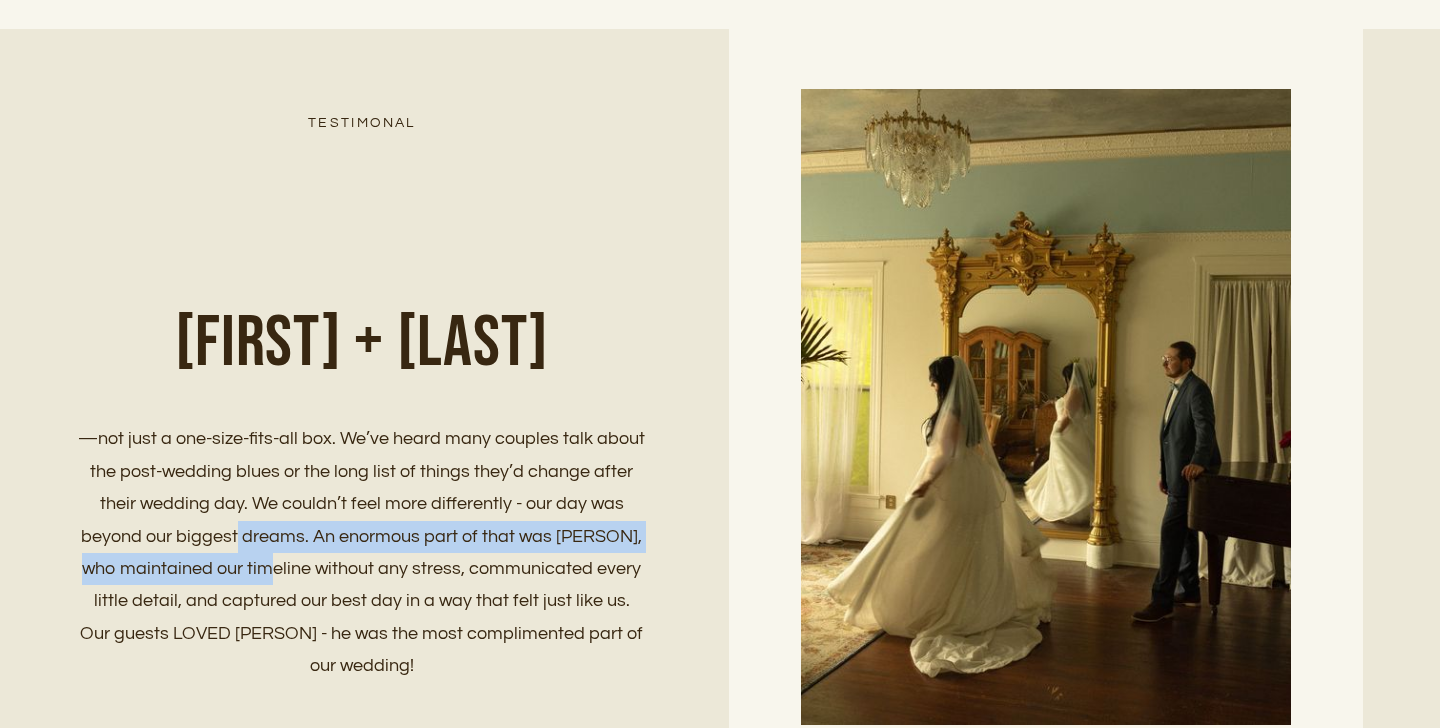 drag, startPoint x: 284, startPoint y: 529, endPoint x: 296, endPoint y: 577, distance: 49.47727 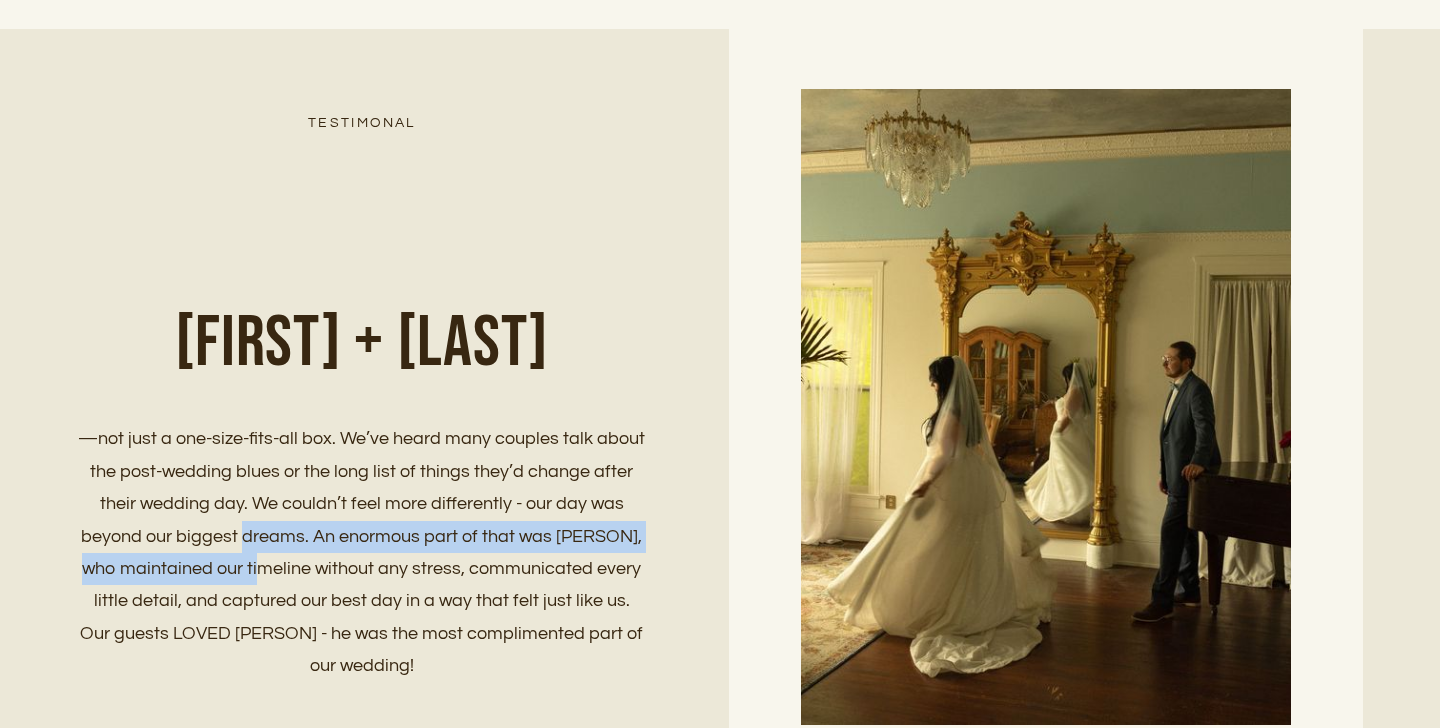 drag, startPoint x: 290, startPoint y: 545, endPoint x: 290, endPoint y: 566, distance: 21 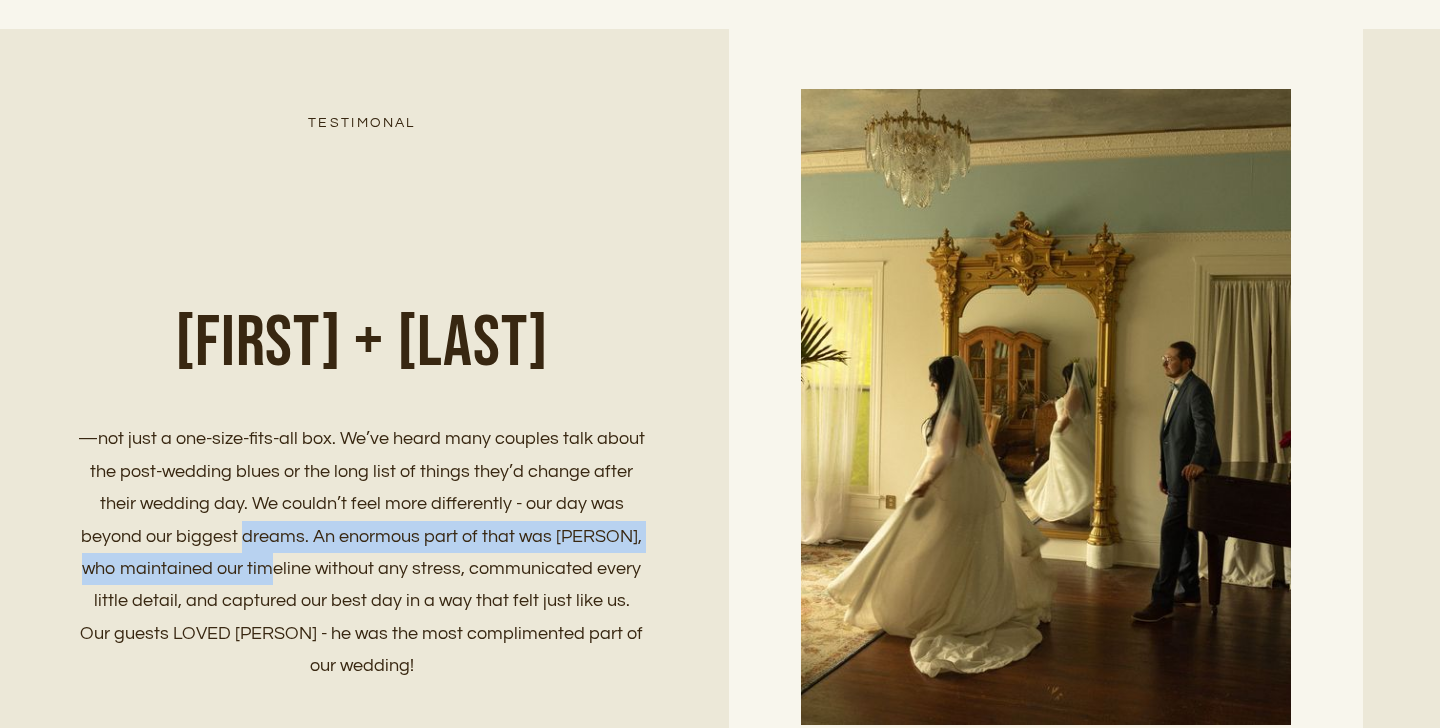 drag, startPoint x: 291, startPoint y: 527, endPoint x: 293, endPoint y: 579, distance: 52.03845 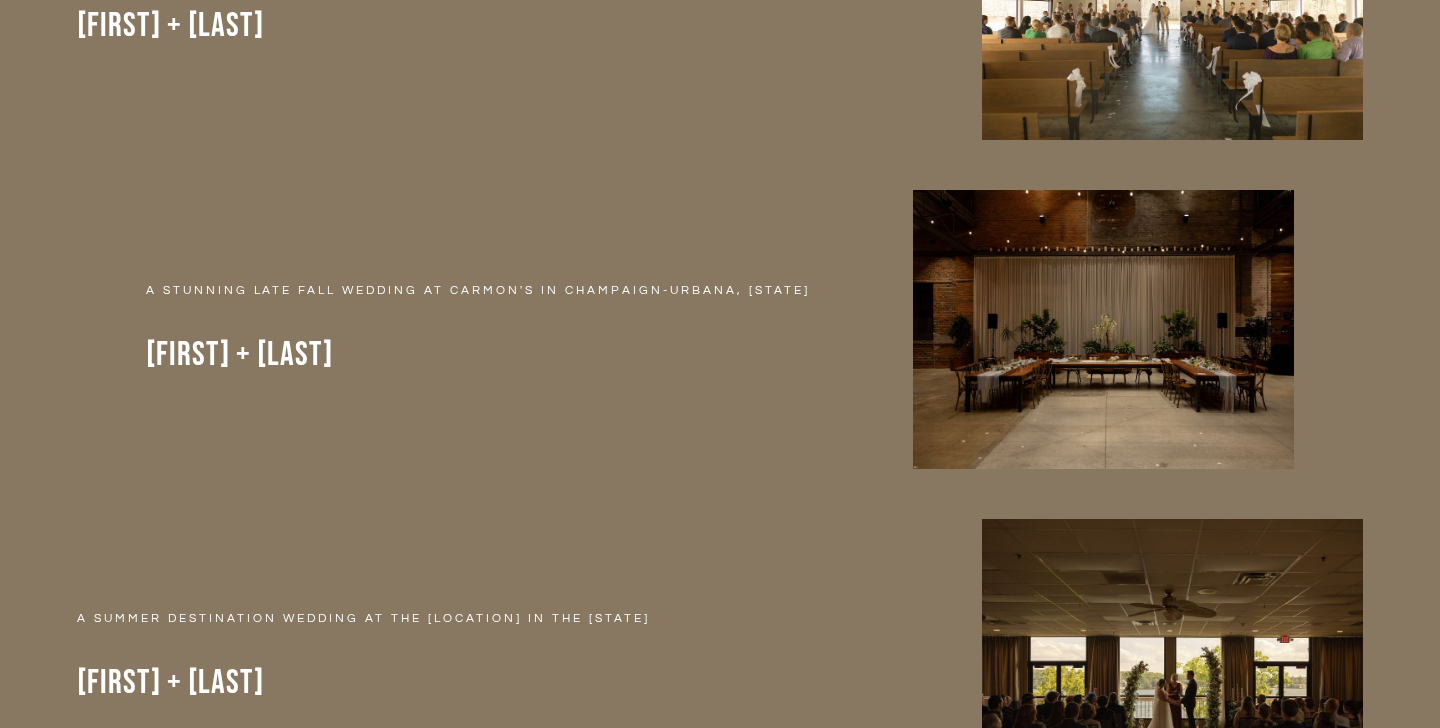 scroll, scrollTop: 7653, scrollLeft: 0, axis: vertical 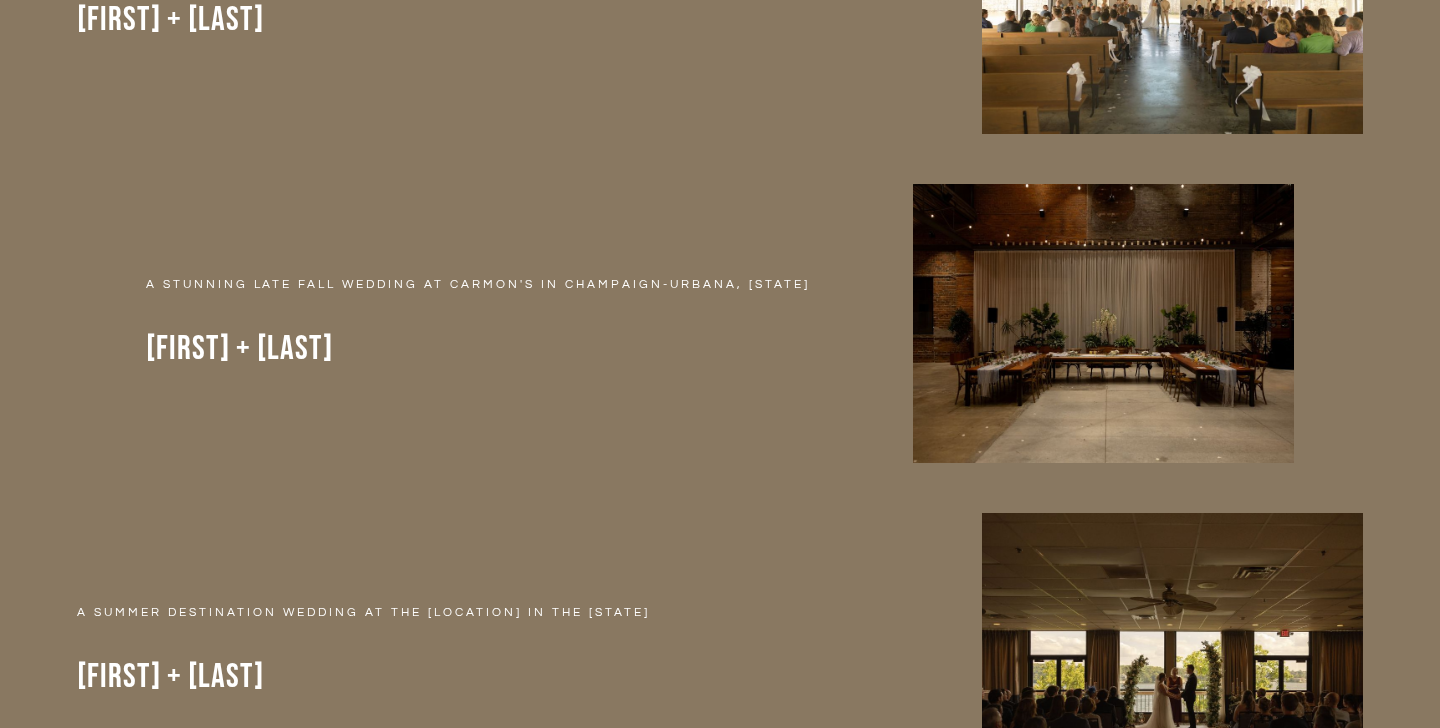 click on "Allison + Thomas" at bounding box center [527, 349] 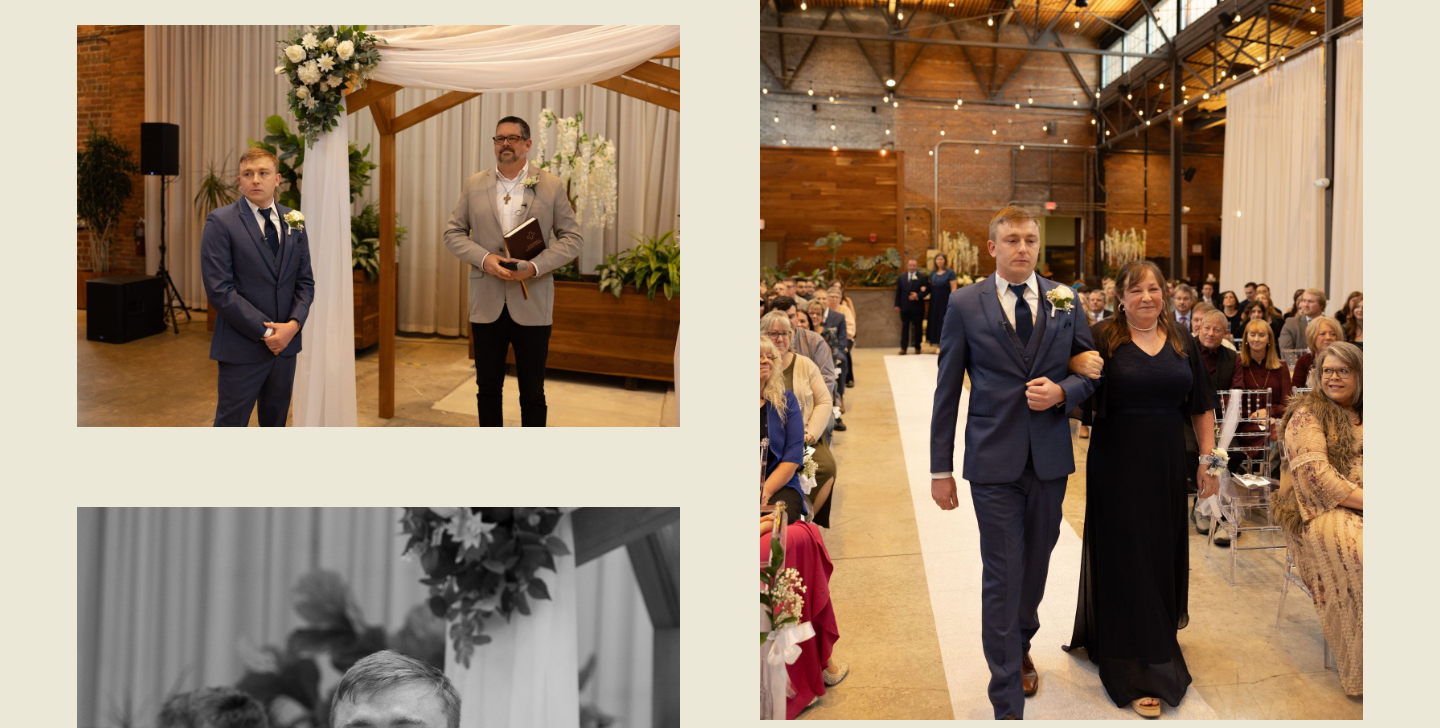 scroll, scrollTop: 24445, scrollLeft: 0, axis: vertical 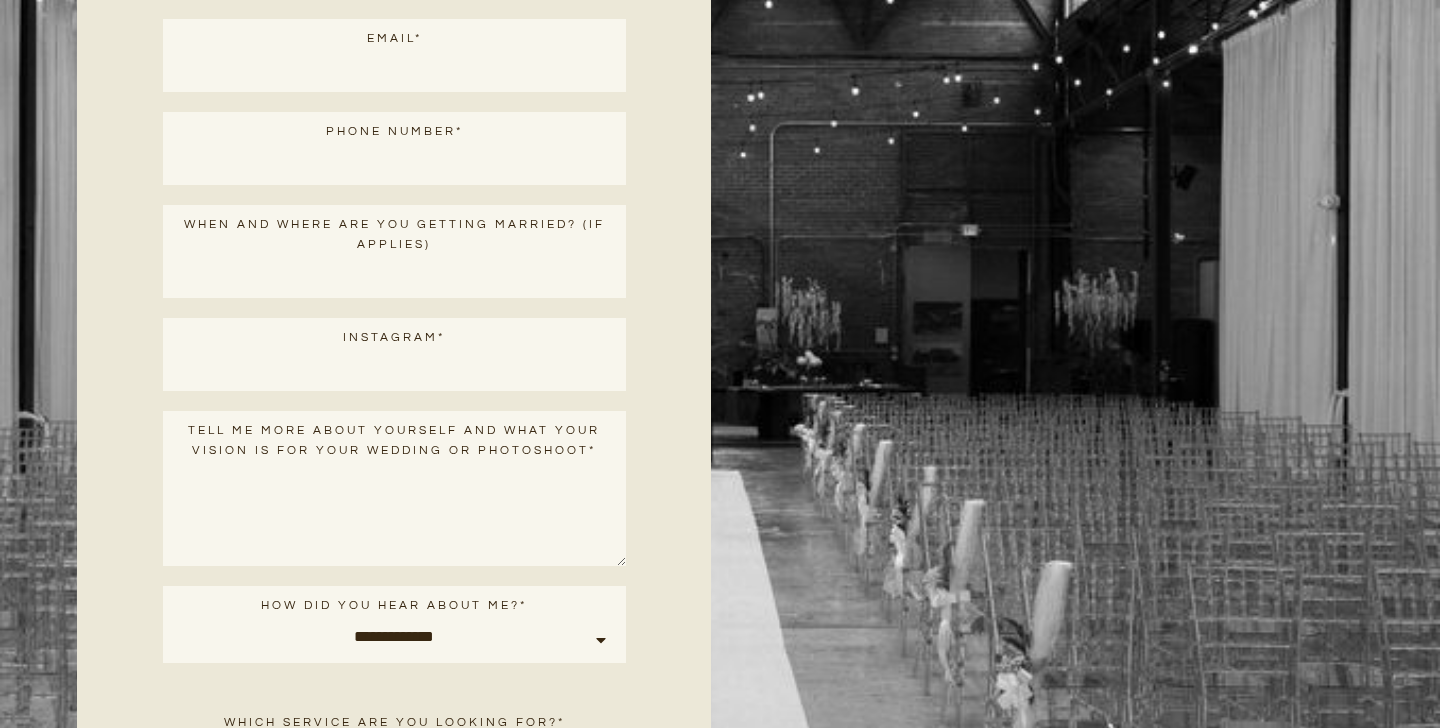 click on "Instagram 			 *" at bounding box center [394, 372] 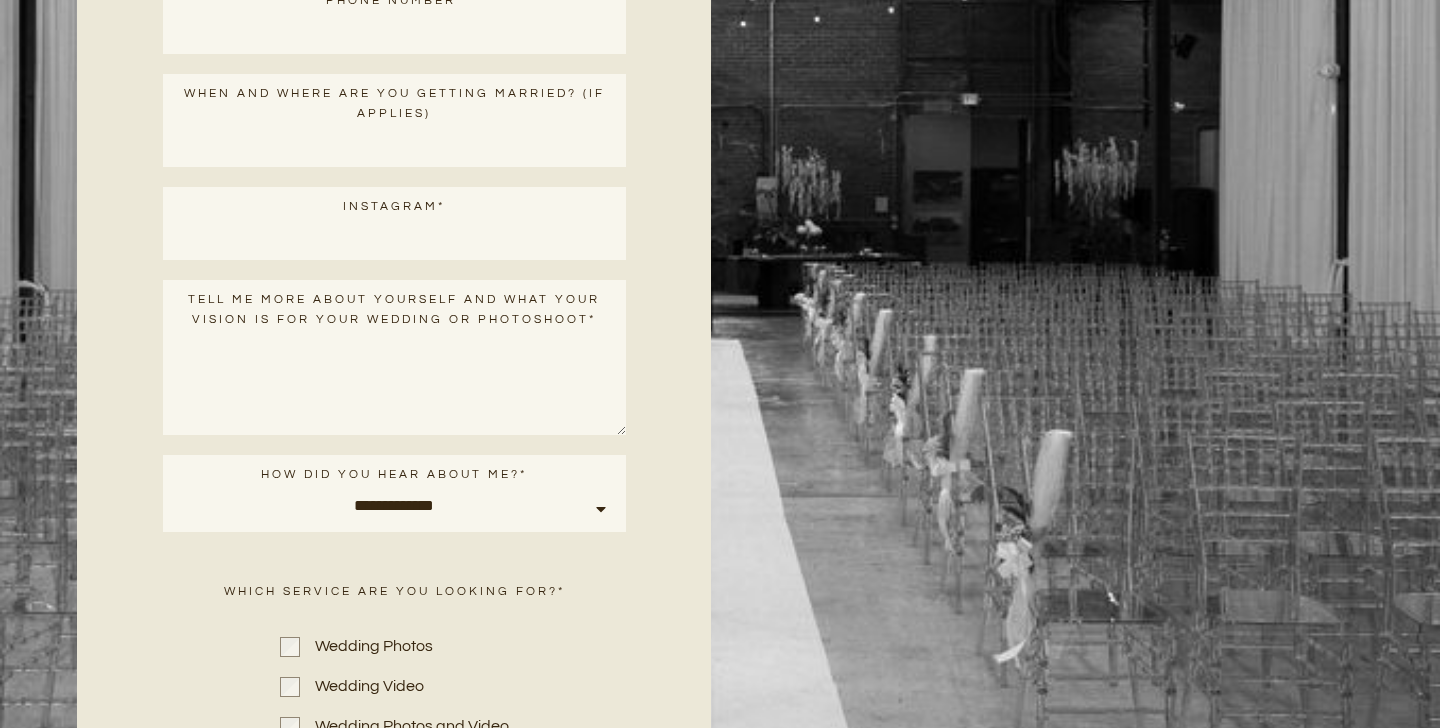 click on "Tell me more about yourself and what your vision is for your wedding or photoshoot 			 *" at bounding box center [394, 385] 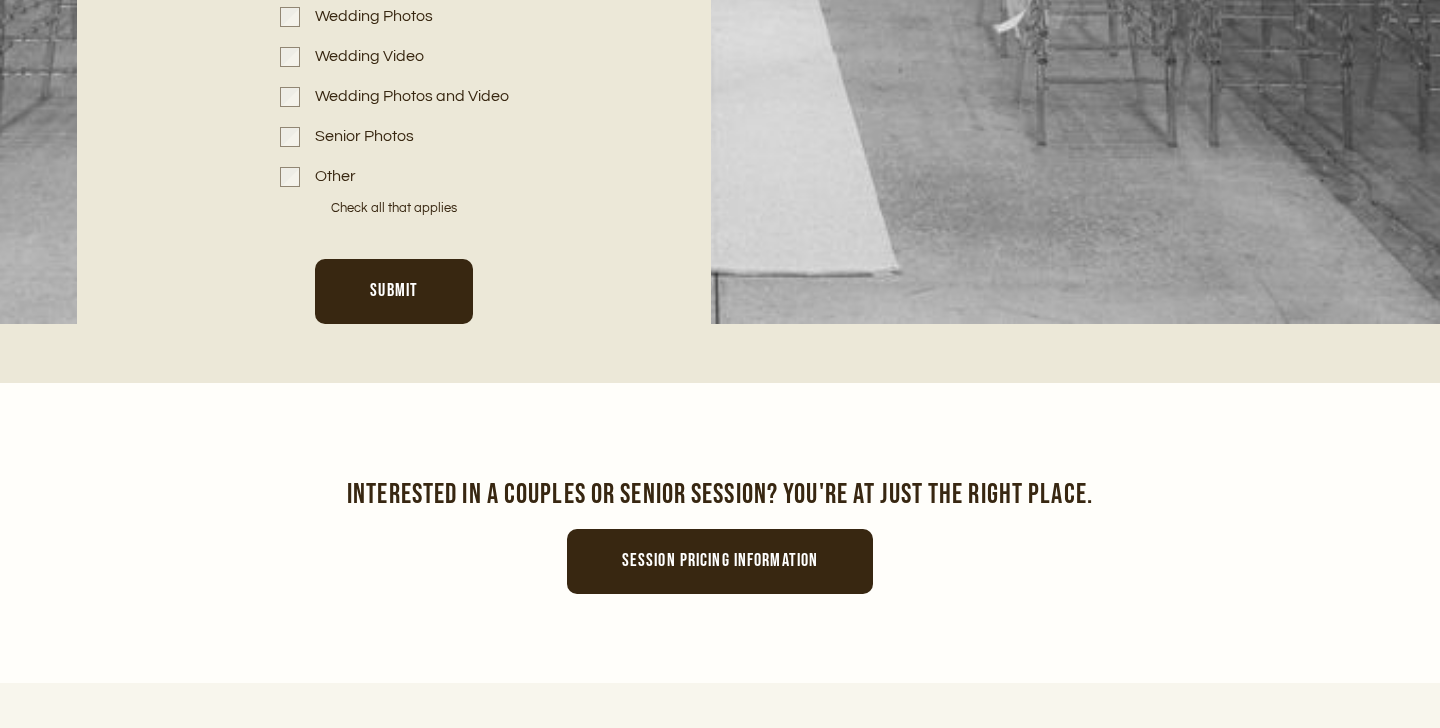 scroll, scrollTop: 9834, scrollLeft: 0, axis: vertical 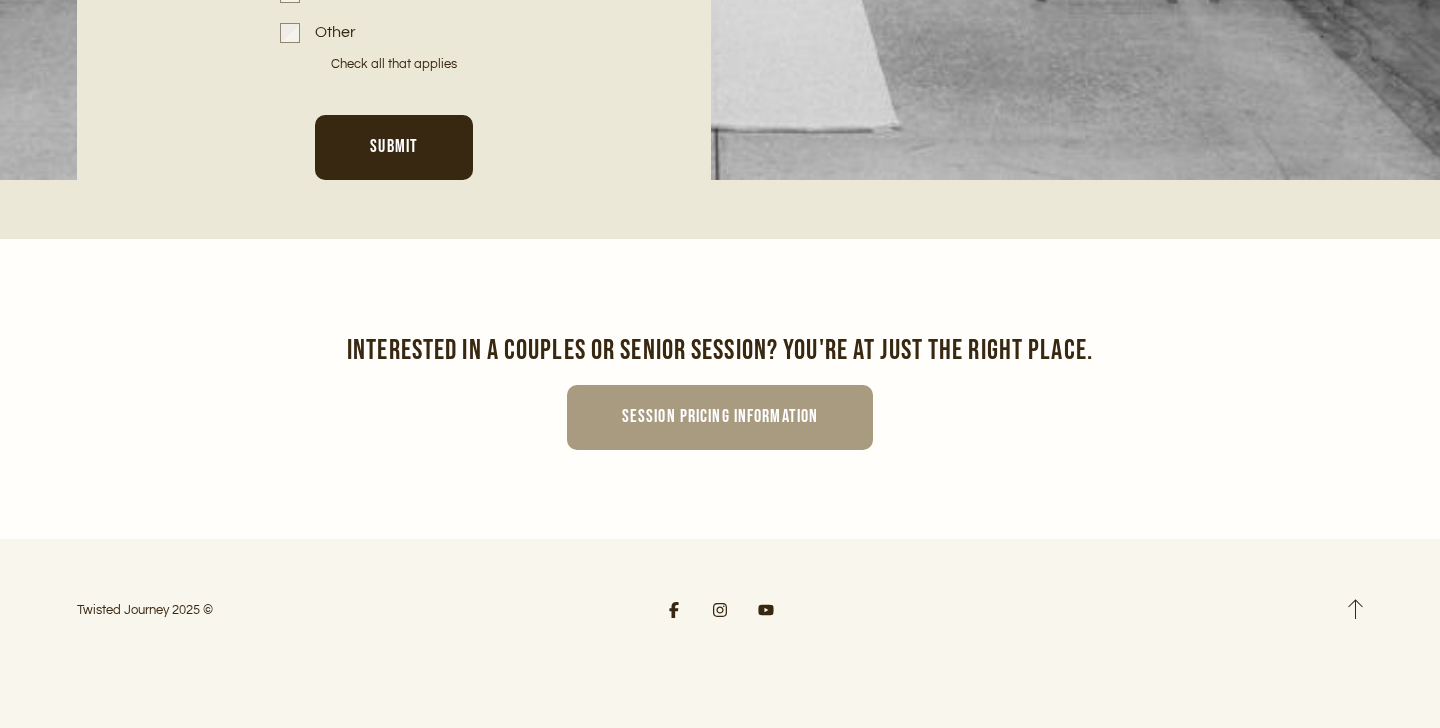 click on "Session pricing information" at bounding box center (720, 417) 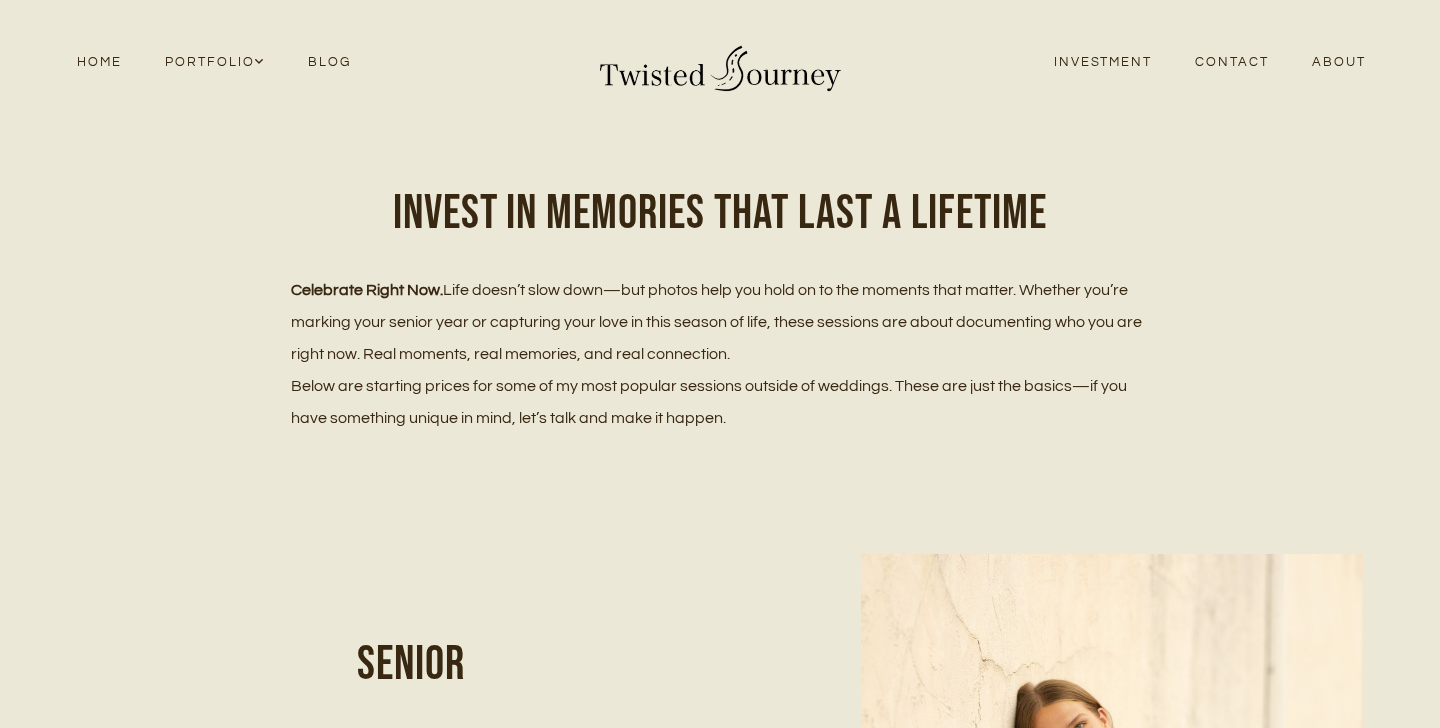 scroll, scrollTop: 0, scrollLeft: 0, axis: both 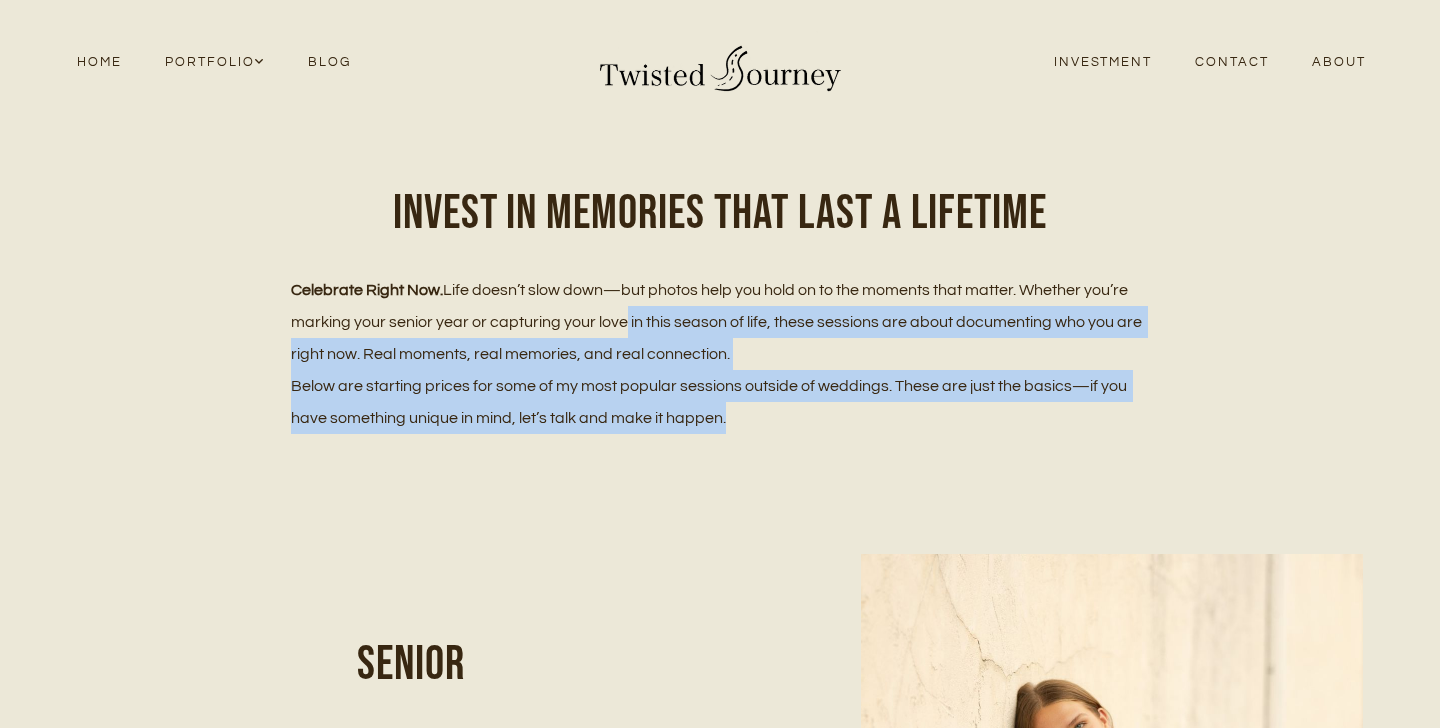 drag, startPoint x: 616, startPoint y: 317, endPoint x: 616, endPoint y: 439, distance: 122 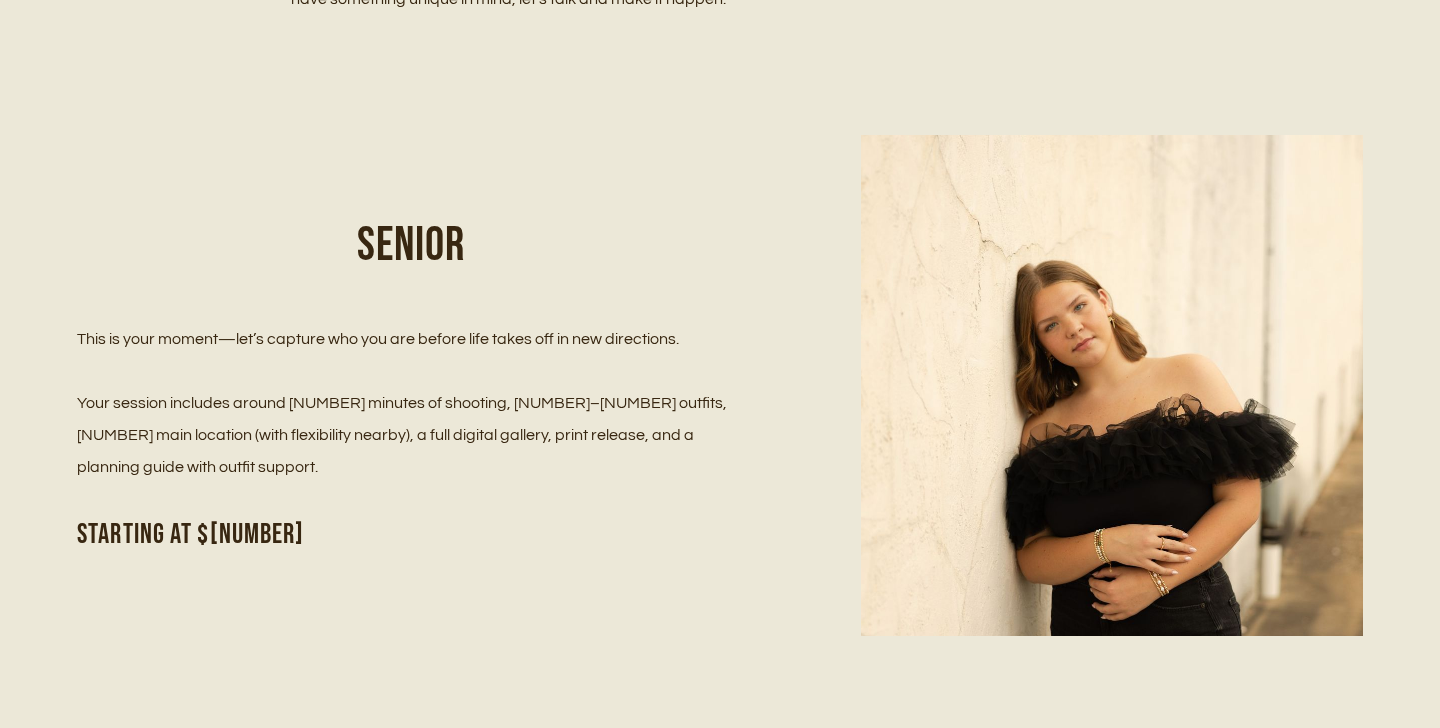 scroll, scrollTop: 420, scrollLeft: 0, axis: vertical 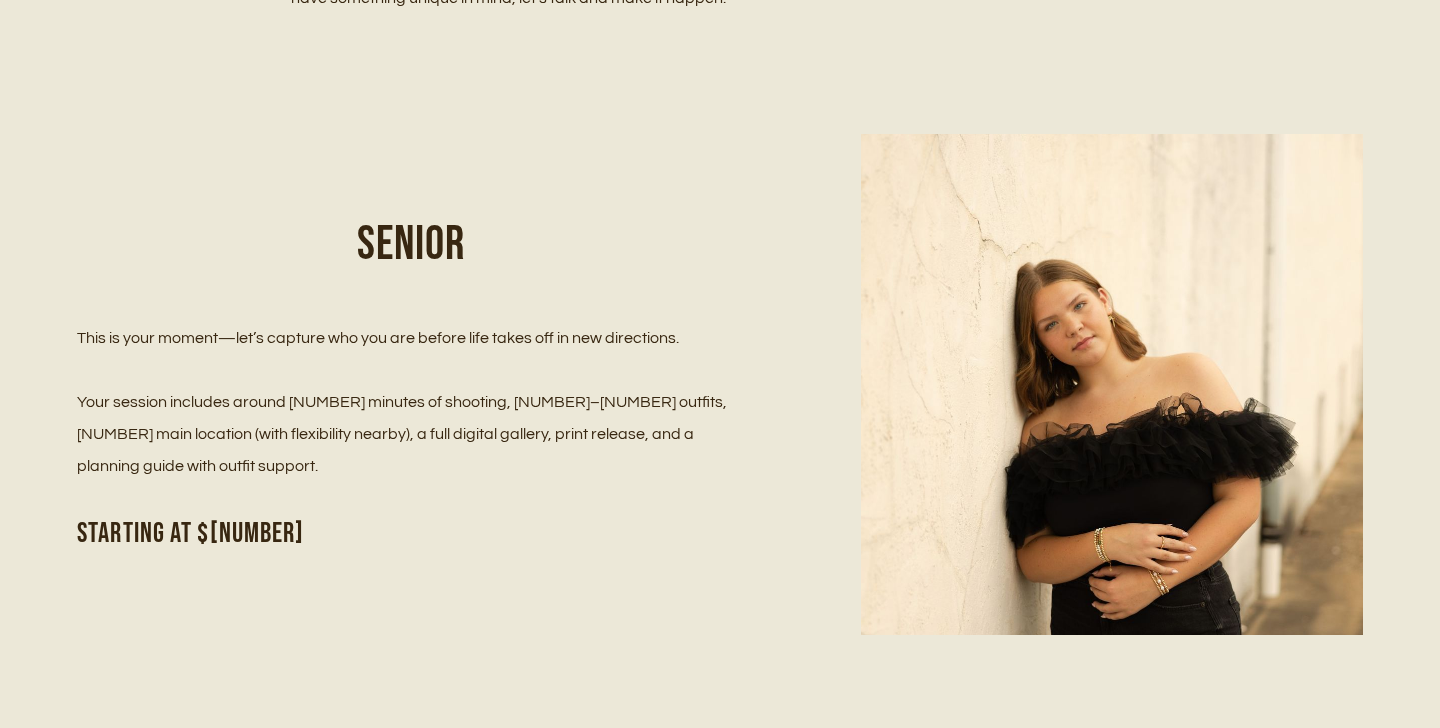click on "Your session includes around [NUMBER] minutes of shooting, [NUMBER]–[NUMBER] outfits, [NUMBER] main location (with flexibility nearby), a full digital gallery, print release, and a planning guide with outfit support." at bounding box center (411, 434) 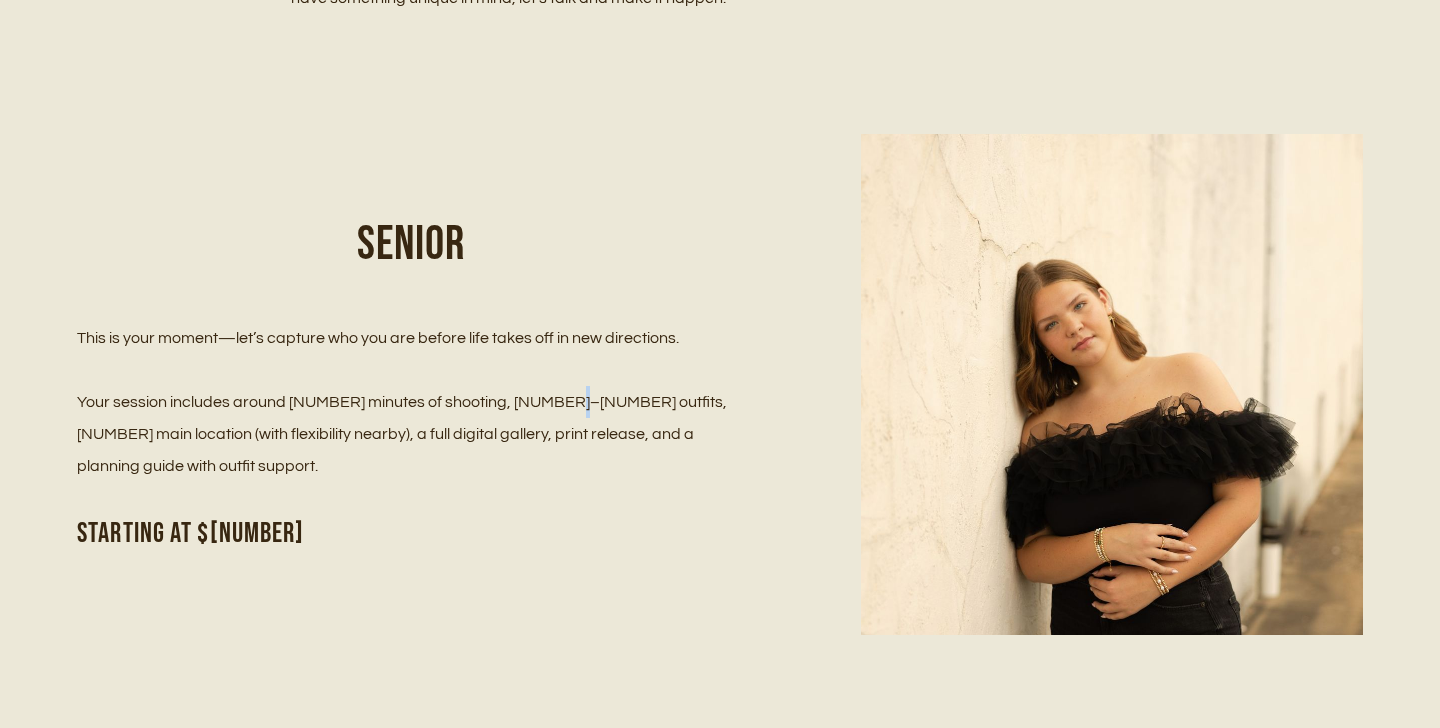 click on "Your session includes around [NUMBER] minutes of shooting, [NUMBER]–[NUMBER] outfits, [NUMBER] main location (with flexibility nearby), a full digital gallery, print release, and a planning guide with outfit support." at bounding box center [411, 434] 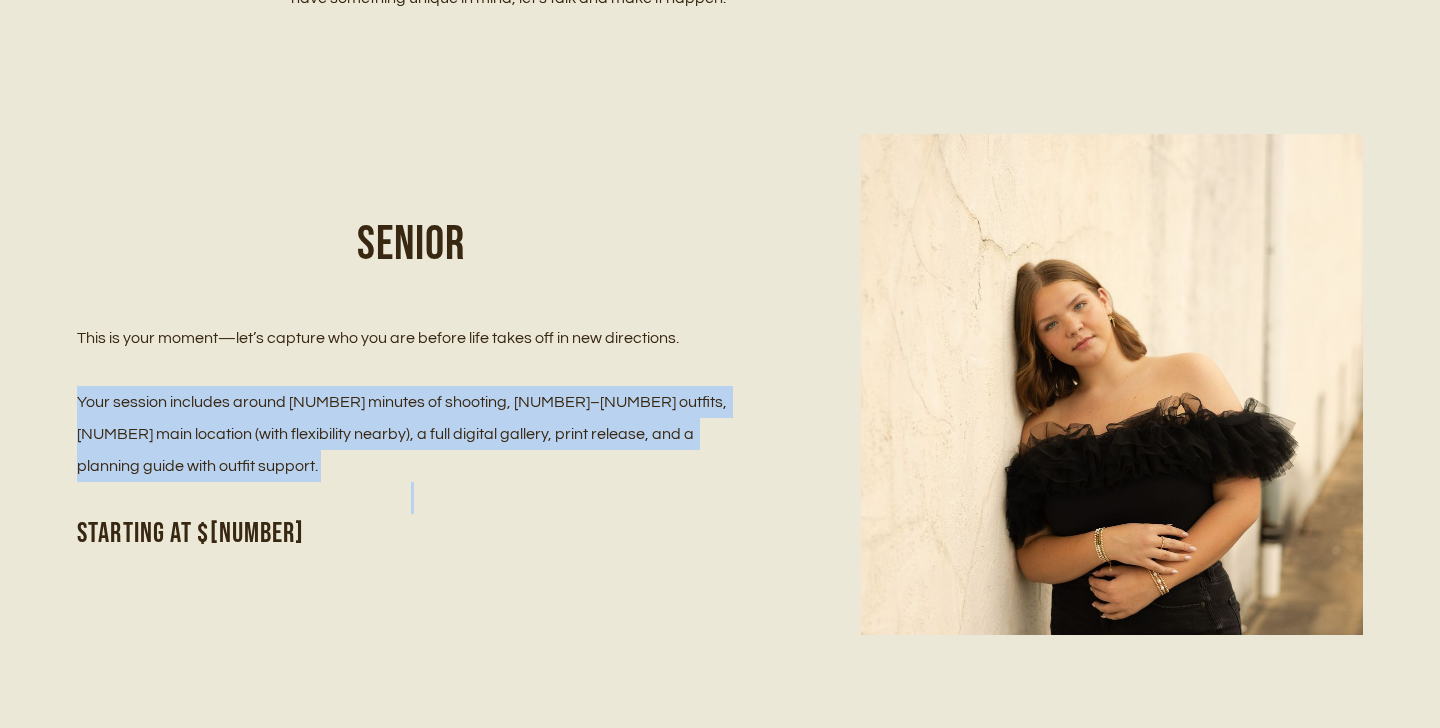 click on "Your session includes around [NUMBER] minutes of shooting, [NUMBER]–[NUMBER] outfits, [NUMBER] main location (with flexibility nearby), a full digital gallery, print release, and a planning guide with outfit support." at bounding box center [411, 434] 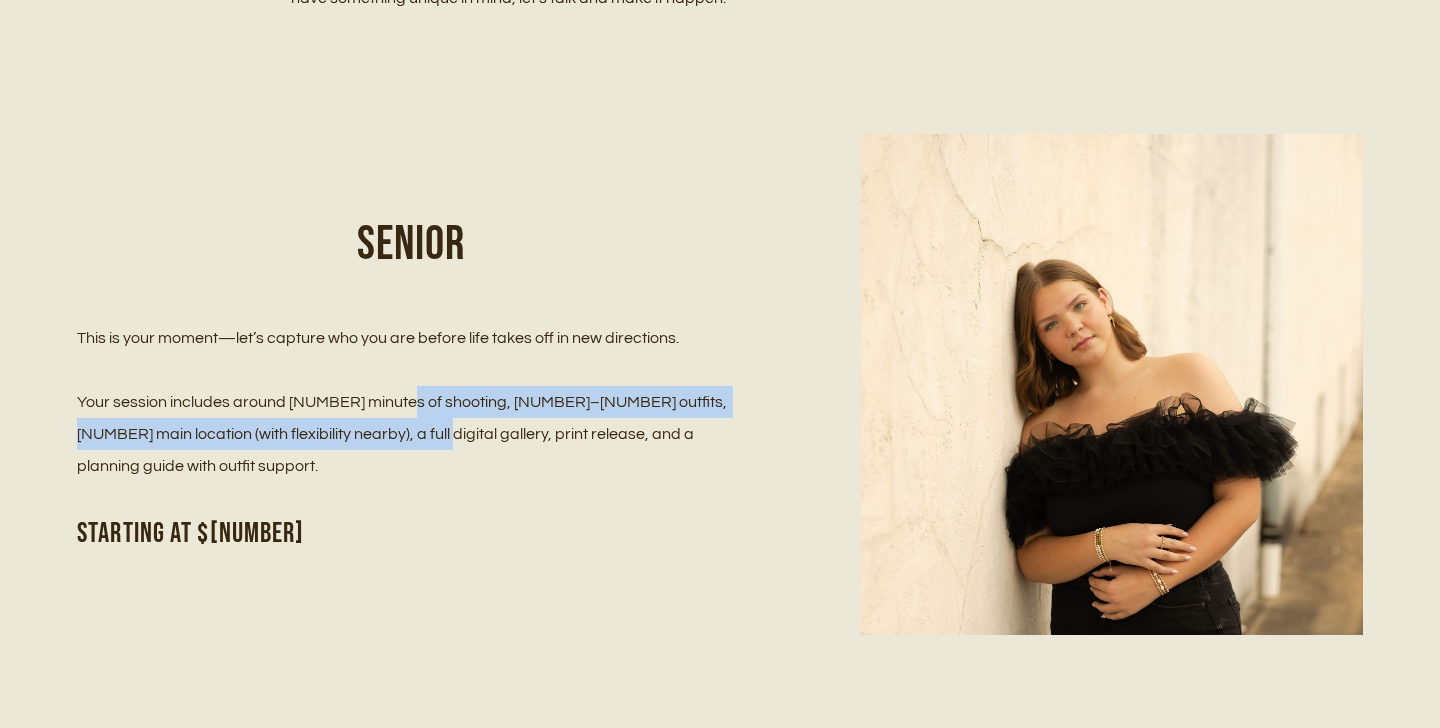 drag, startPoint x: 391, startPoint y: 422, endPoint x: 403, endPoint y: 449, distance: 29.546574 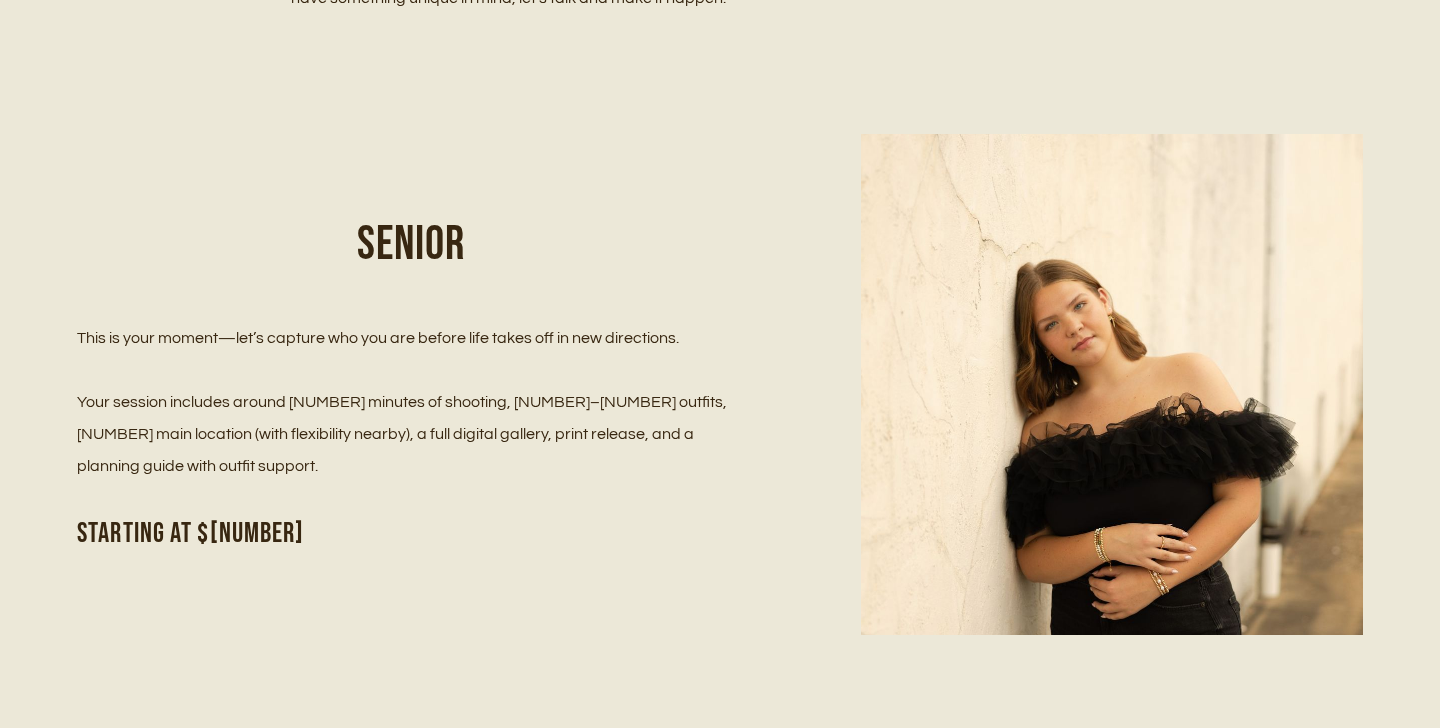 drag, startPoint x: 419, startPoint y: 401, endPoint x: 419, endPoint y: 440, distance: 39 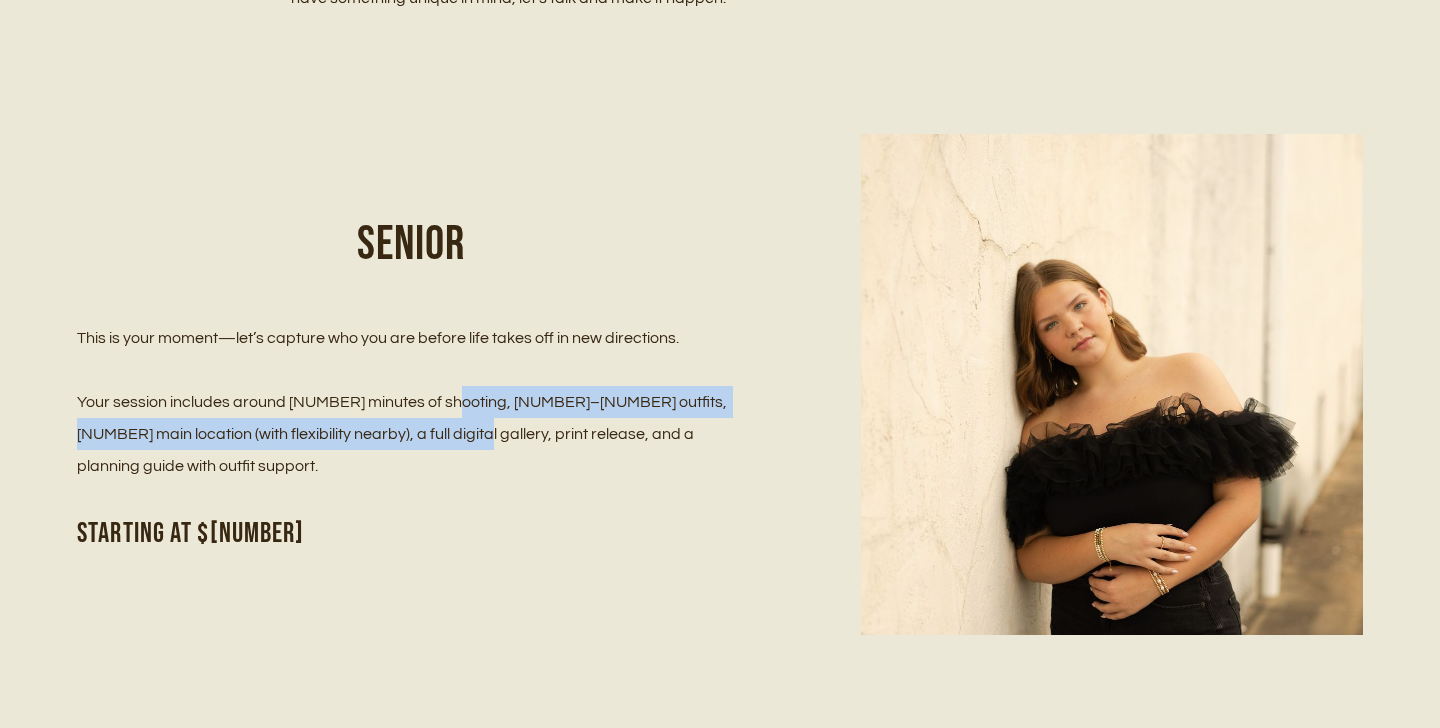 drag, startPoint x: 445, startPoint y: 411, endPoint x: 445, endPoint y: 460, distance: 49 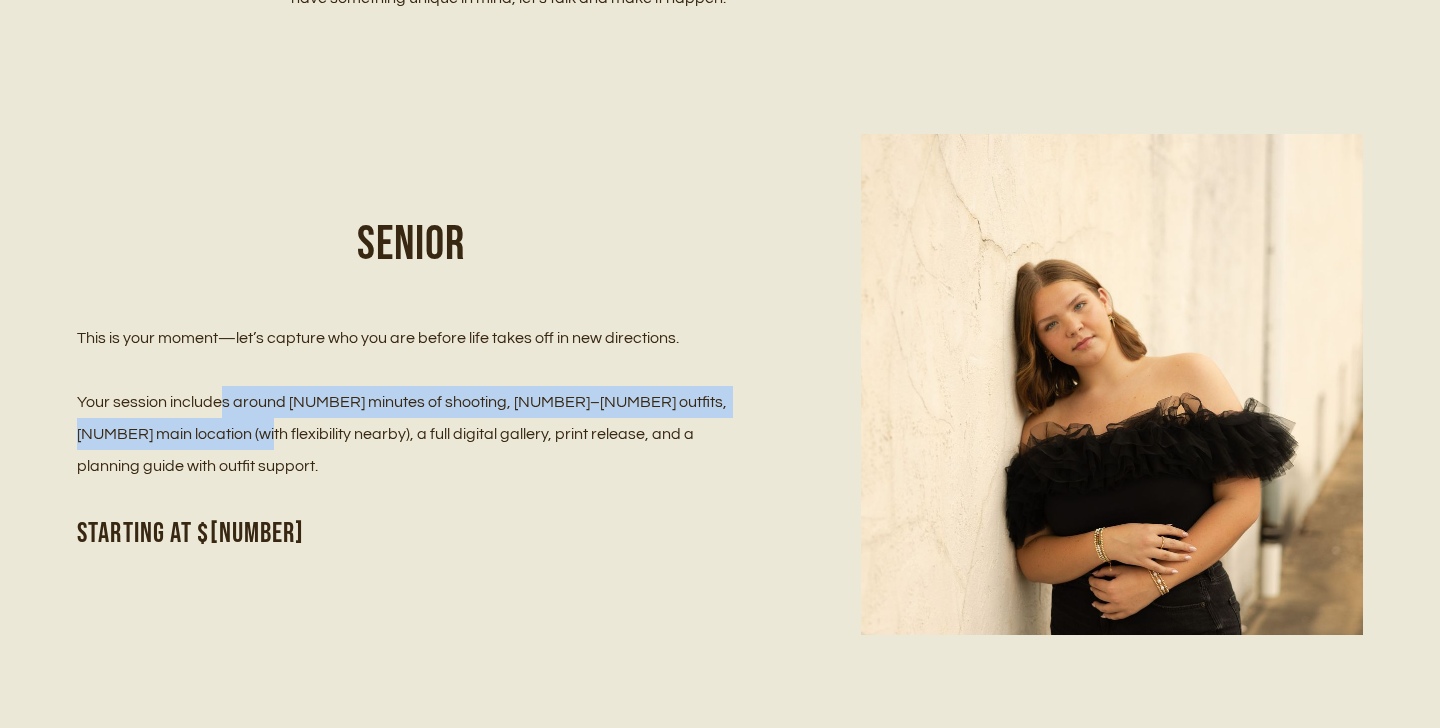 drag, startPoint x: 224, startPoint y: 430, endPoint x: 224, endPoint y: 451, distance: 21 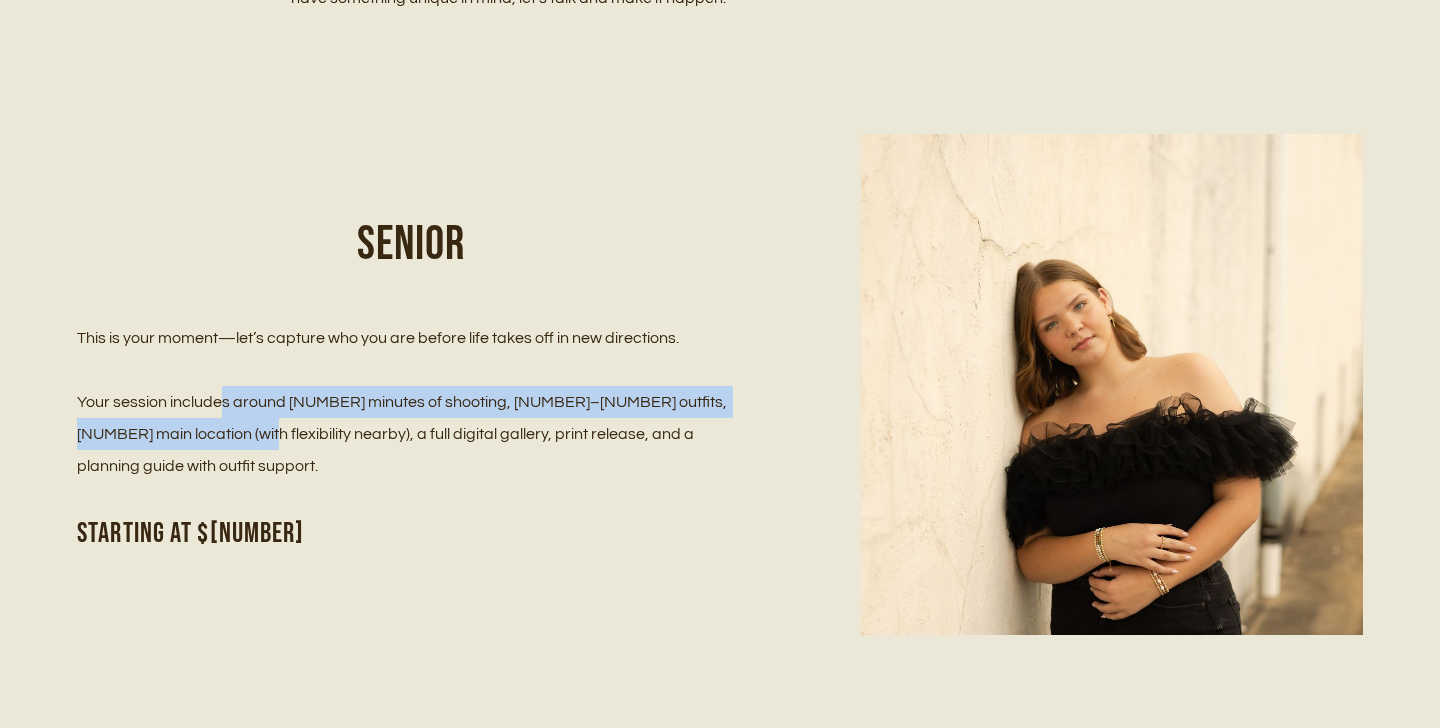 click on "Your session includes around [NUMBER] minutes of shooting, [NUMBER]–[NUMBER] outfits, [NUMBER] main location (with flexibility nearby), a full digital gallery, print release, and a planning guide with outfit support." at bounding box center (411, 434) 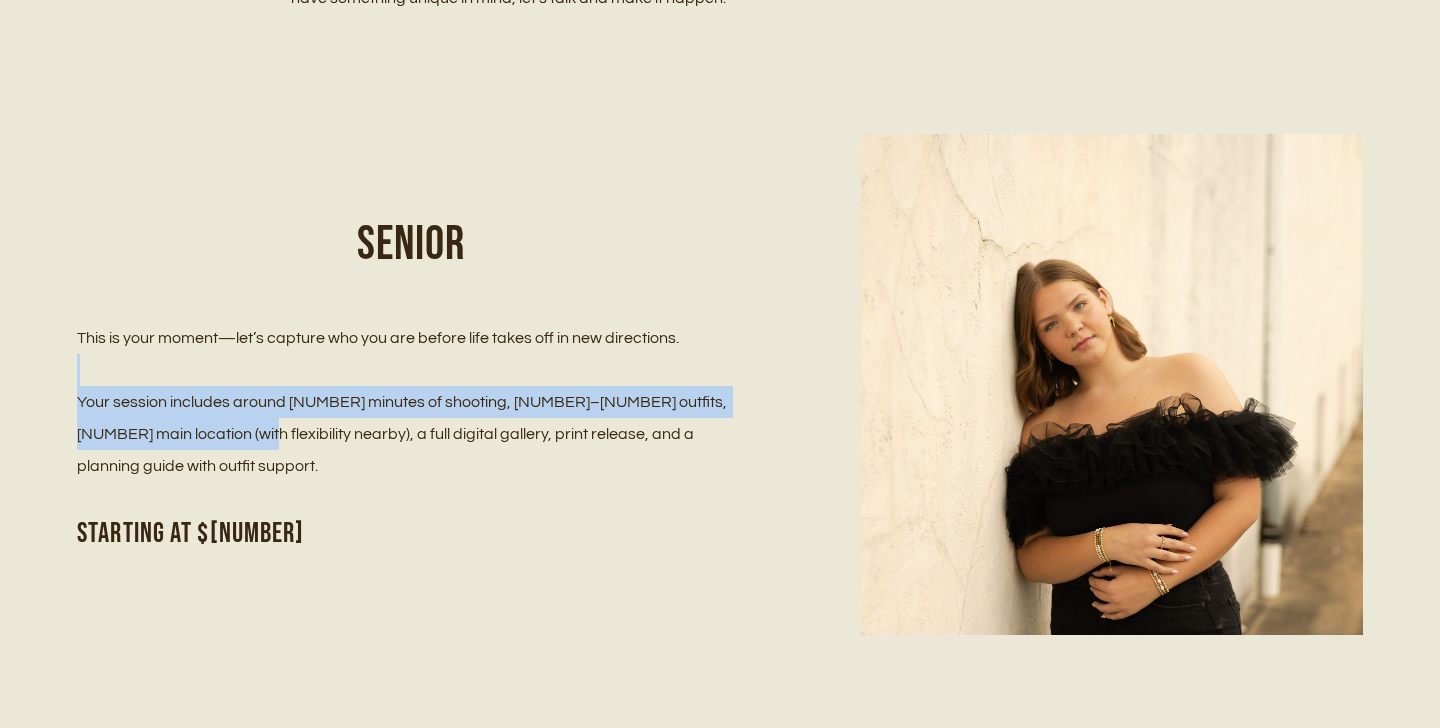 drag, startPoint x: 227, startPoint y: 400, endPoint x: 227, endPoint y: 441, distance: 41 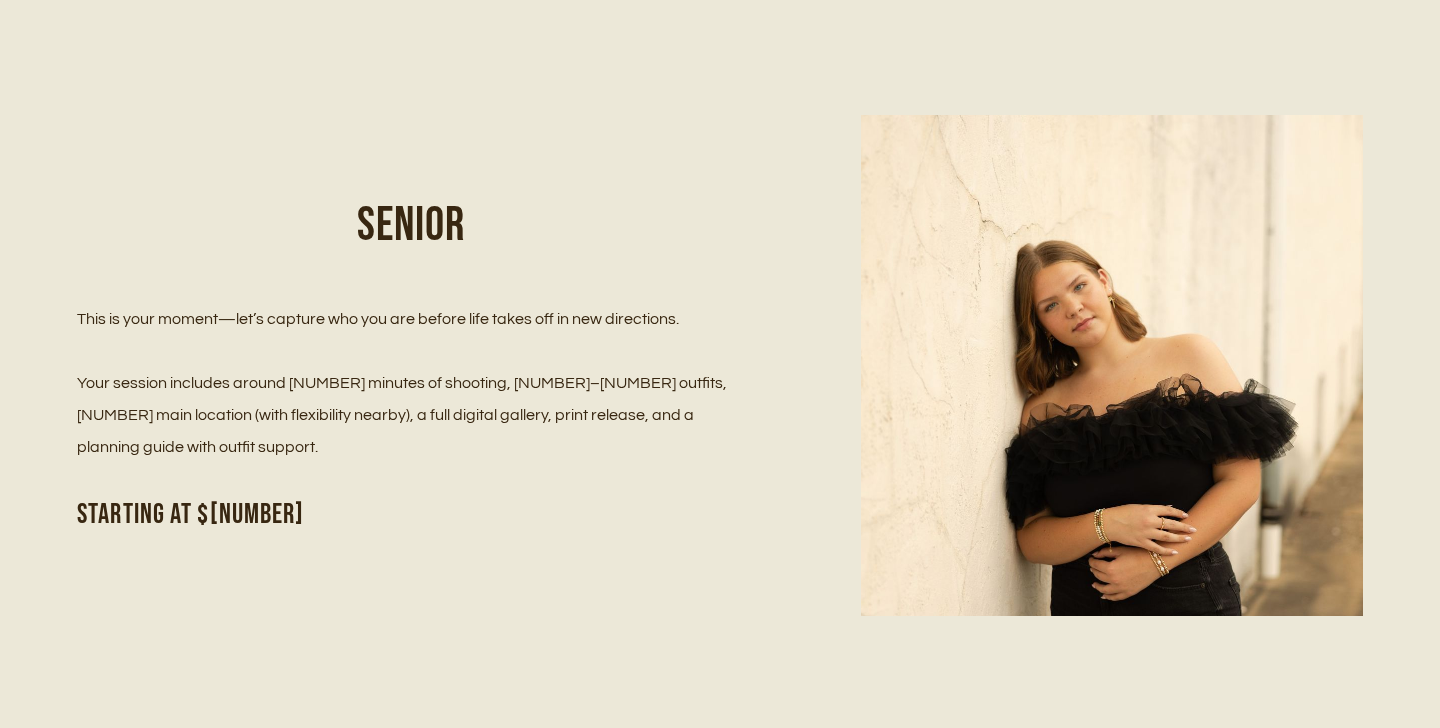 scroll, scrollTop: 440, scrollLeft: 0, axis: vertical 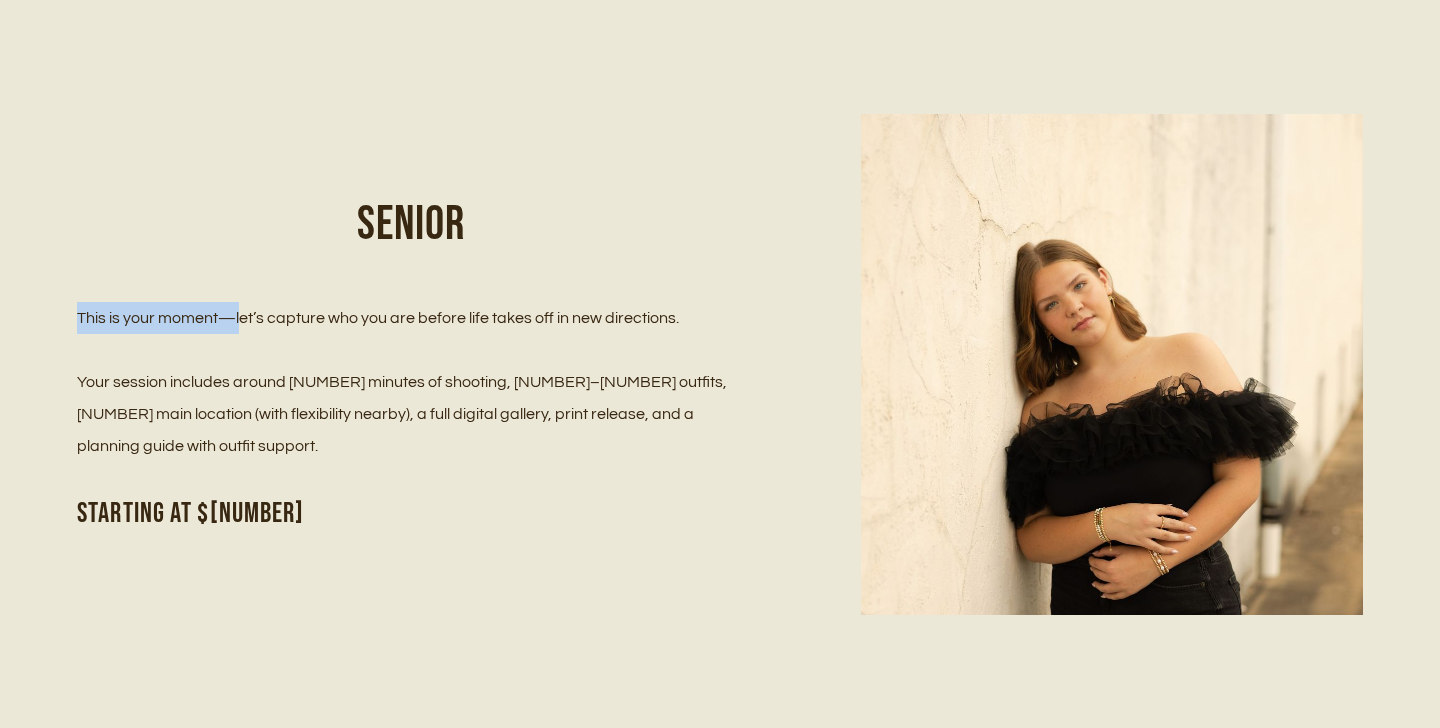 drag, startPoint x: 240, startPoint y: 315, endPoint x: 240, endPoint y: 353, distance: 38 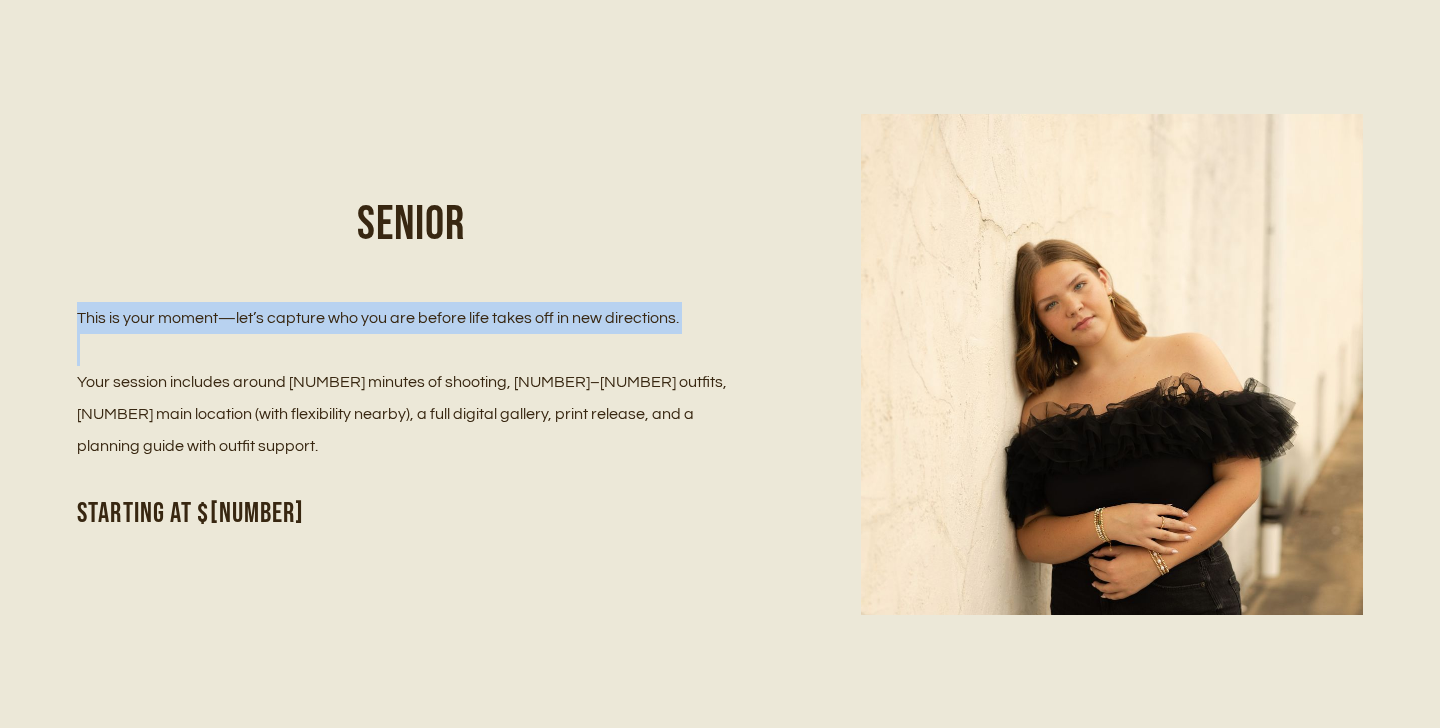 click at bounding box center [411, 350] 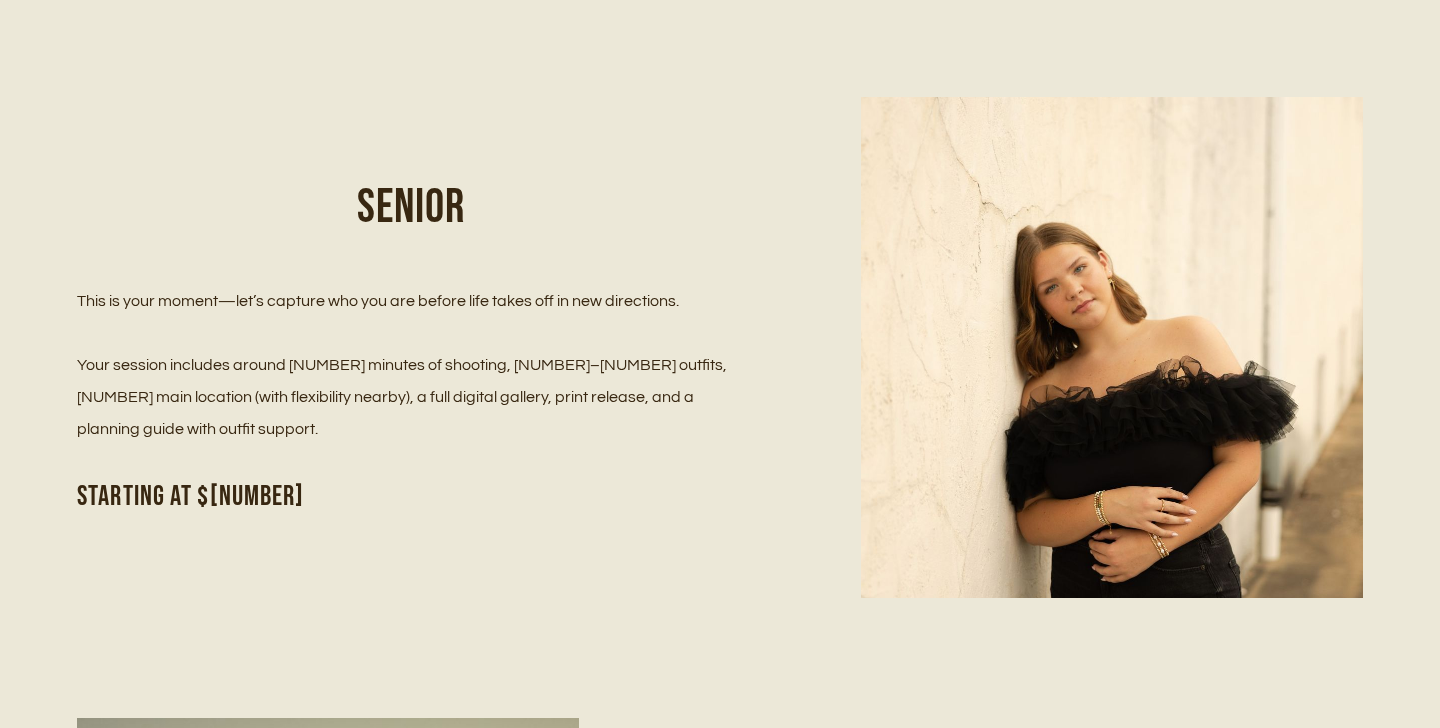 scroll, scrollTop: 929, scrollLeft: 0, axis: vertical 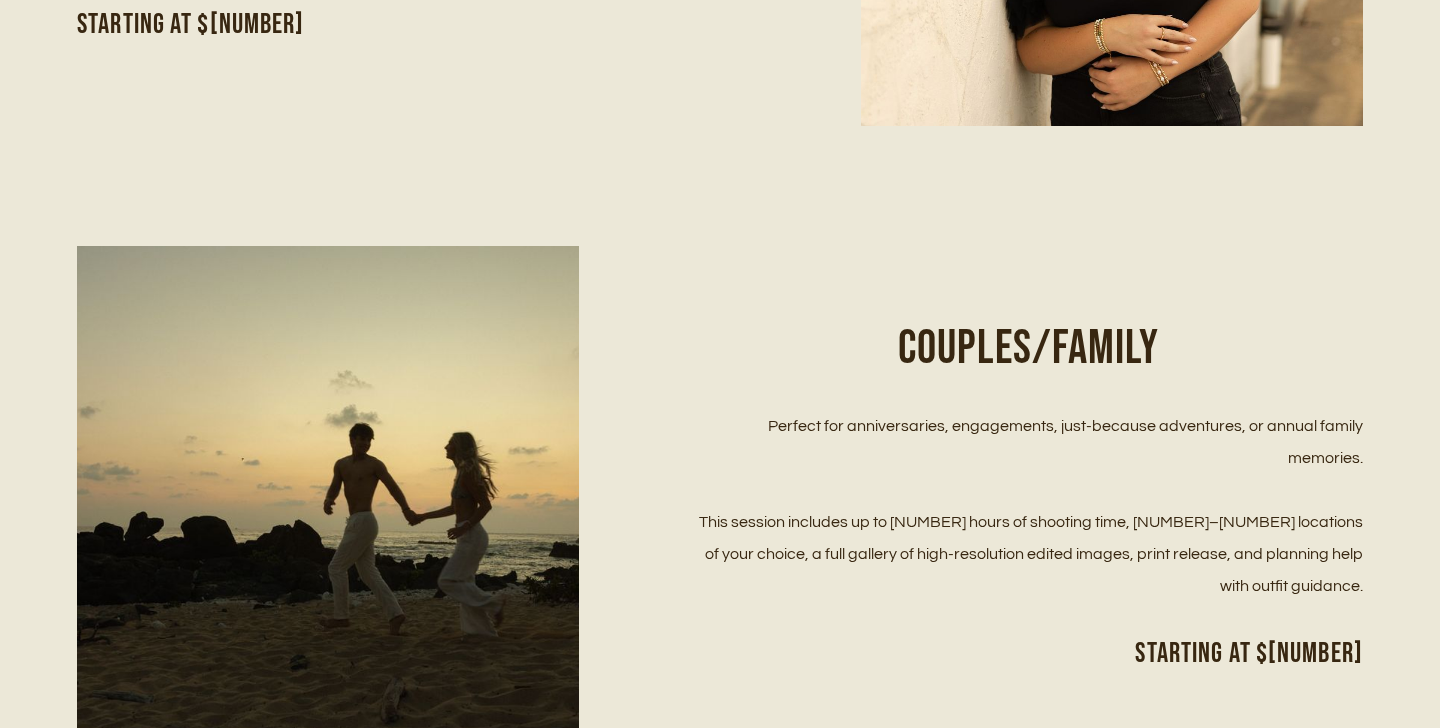click on "Perfect for anniversaries, engagements, just-because adventures, or annual family memories." at bounding box center [1028, 442] 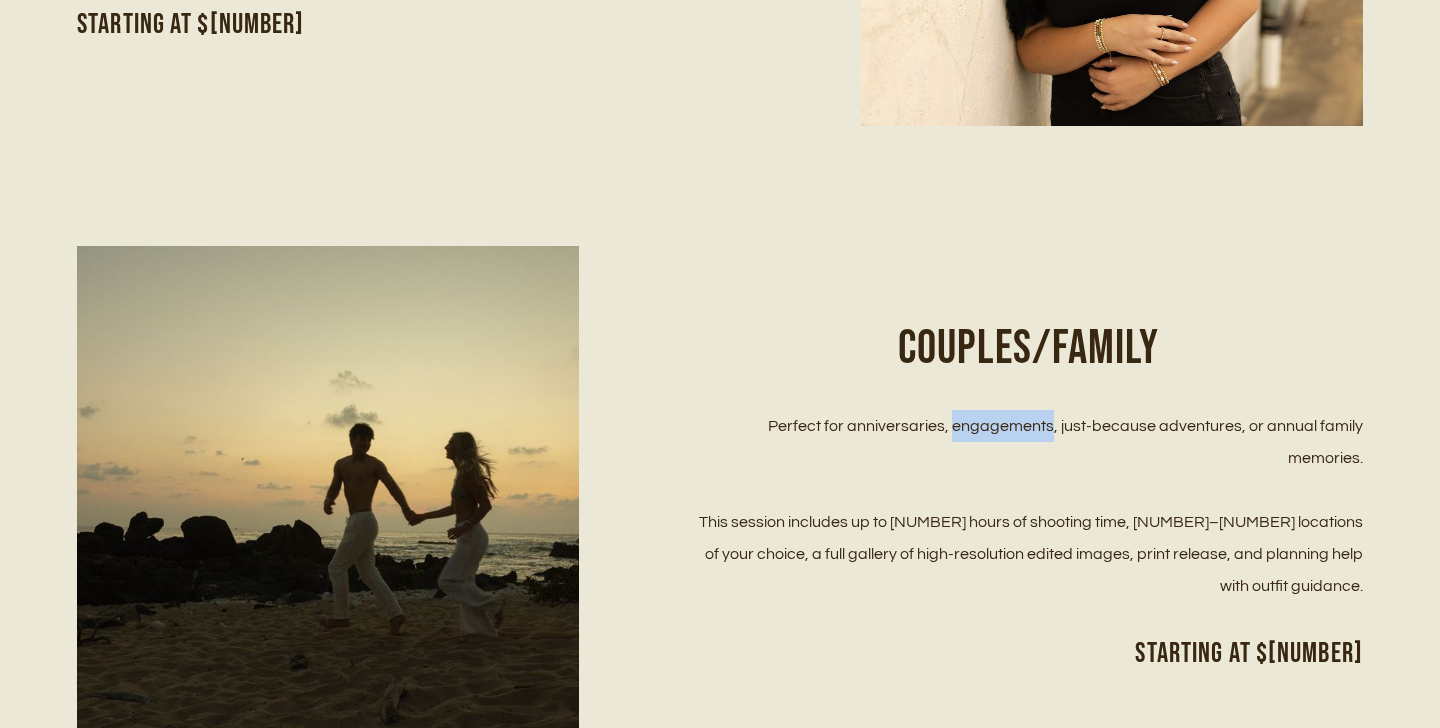 click on "Perfect for anniversaries, engagements, just-because adventures, or annual family memories." at bounding box center (1028, 442) 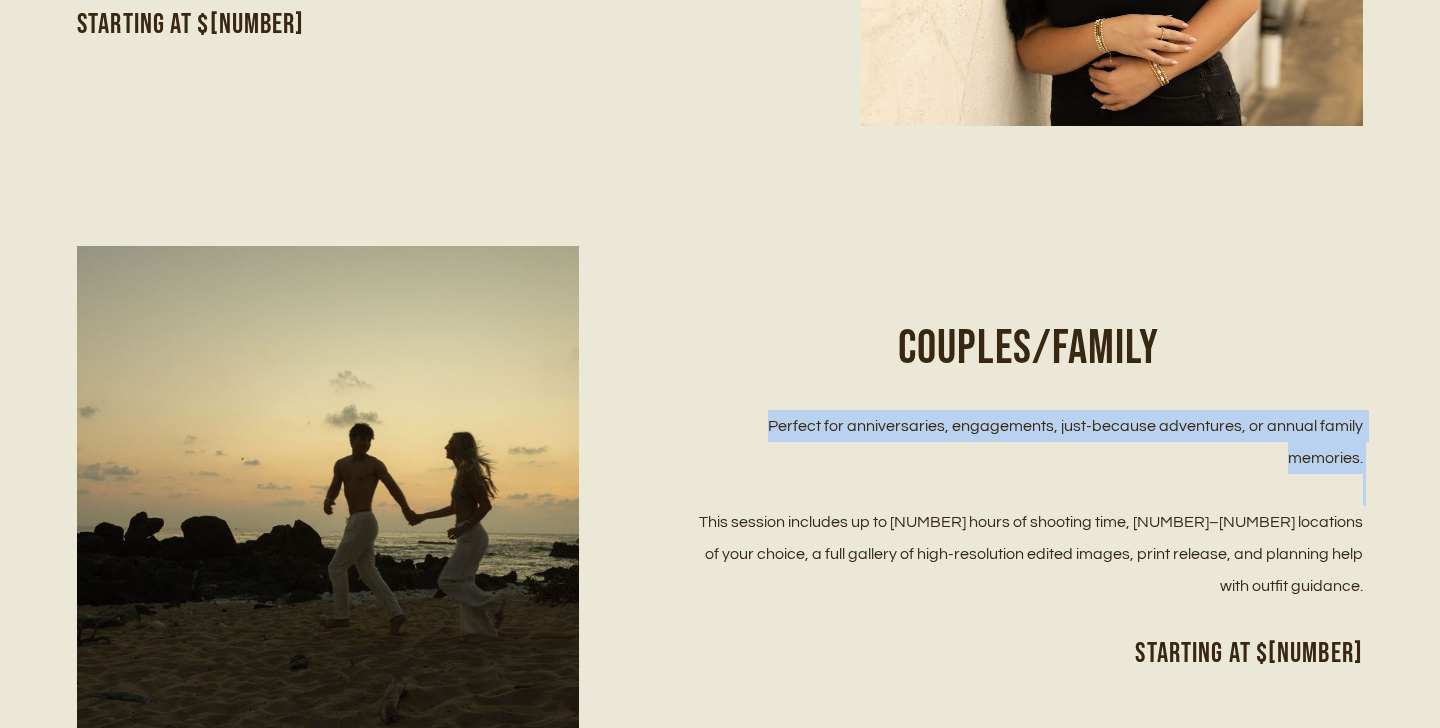 click on "Perfect for anniversaries, engagements, just-because adventures, or annual family memories." at bounding box center [1028, 442] 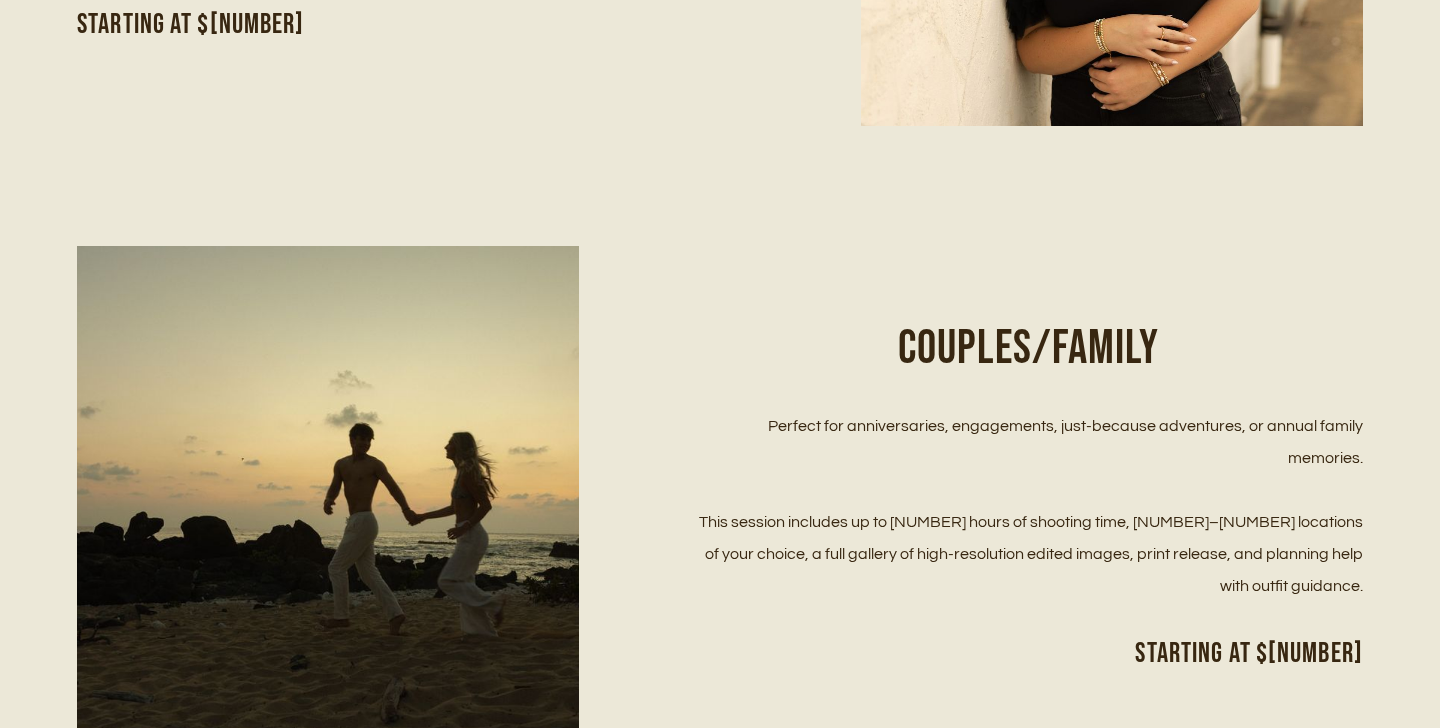 click on "This session includes up to [NUMBER] hours of shooting time, [NUMBER]–[NUMBER] locations of your choice, a full gallery of high-resolution edited images, print release, and planning help with outfit guidance." at bounding box center (1028, 554) 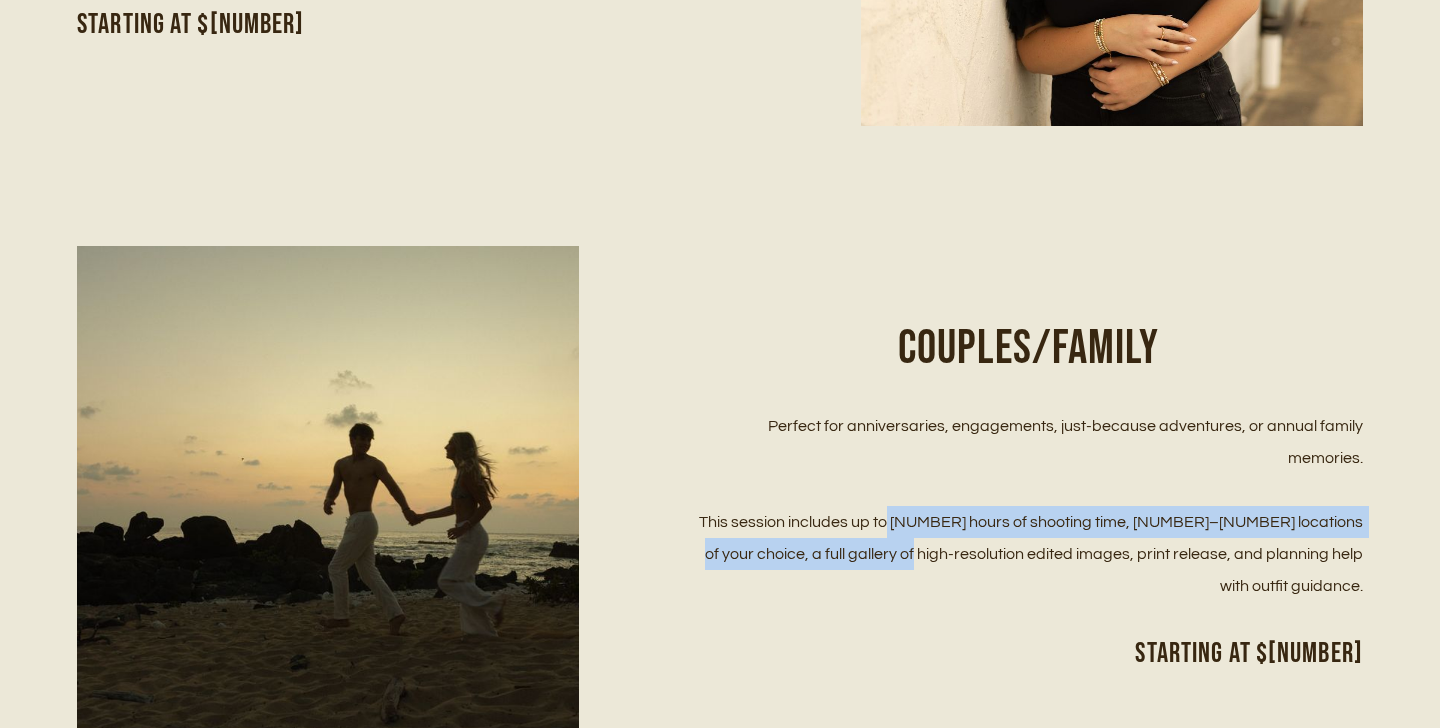 drag, startPoint x: 888, startPoint y: 523, endPoint x: 912, endPoint y: 541, distance: 30 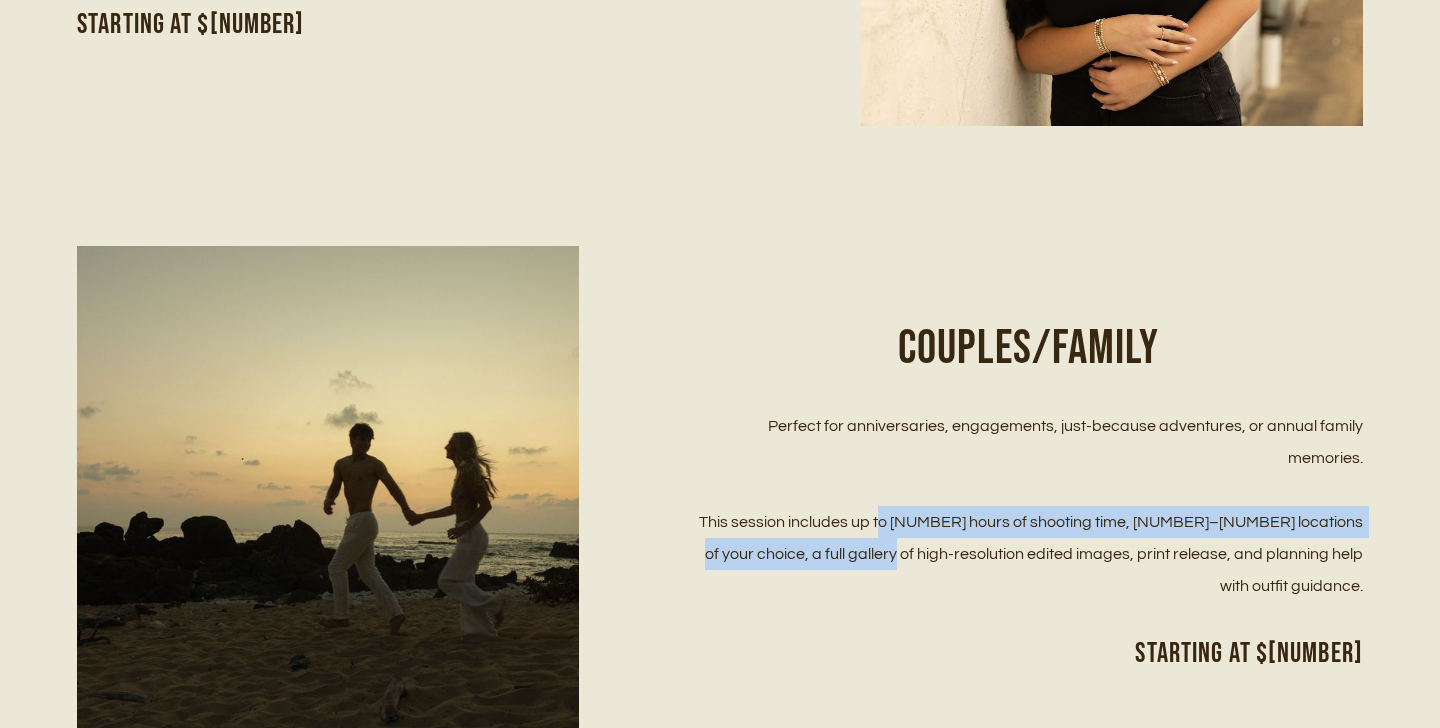 drag, startPoint x: 881, startPoint y: 511, endPoint x: 898, endPoint y: 540, distance: 33.61547 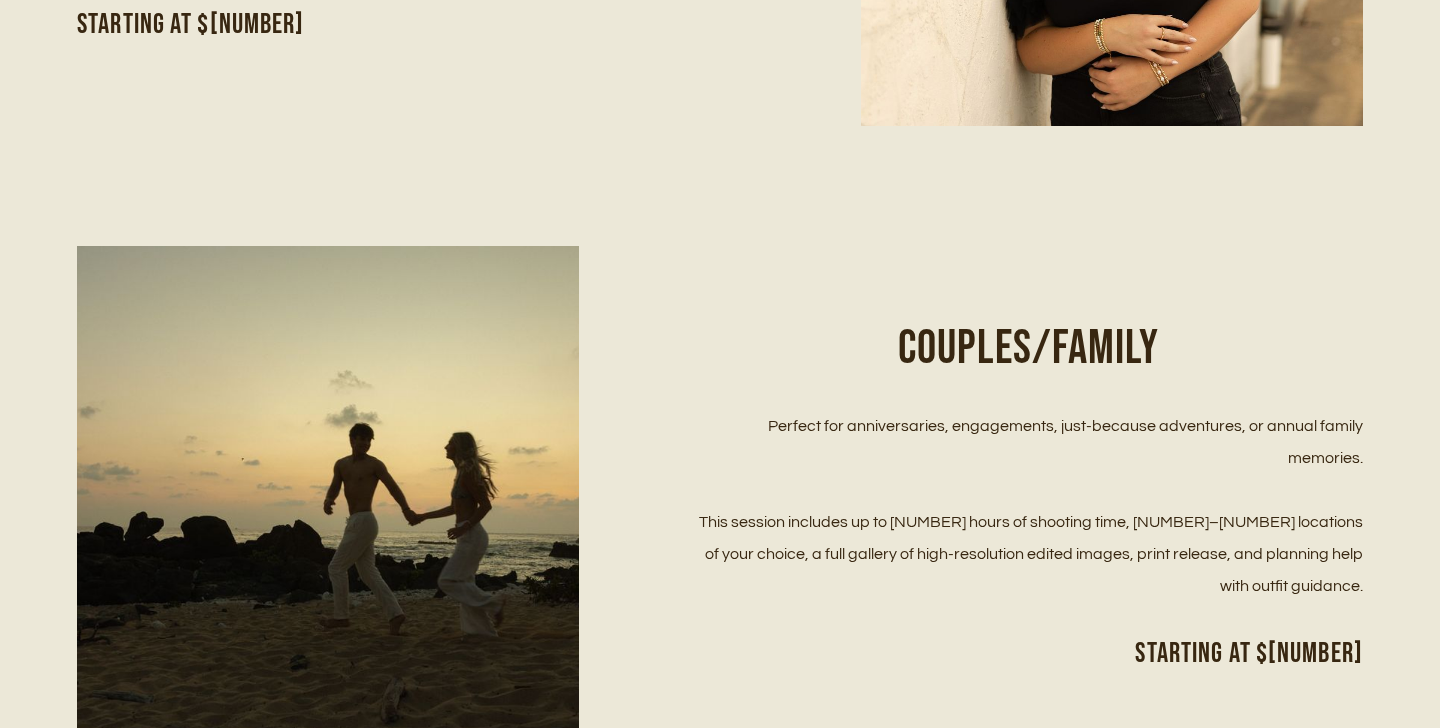 click on "This session includes up to [NUMBER] hours of shooting time, [NUMBER]–[NUMBER] locations of your choice, a full gallery of high-resolution edited images, print release, and planning help with outfit guidance." at bounding box center (1028, 554) 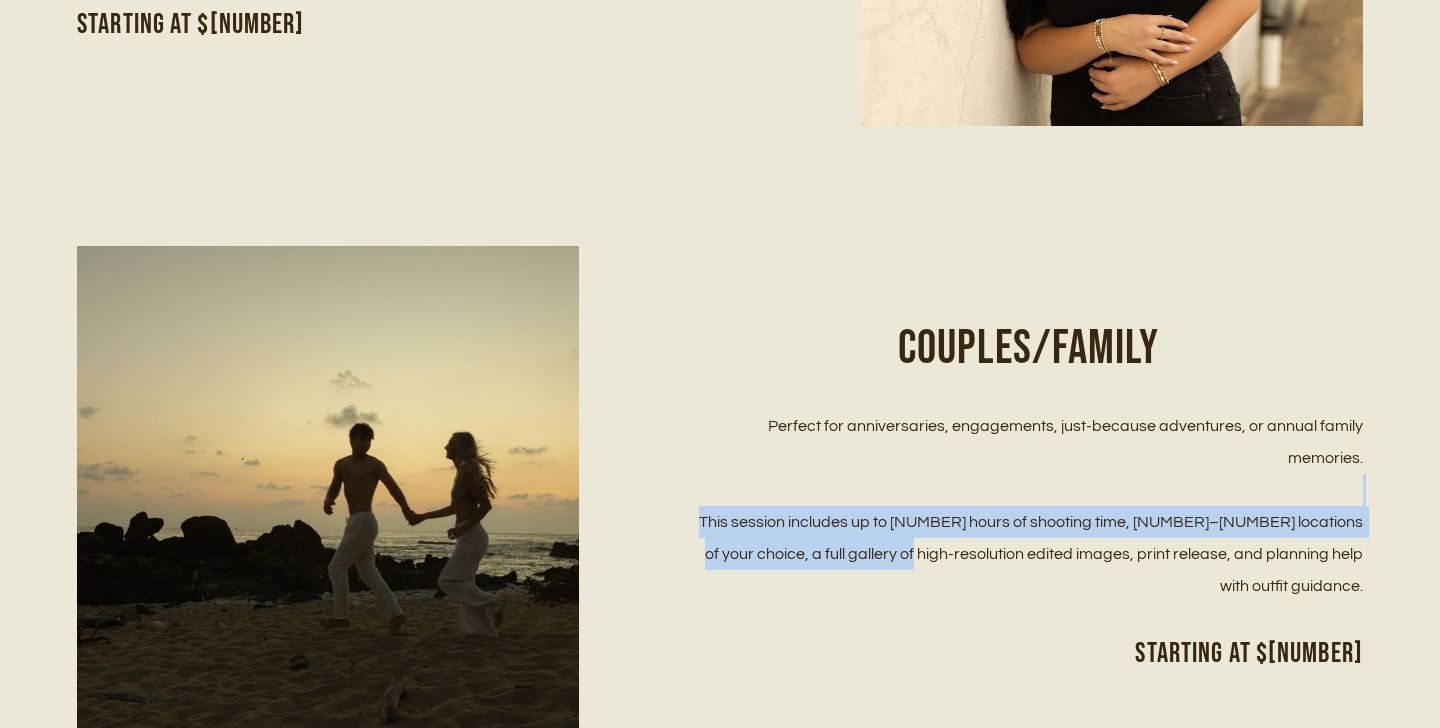 drag, startPoint x: 898, startPoint y: 488, endPoint x: 909, endPoint y: 552, distance: 64.93843 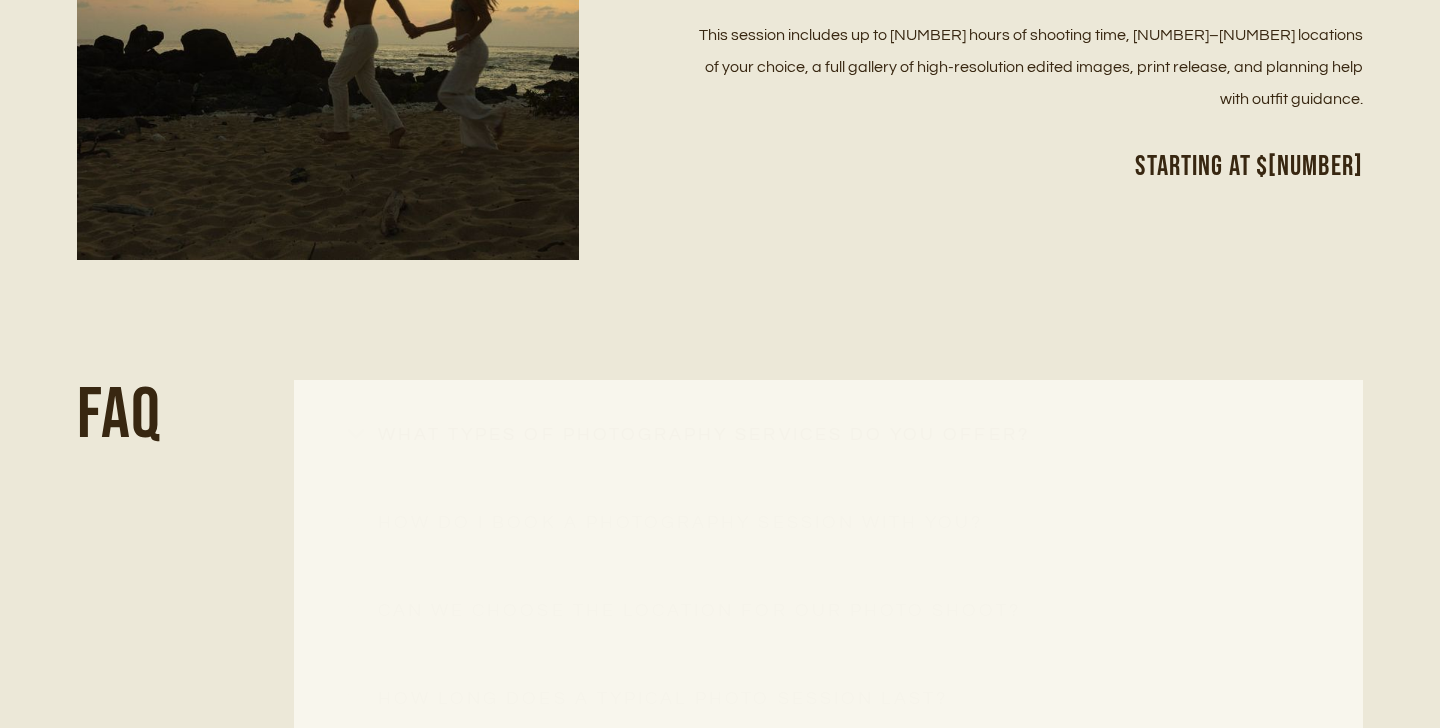 scroll, scrollTop: 1487, scrollLeft: 0, axis: vertical 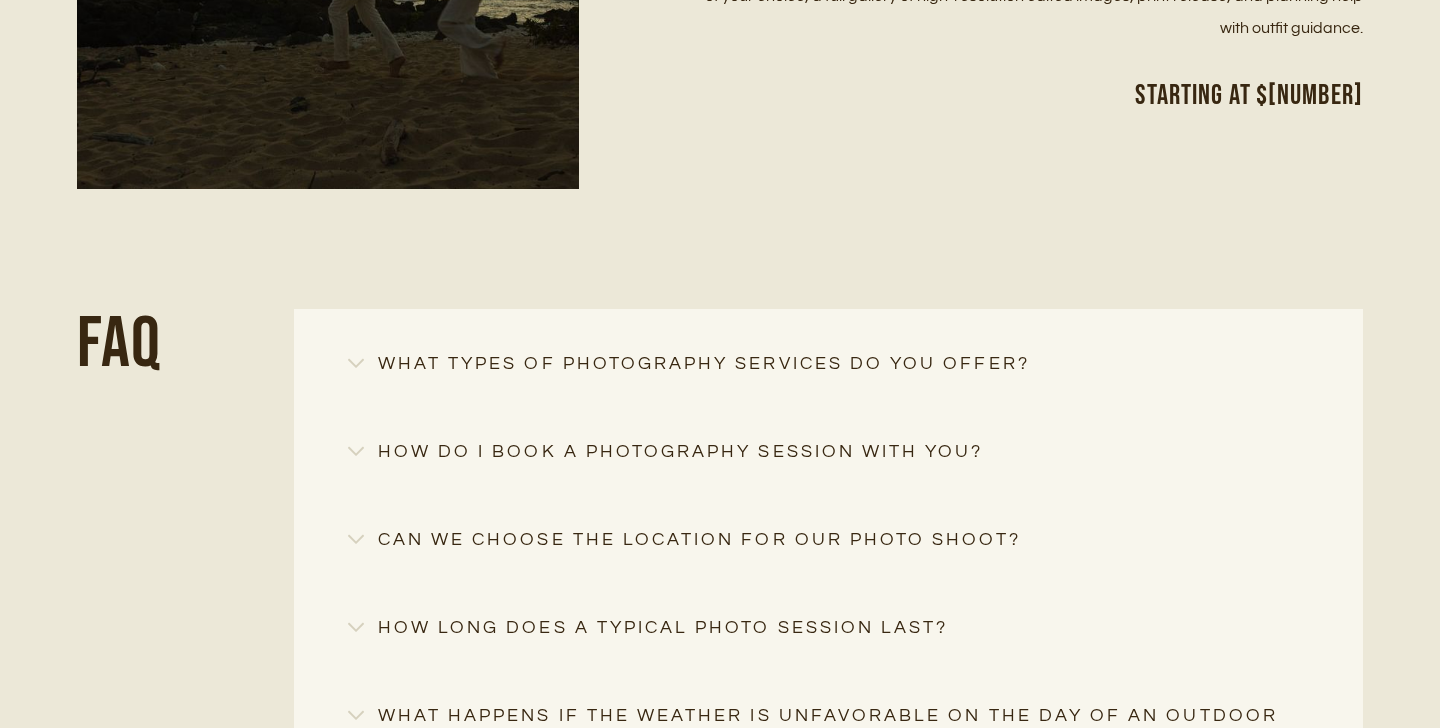 click on "What types of photography services do you offer?" at bounding box center (828, 364) 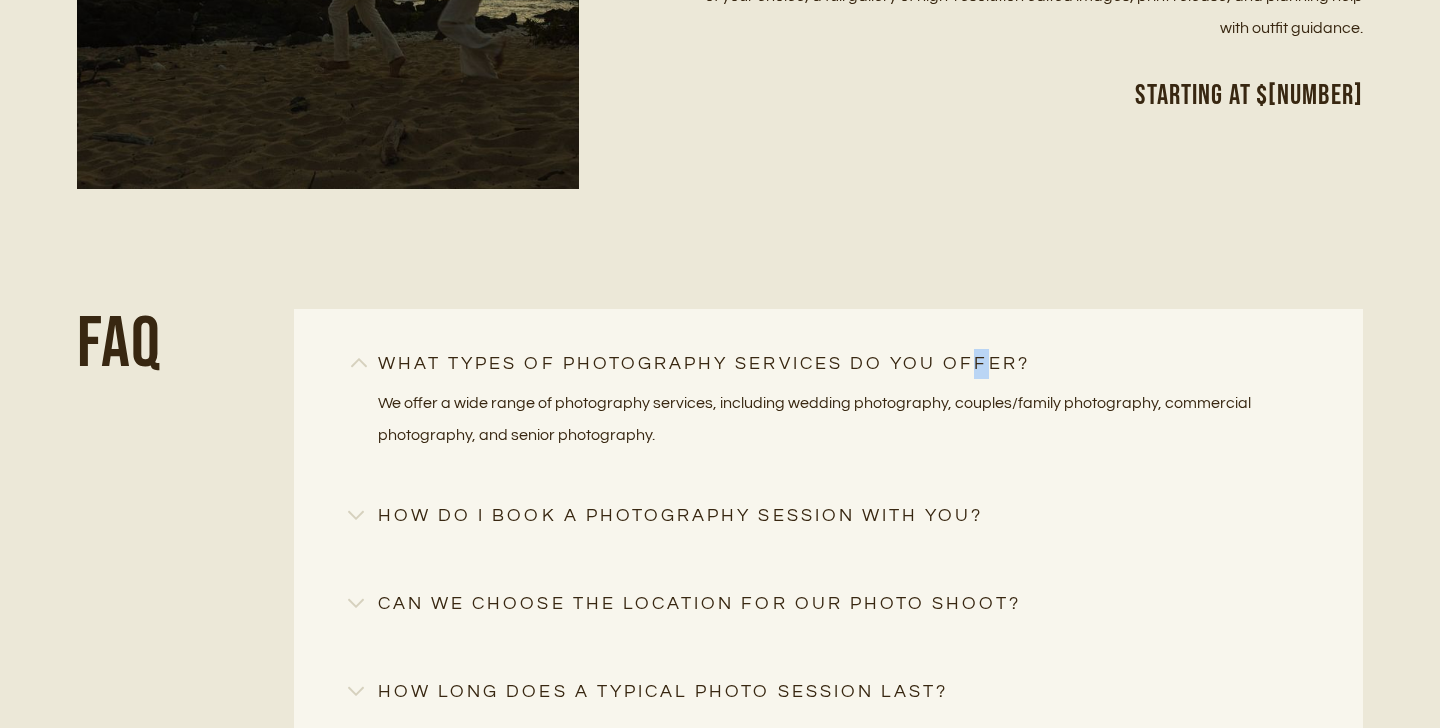 click on "What types of photography services do you offer?" at bounding box center (828, 364) 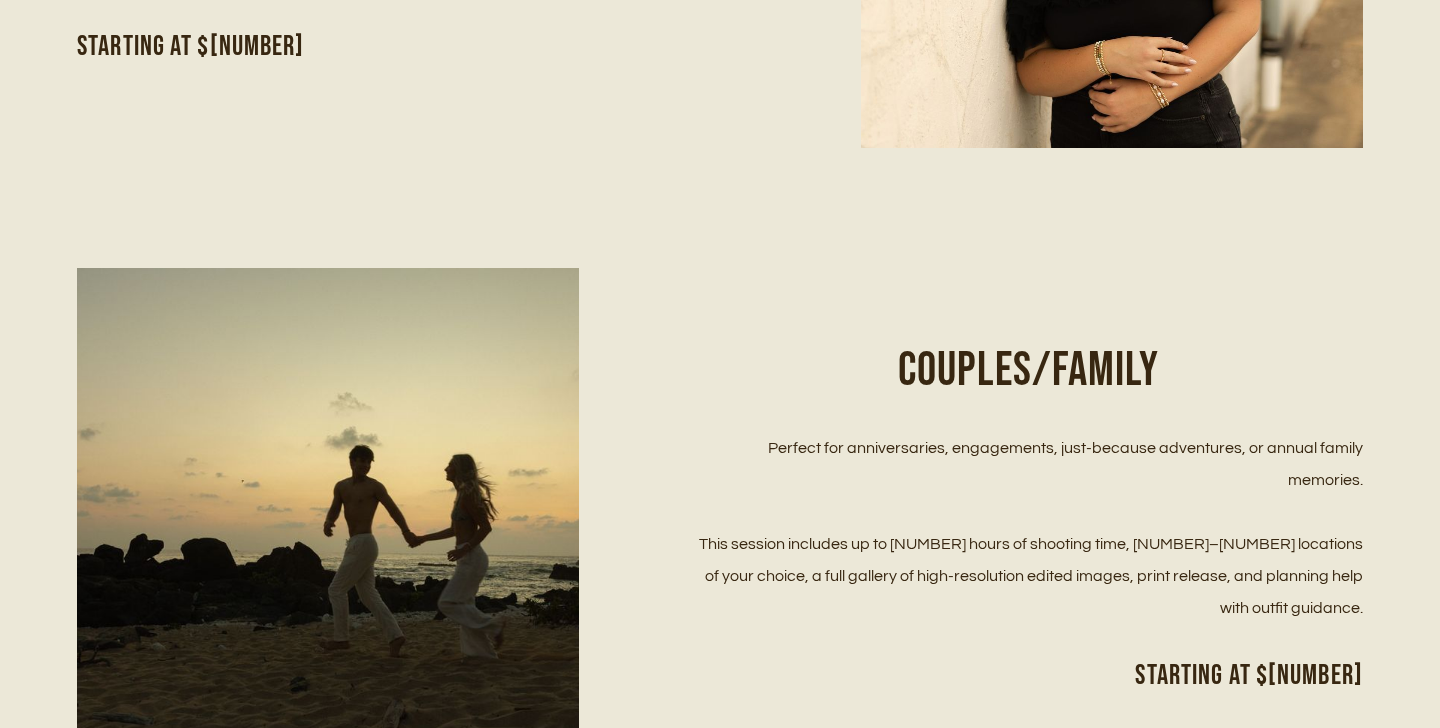 scroll, scrollTop: 1104, scrollLeft: 0, axis: vertical 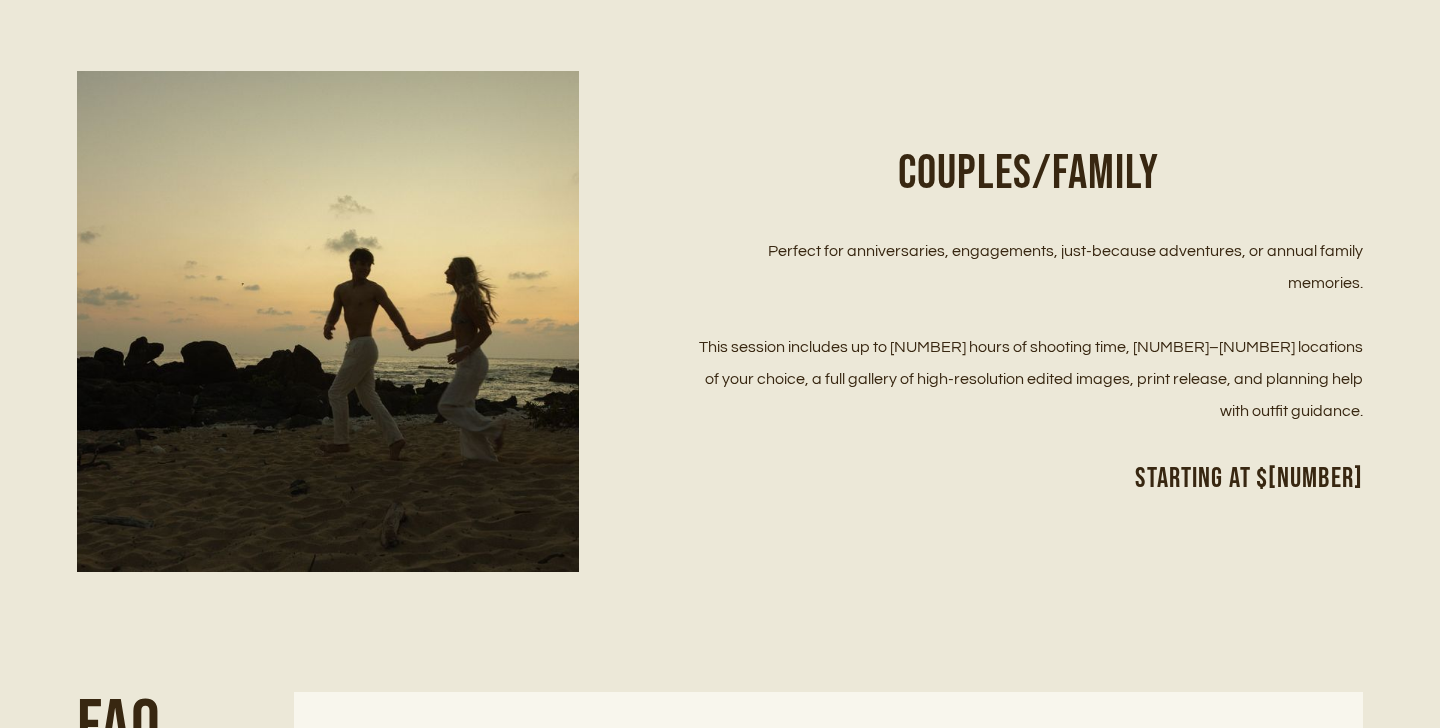 click on "This session includes up to [NUMBER] hours of shooting time, [NUMBER]–[NUMBER] locations of your choice, a full gallery of high-resolution edited images, print release, and planning help with outfit guidance." at bounding box center [1028, 379] 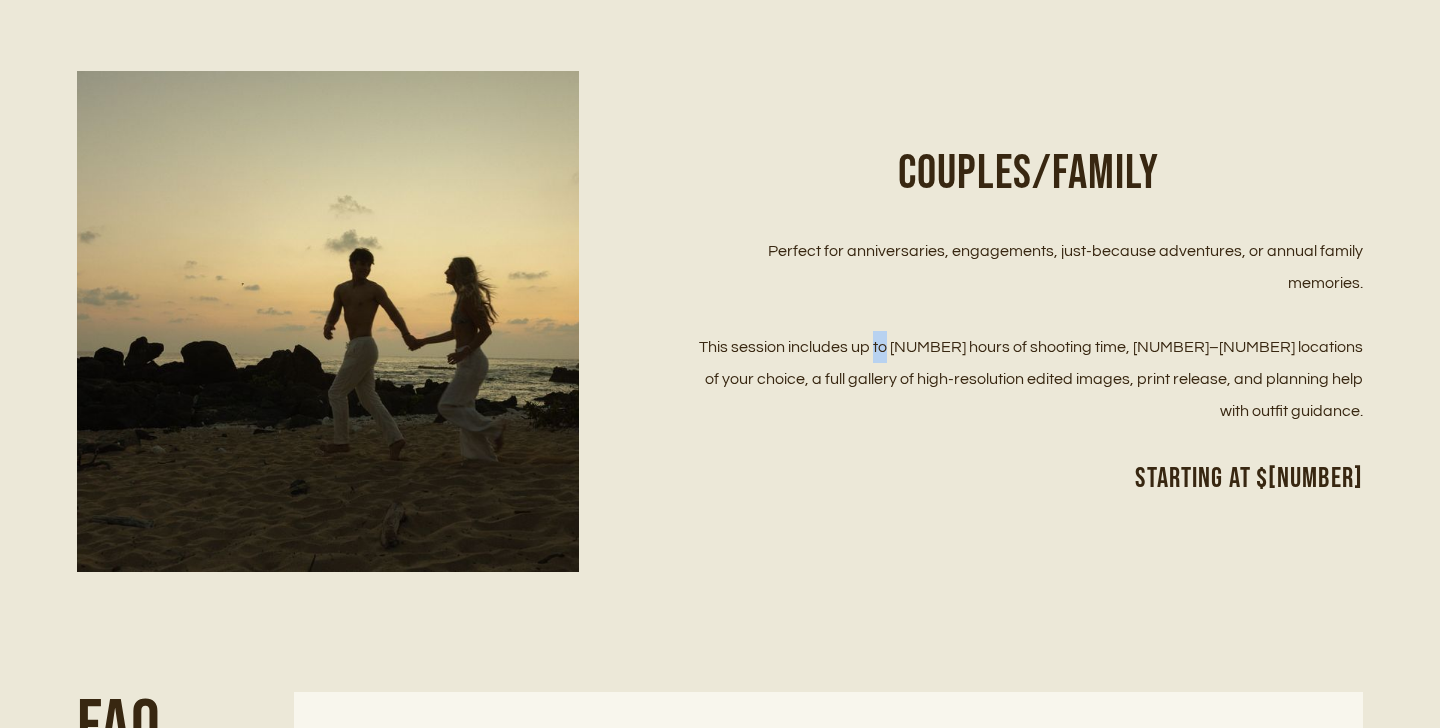 click on "This session includes up to [NUMBER] hours of shooting time, [NUMBER]–[NUMBER] locations of your choice, a full gallery of high-resolution edited images, print release, and planning help with outfit guidance." at bounding box center [1028, 379] 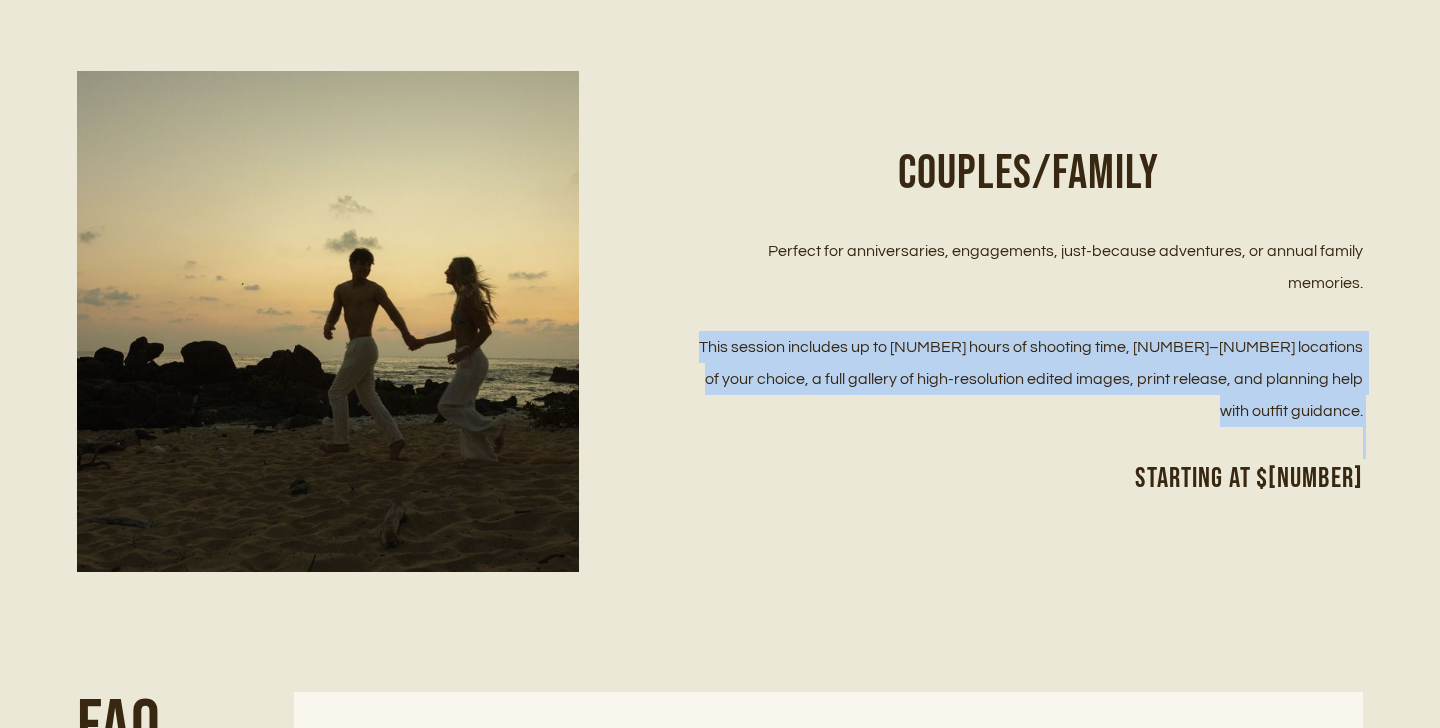 click on "This session includes up to [NUMBER] hours of shooting time, [NUMBER]–[NUMBER] locations of your choice, a full gallery of high-resolution edited images, print release, and planning help with outfit guidance." at bounding box center [1028, 379] 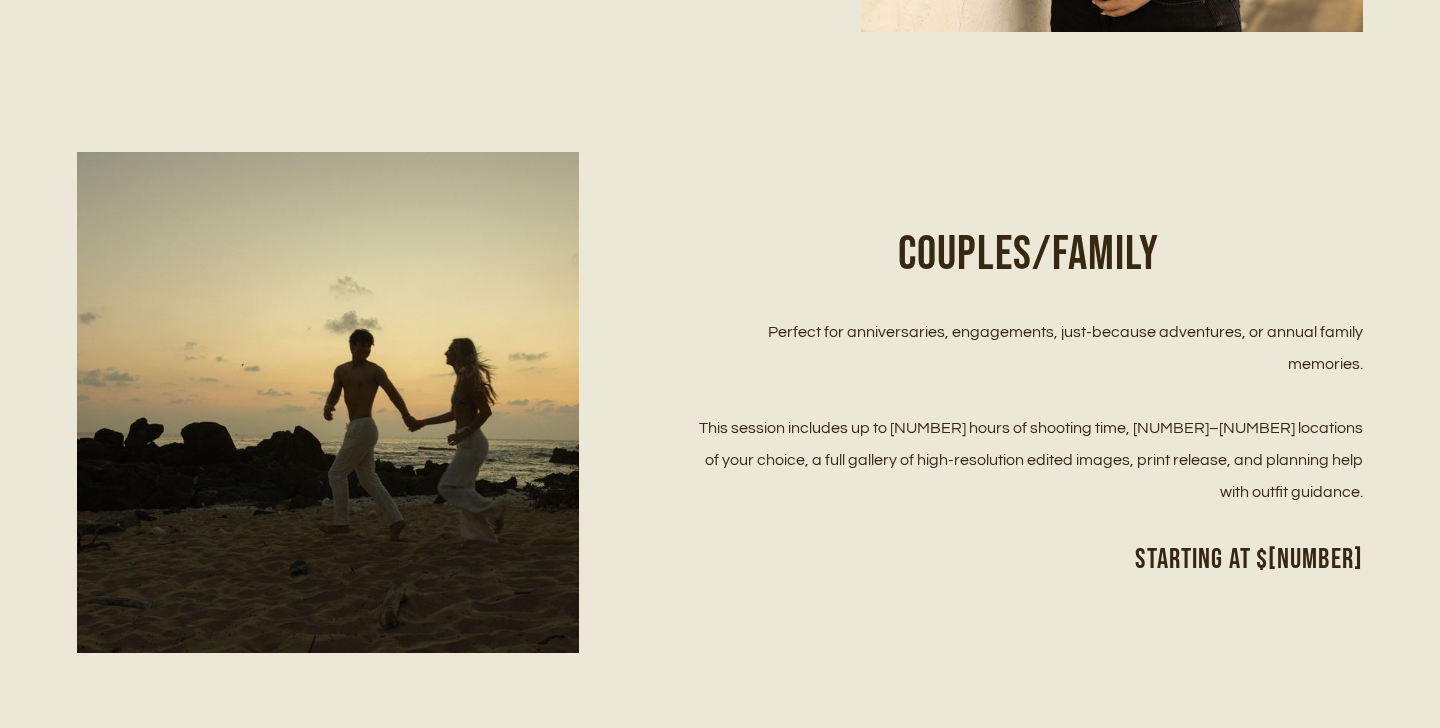 scroll, scrollTop: 1030, scrollLeft: 0, axis: vertical 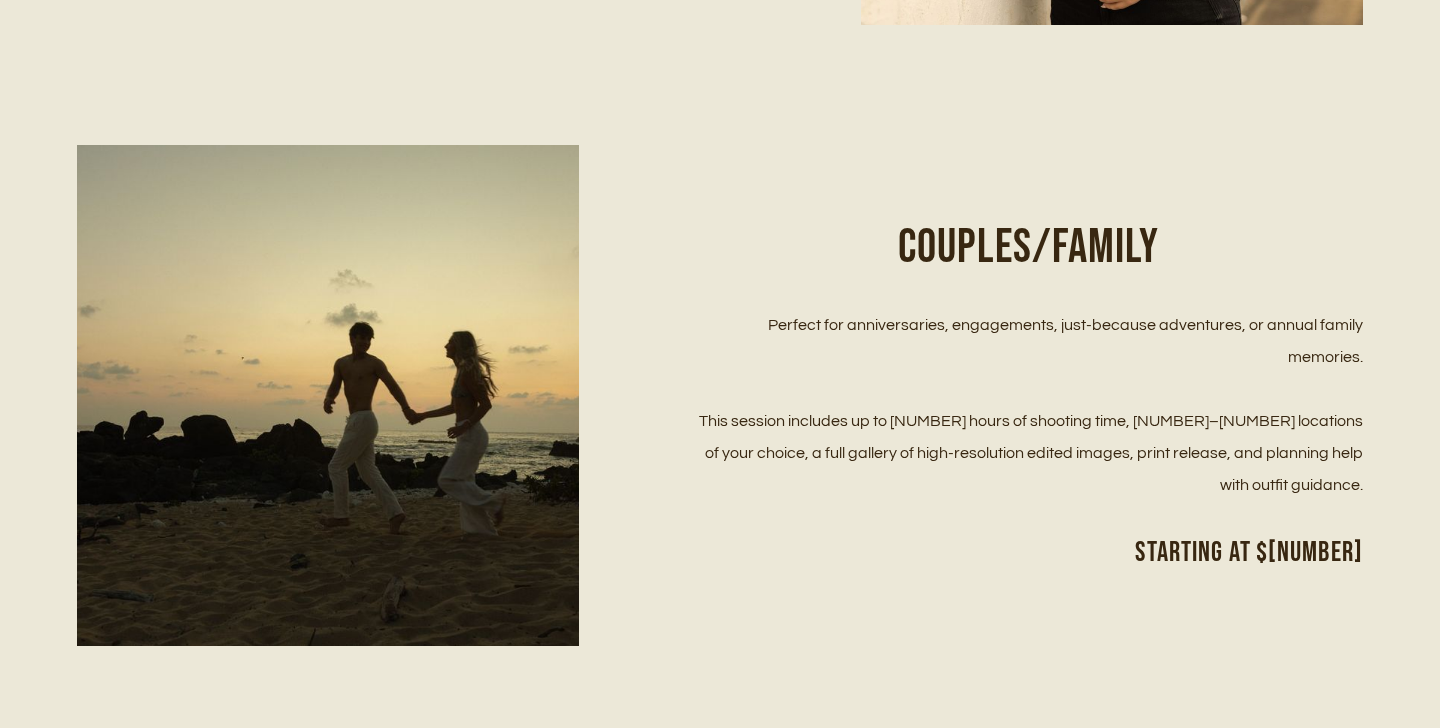 click at bounding box center [1028, 389] 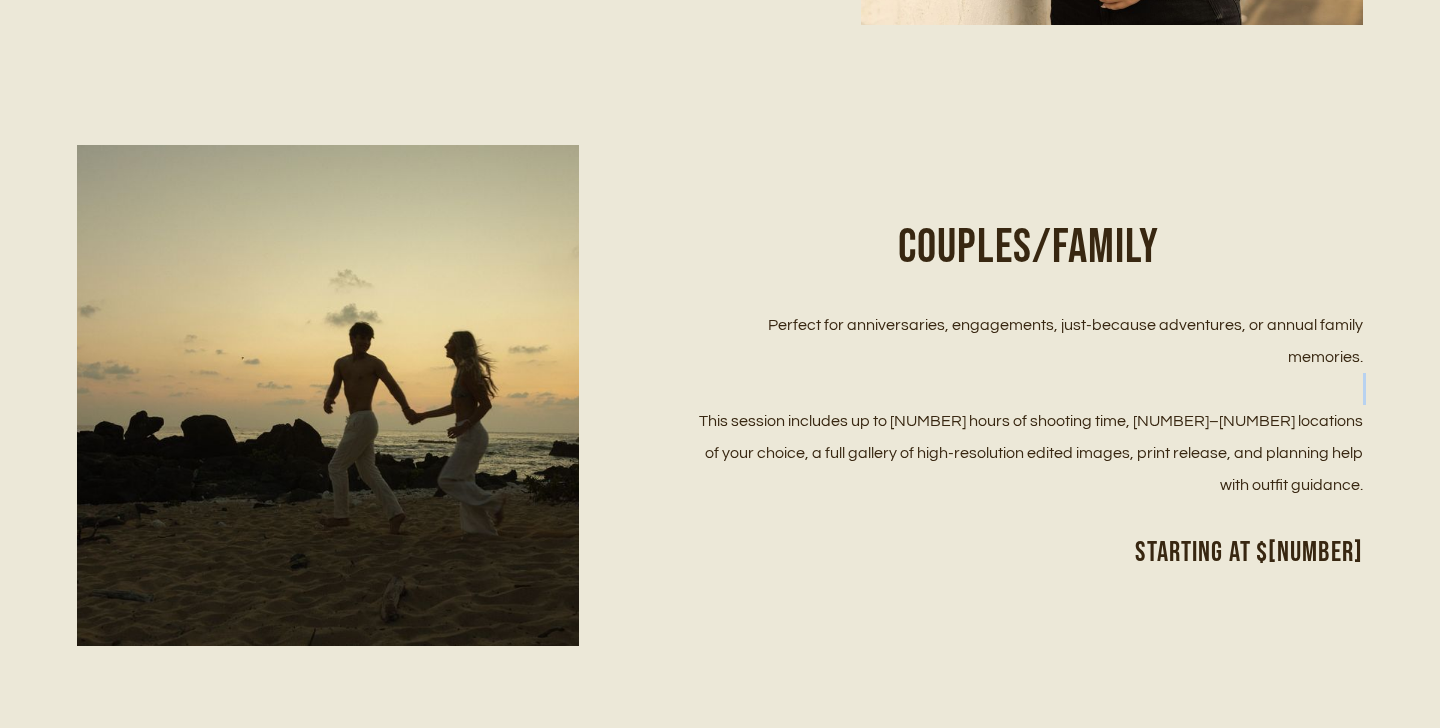 click at bounding box center (1028, 389) 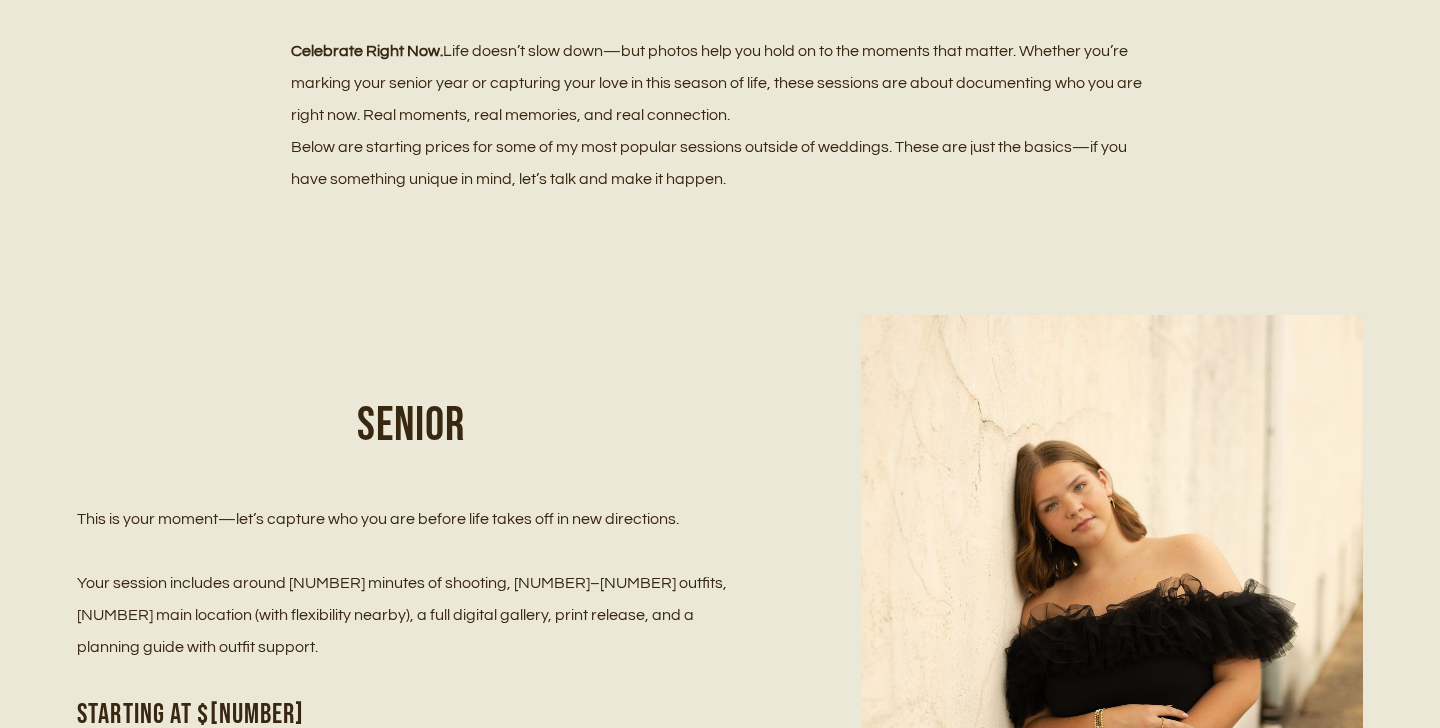 scroll, scrollTop: 0, scrollLeft: 0, axis: both 